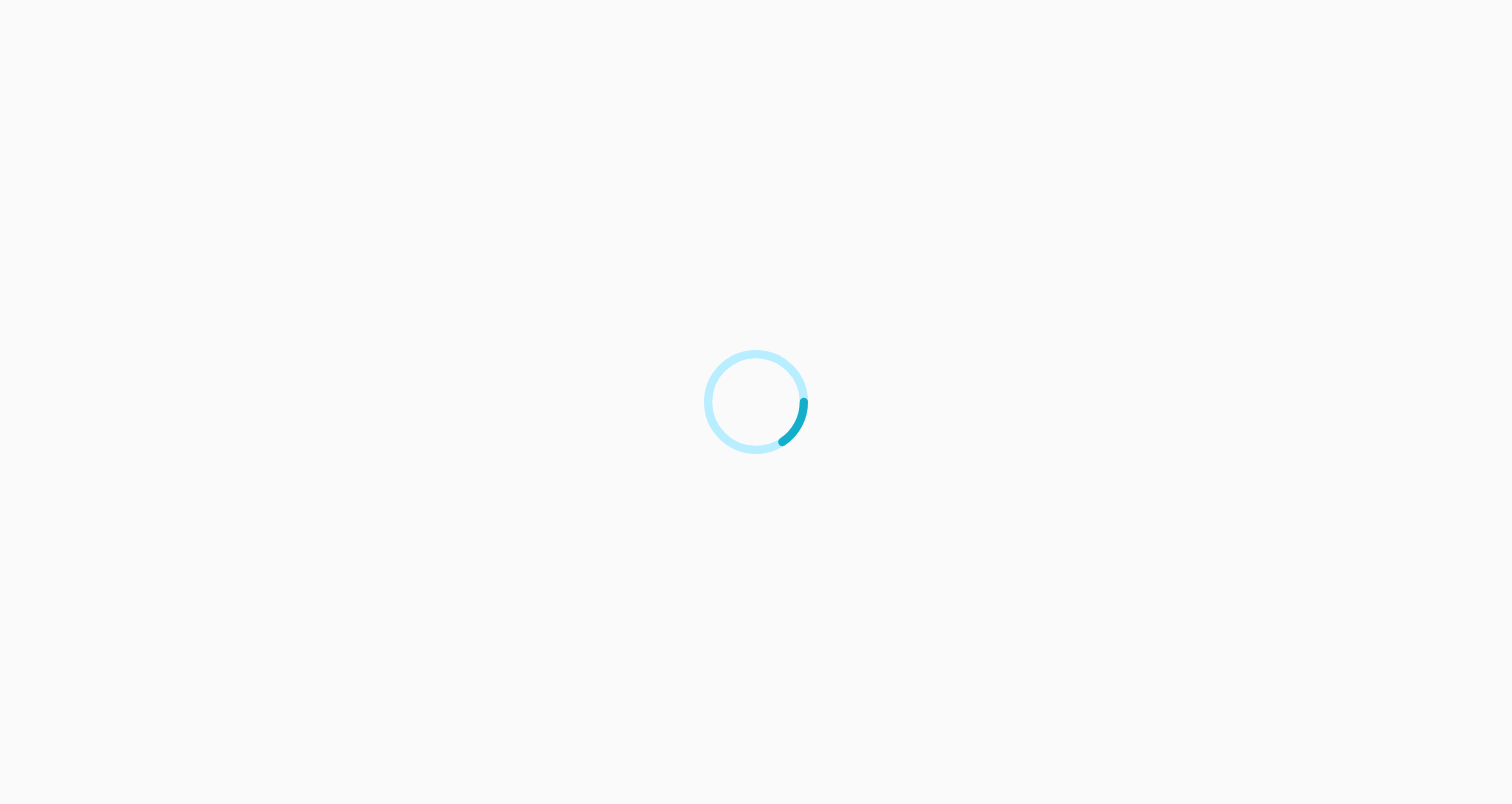scroll, scrollTop: 0, scrollLeft: 0, axis: both 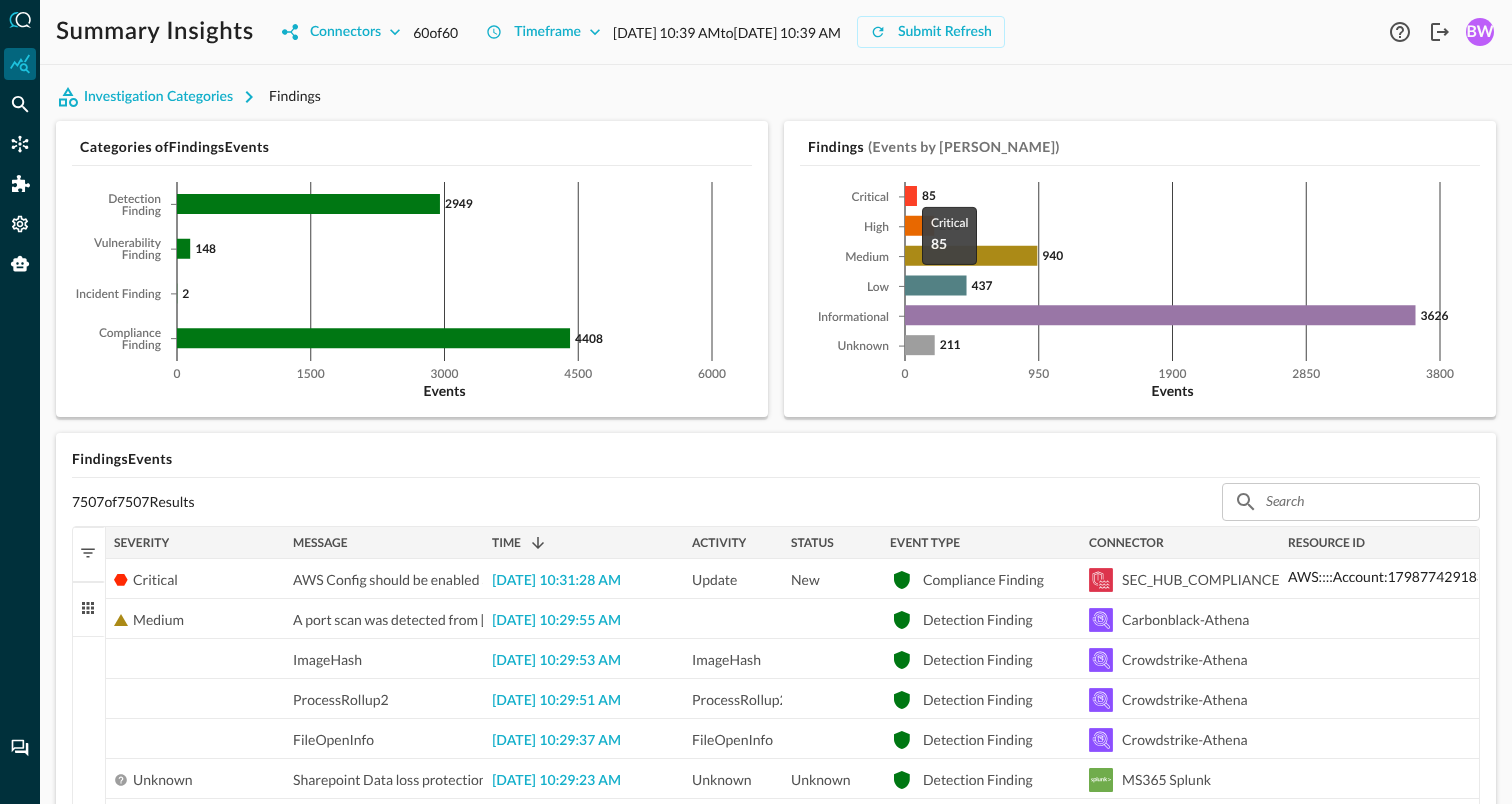 click 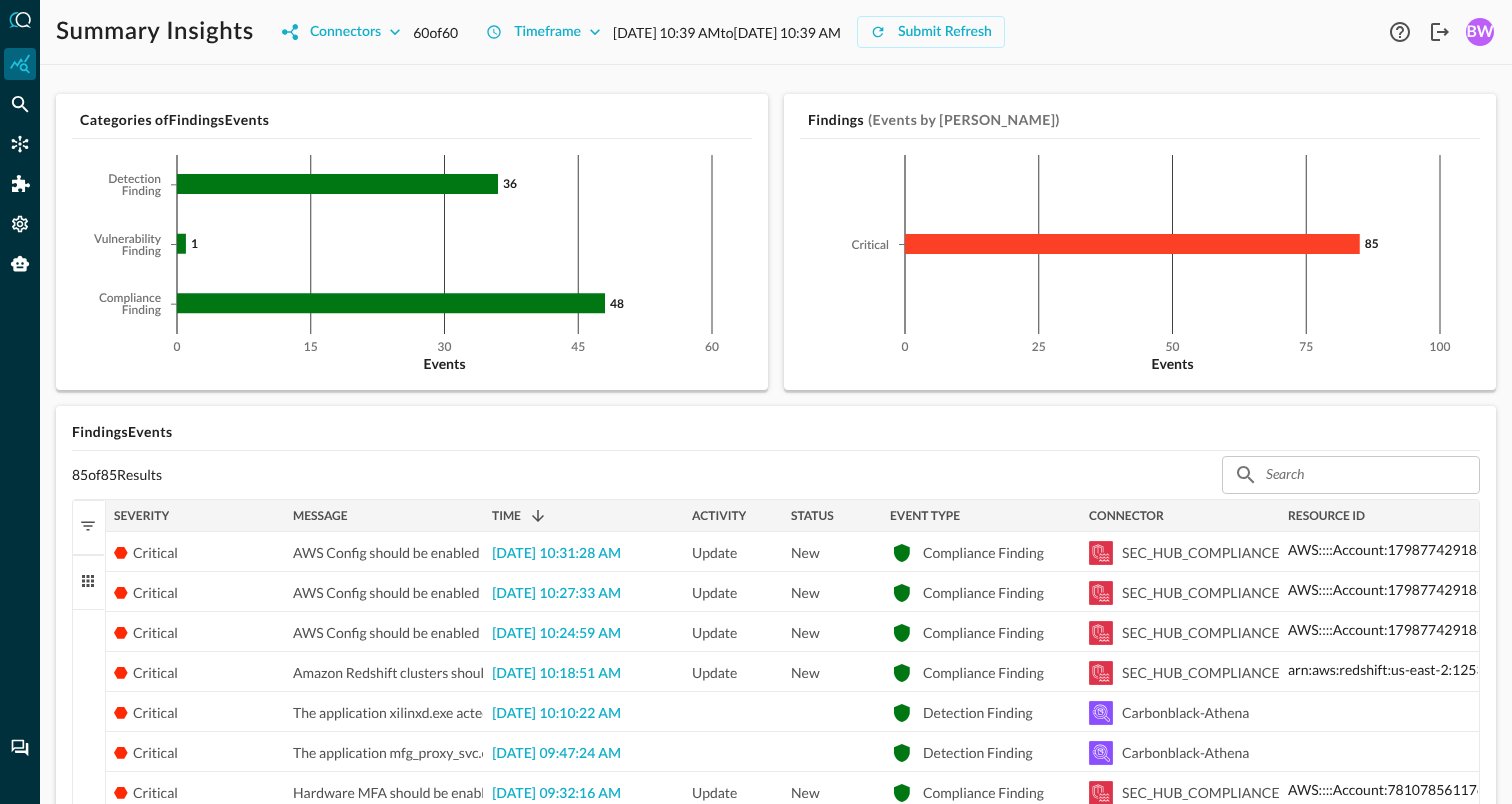 scroll, scrollTop: 30, scrollLeft: 0, axis: vertical 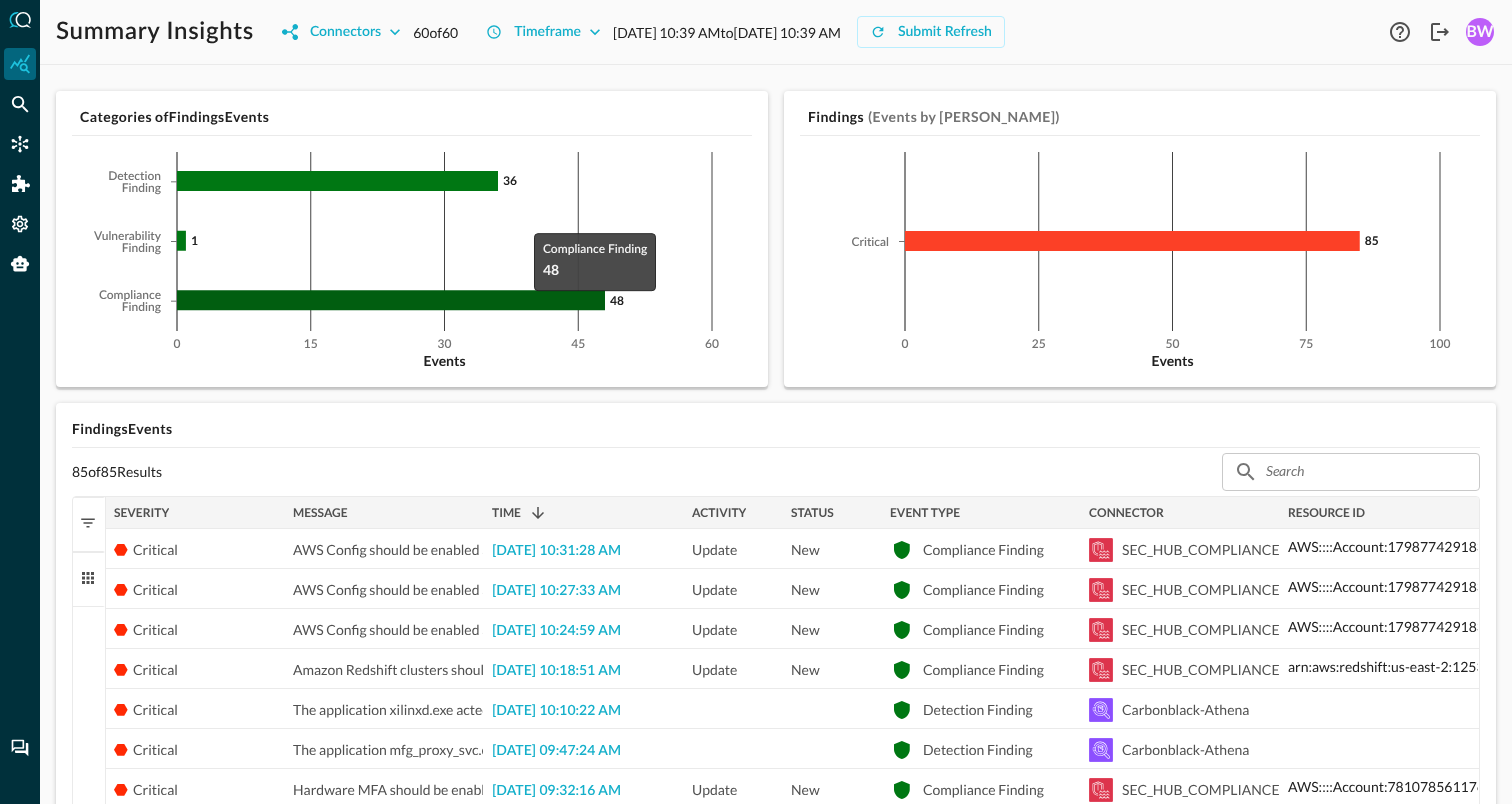 click 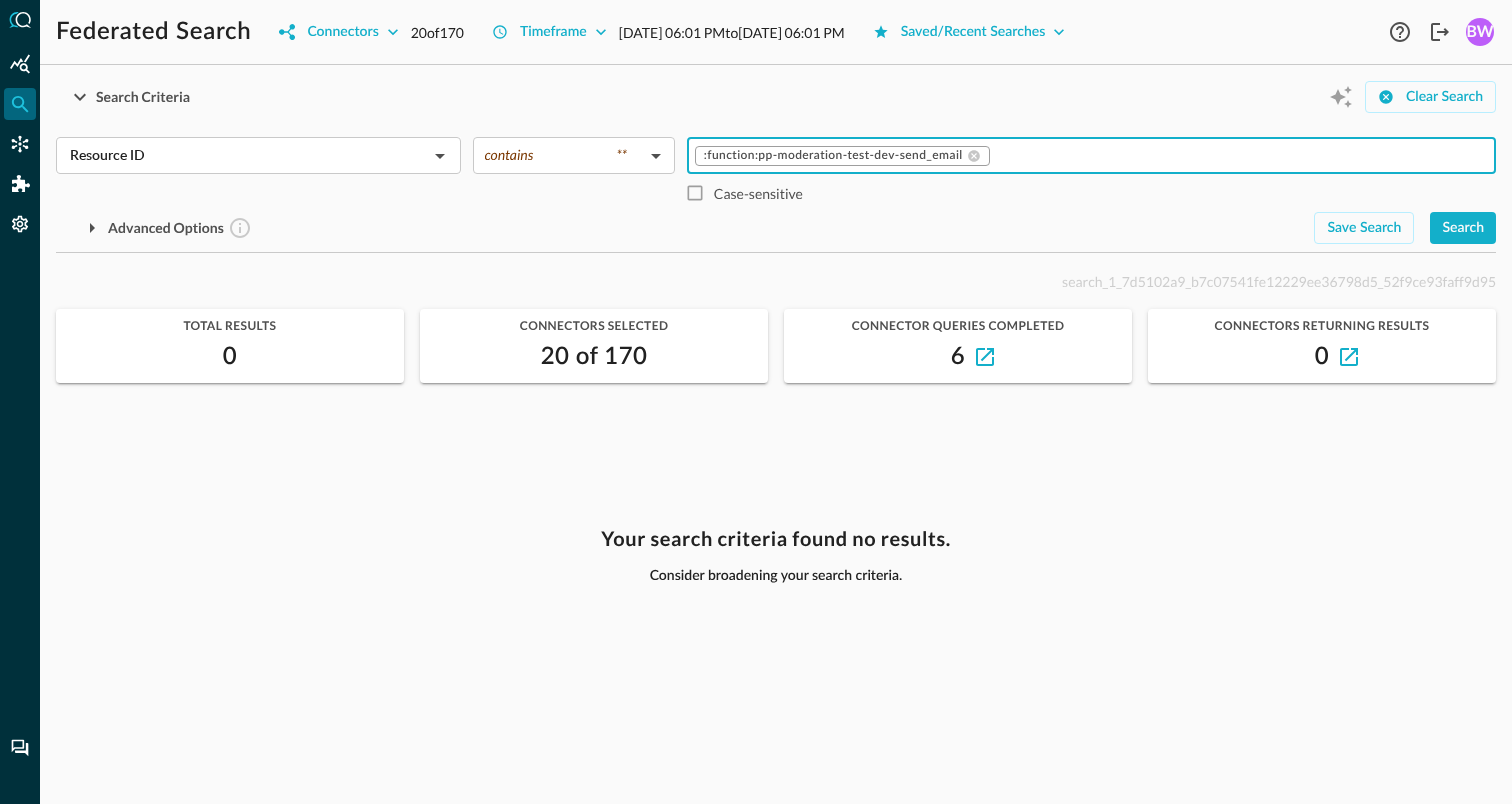 scroll, scrollTop: 0, scrollLeft: 0, axis: both 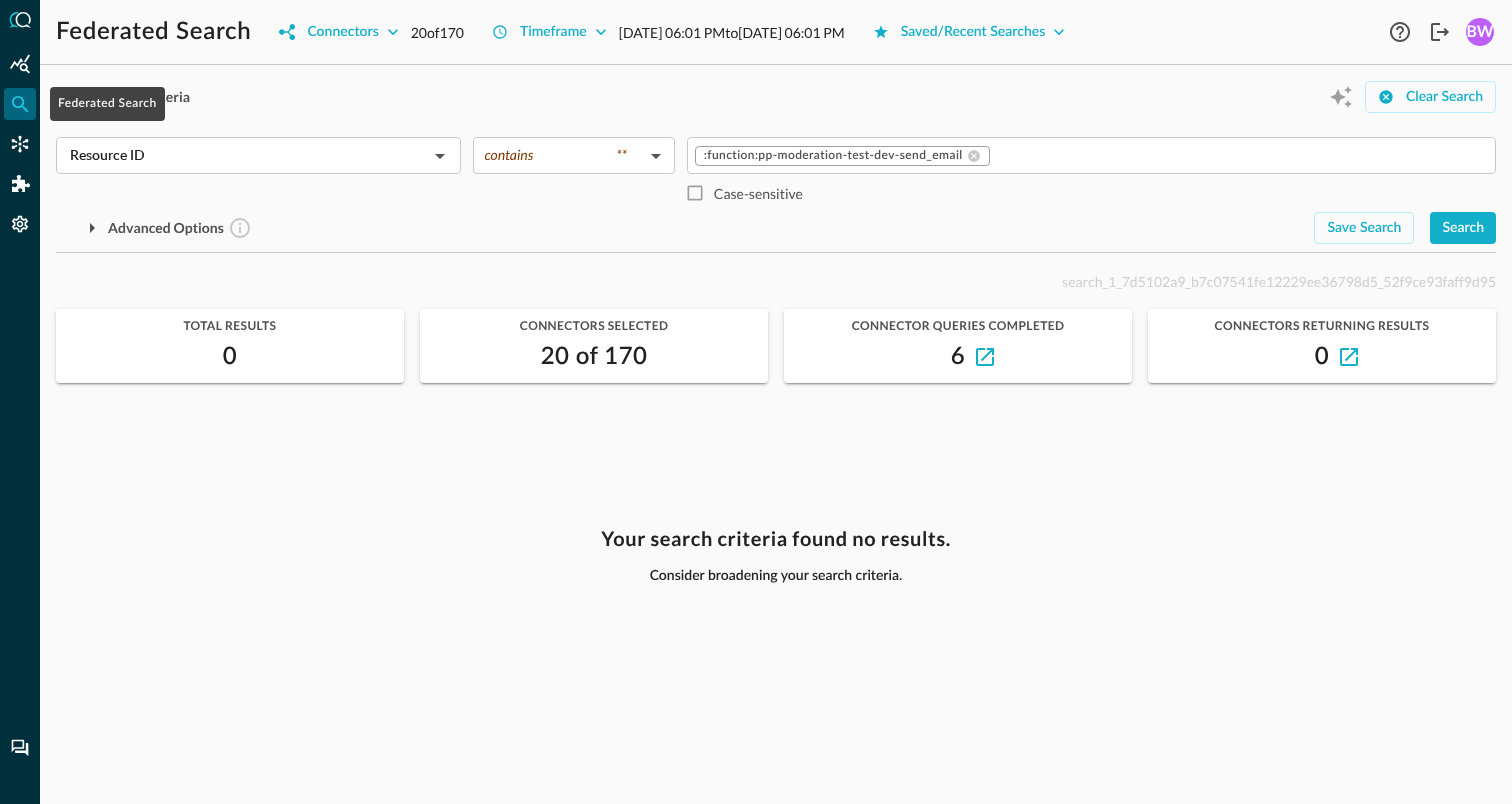 click 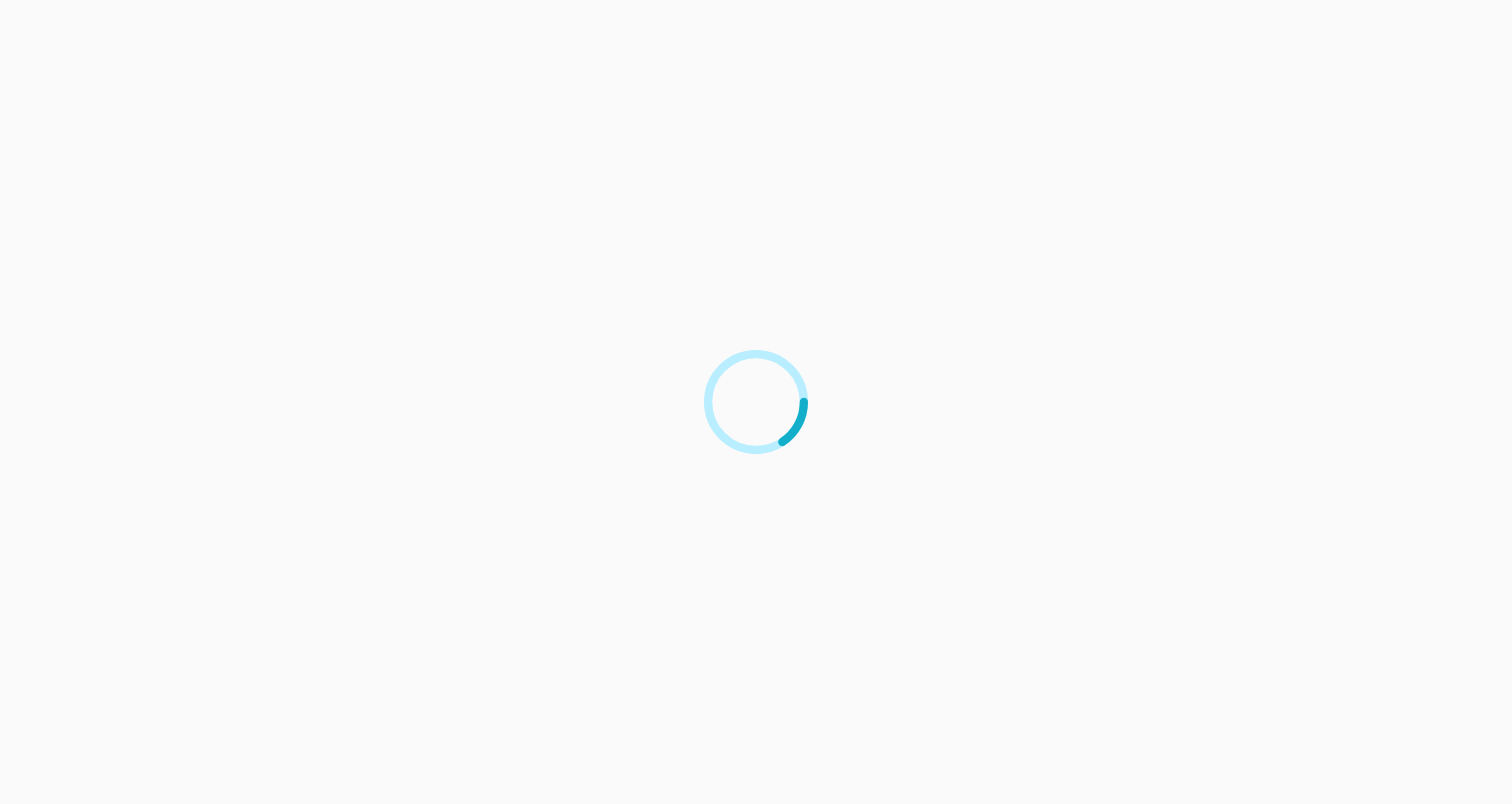 scroll, scrollTop: 0, scrollLeft: 0, axis: both 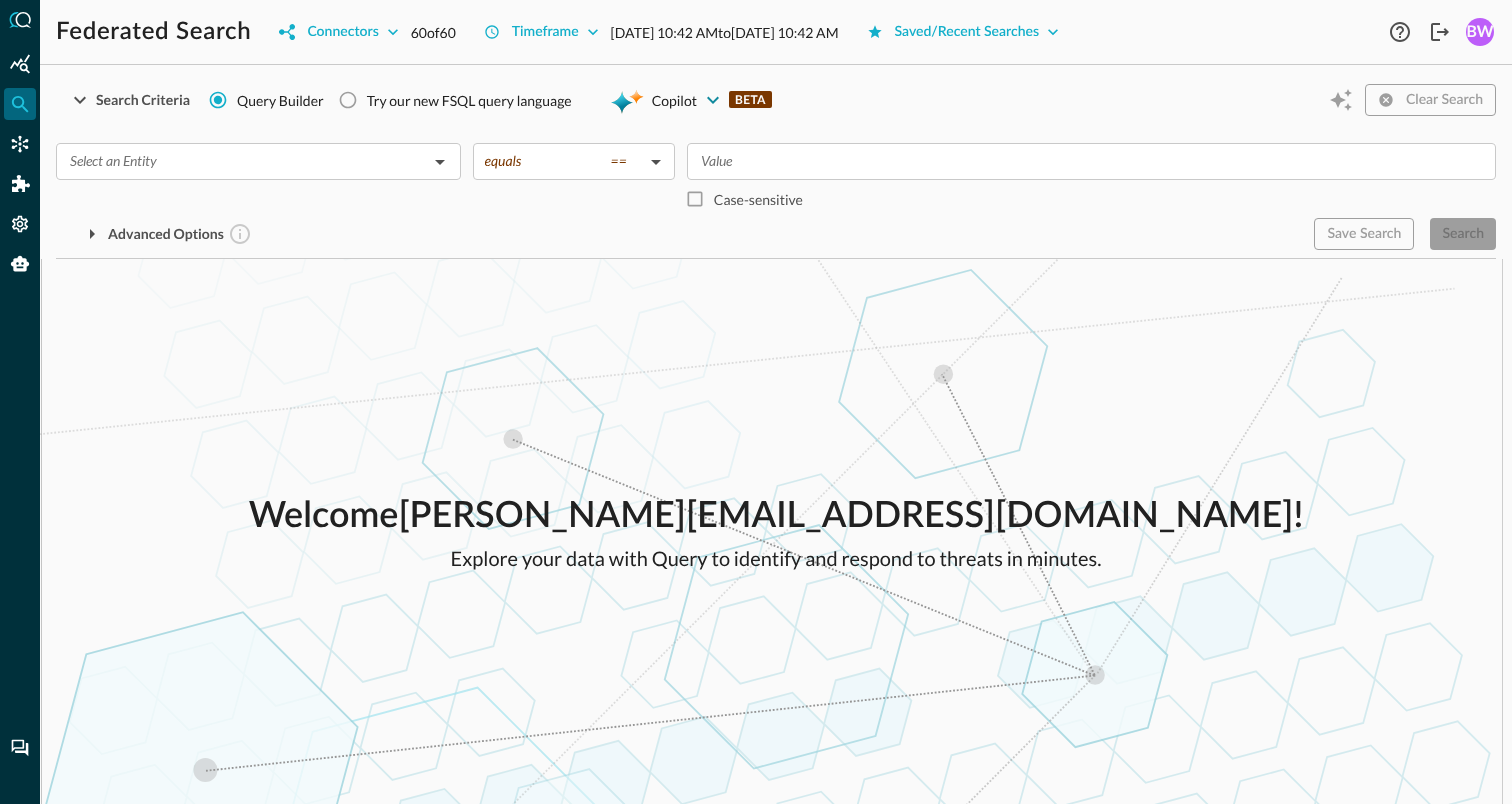 click on "Copilot" at bounding box center [674, 100] 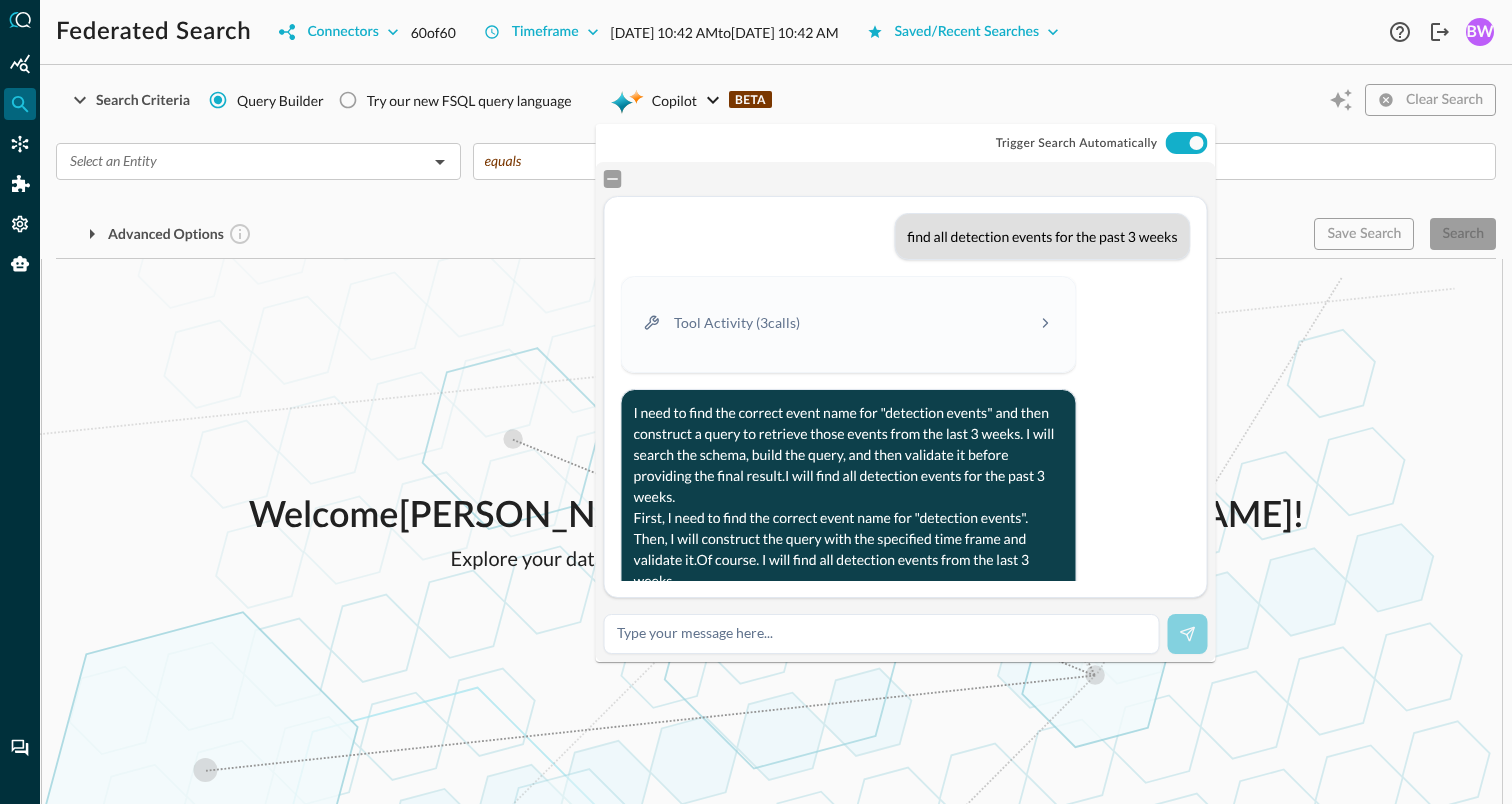 scroll, scrollTop: 670, scrollLeft: 0, axis: vertical 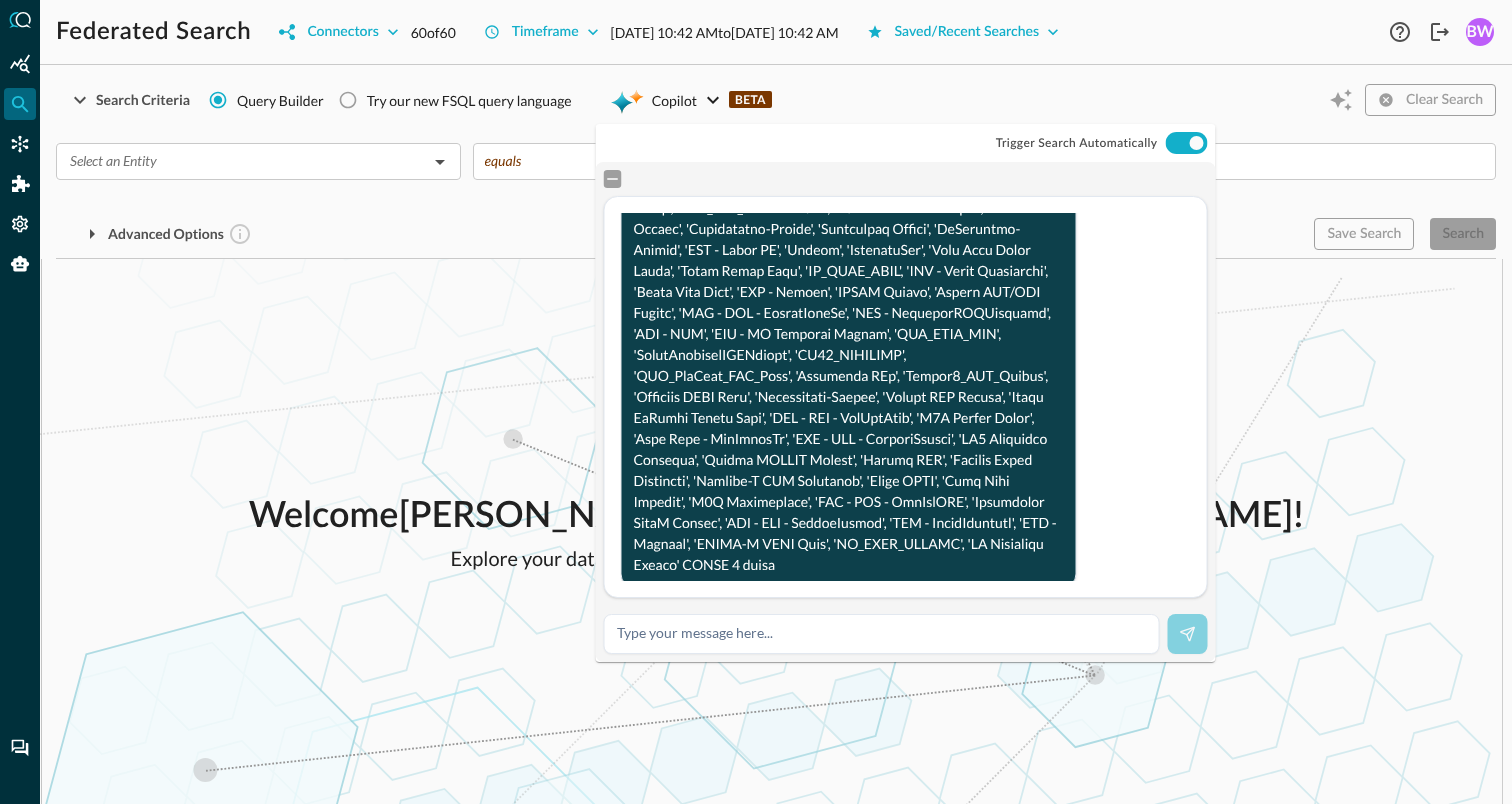click at bounding box center (882, 634) 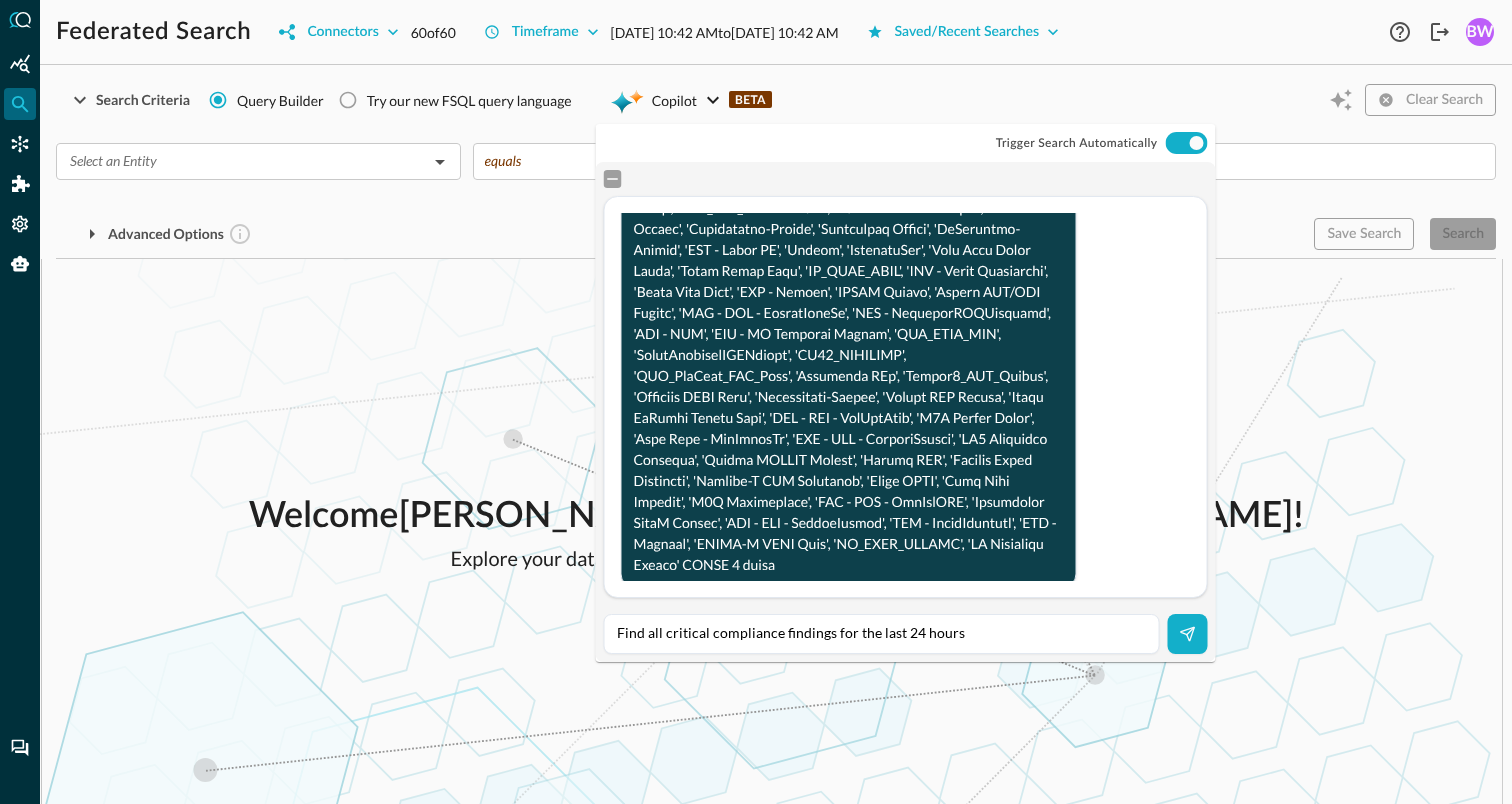 type on "Find all critical compliance findings for the last 24 hours" 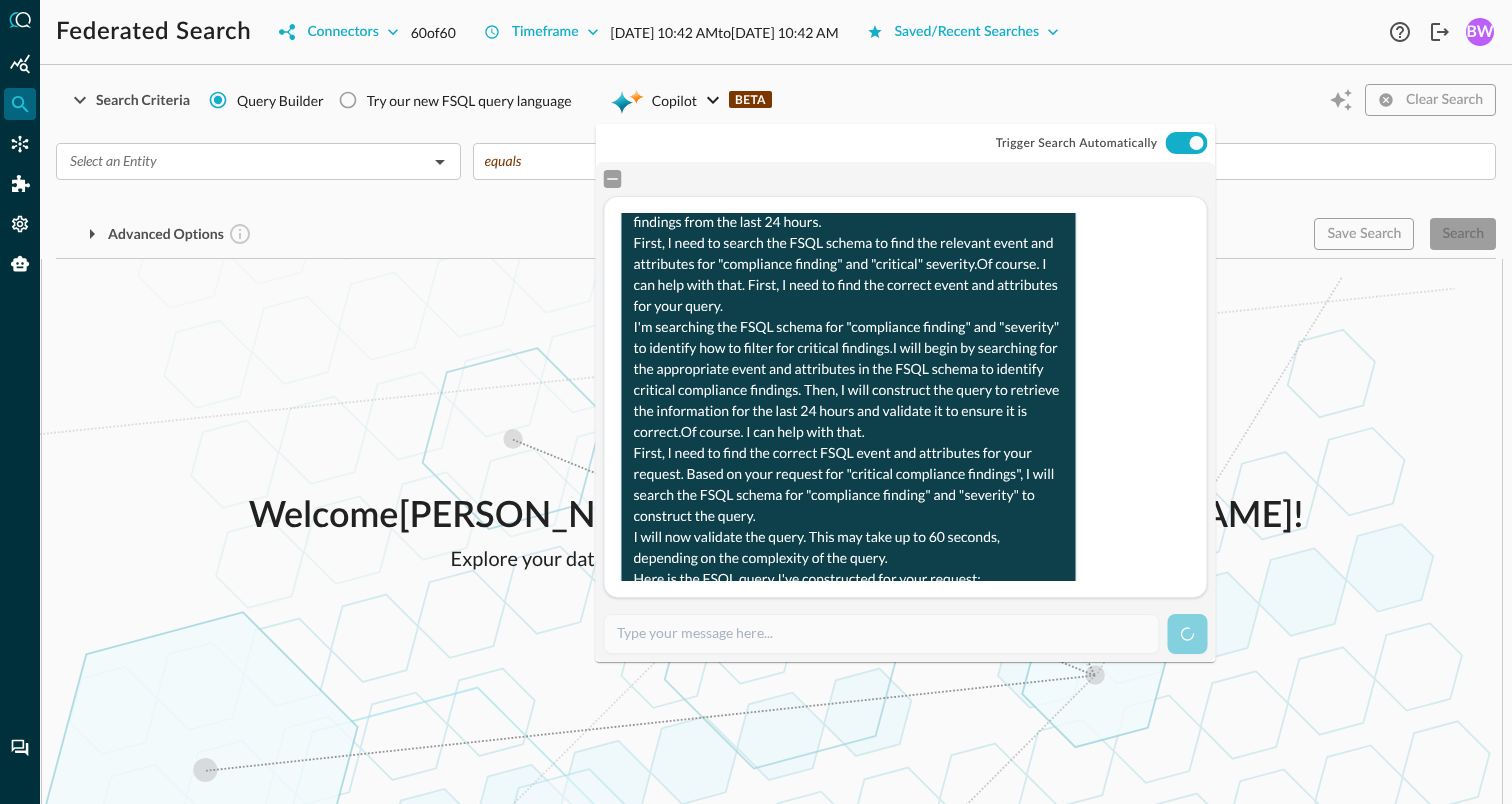 scroll, scrollTop: 1174, scrollLeft: 0, axis: vertical 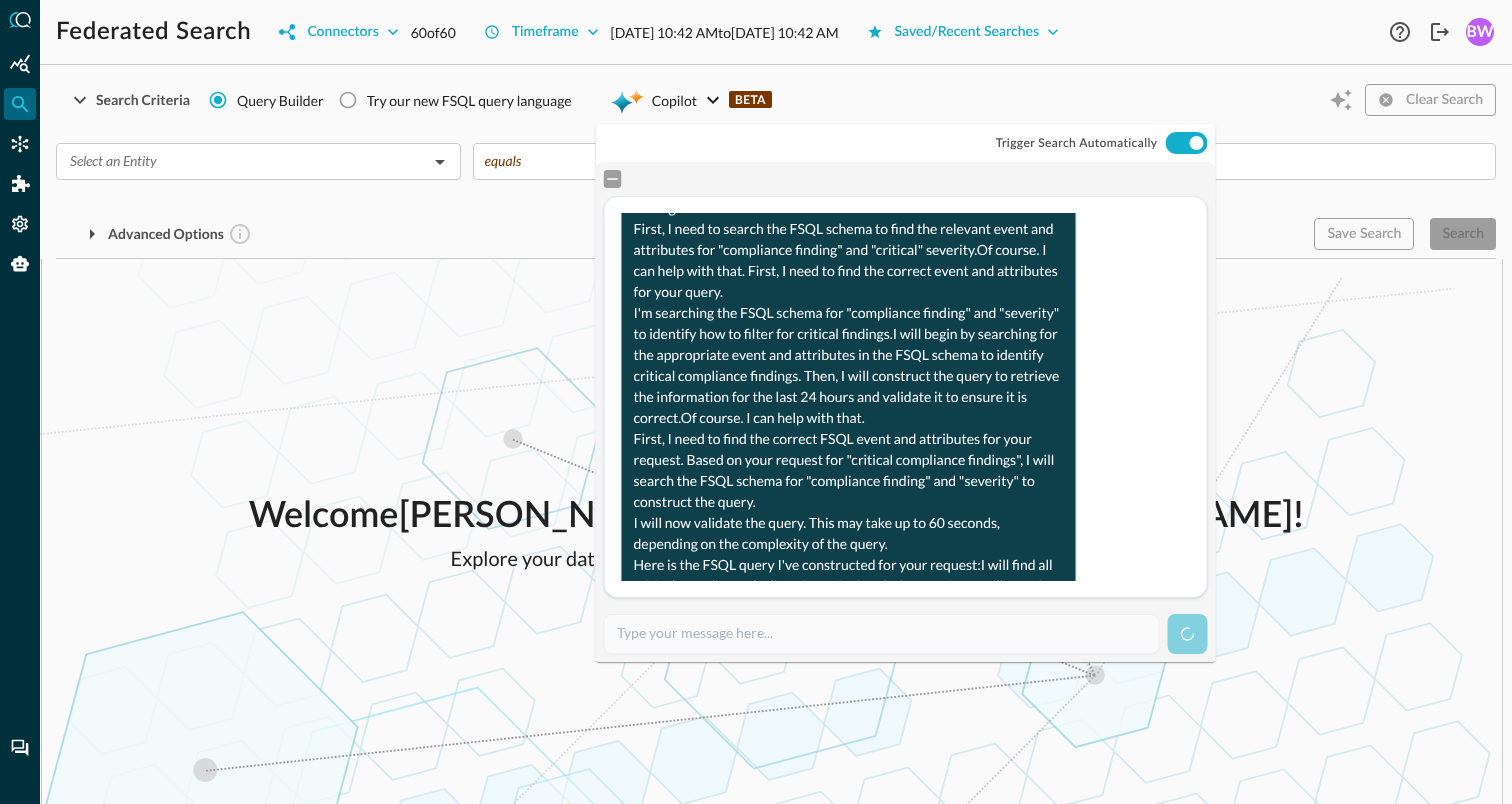 radio on "true" 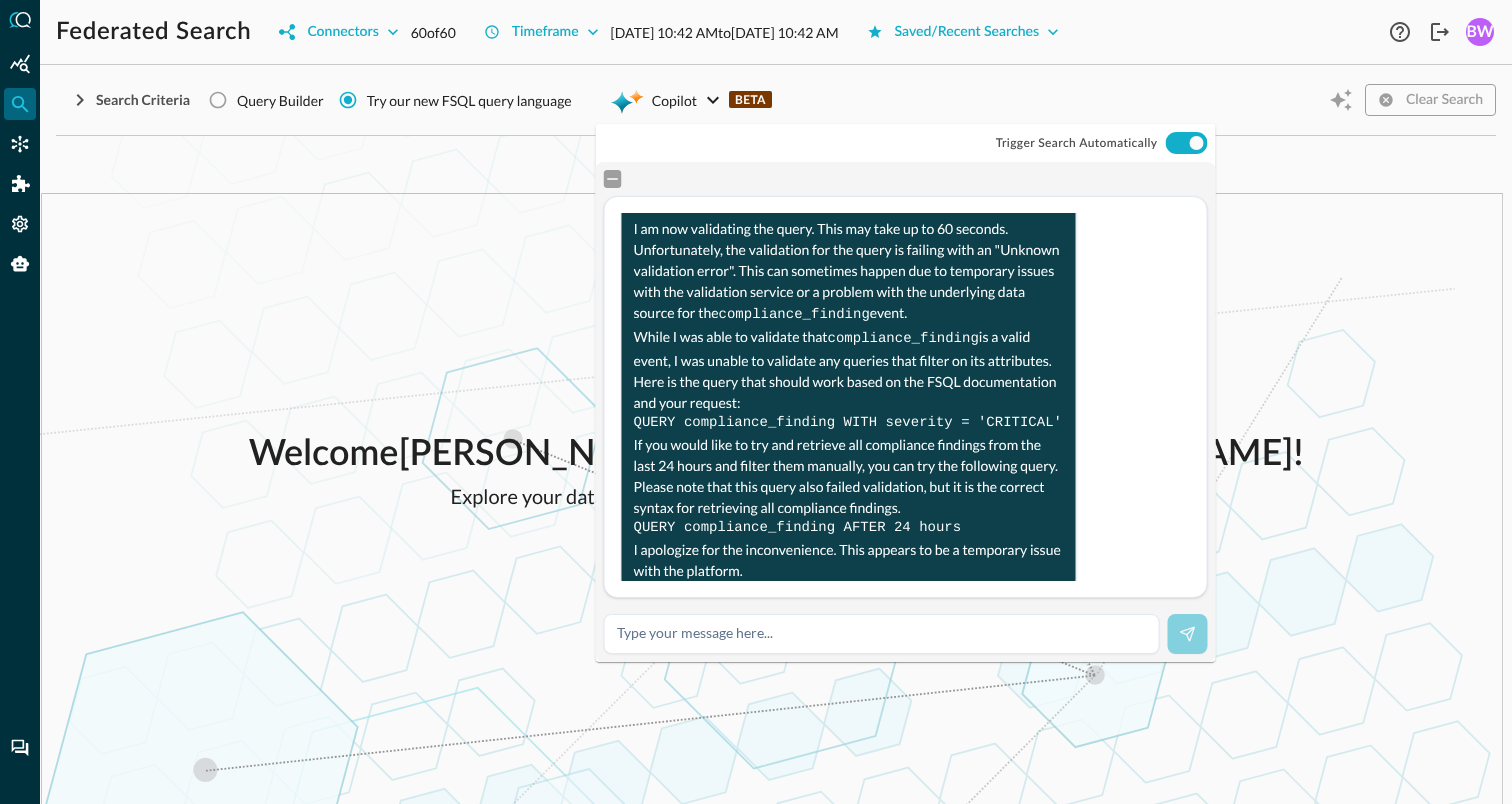 scroll, scrollTop: 1961, scrollLeft: 0, axis: vertical 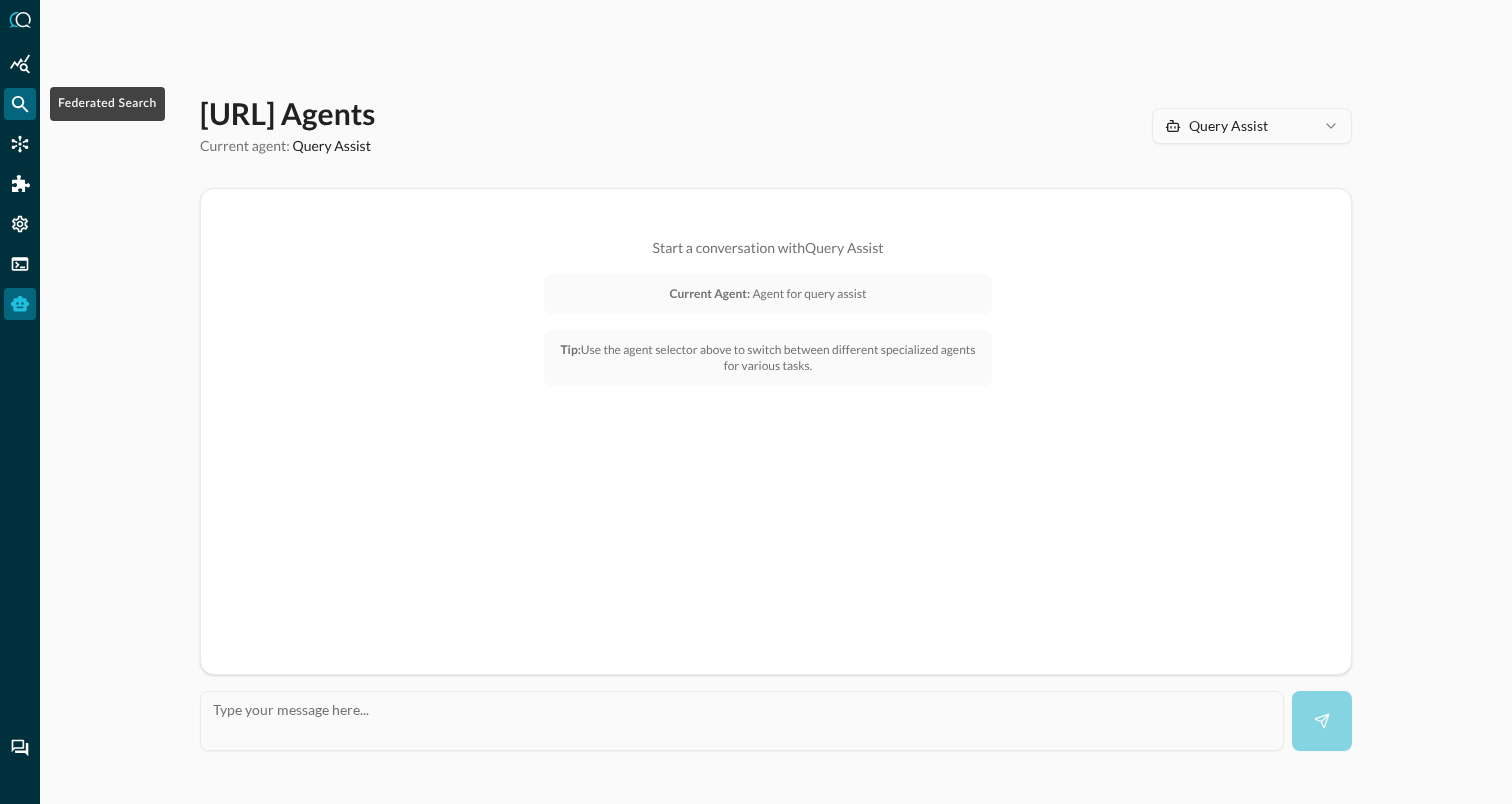 click 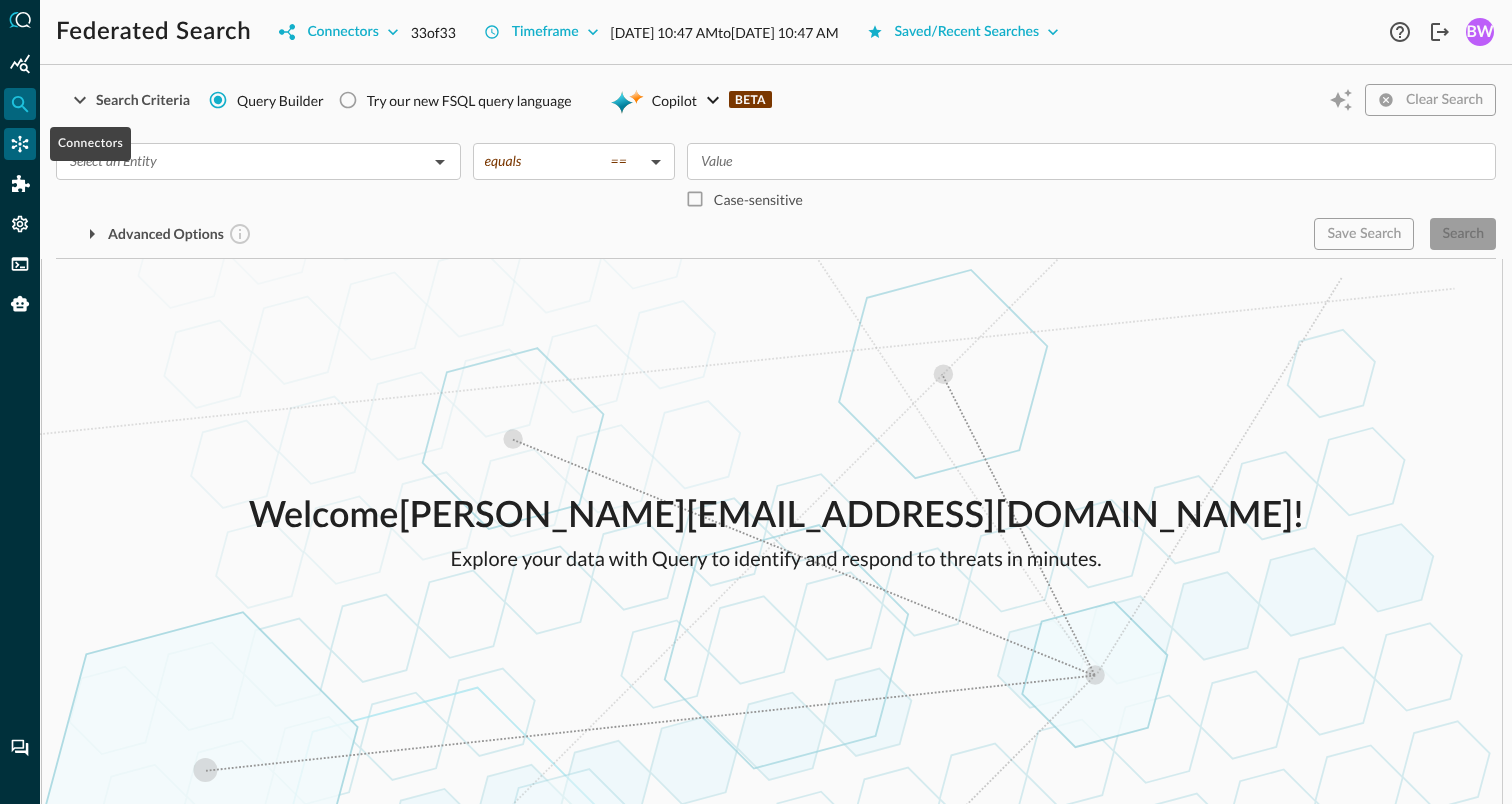 click at bounding box center [20, 144] 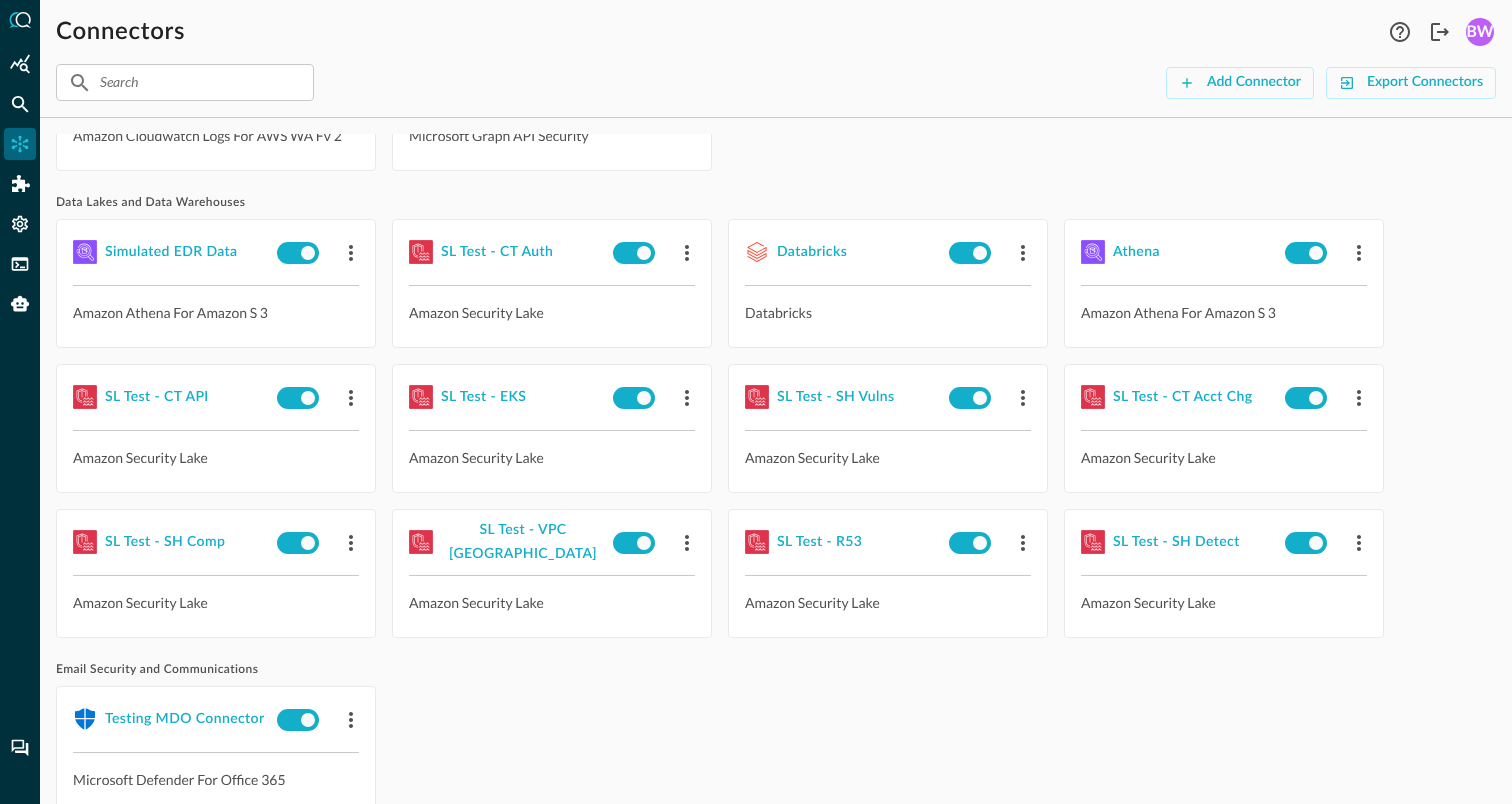 scroll, scrollTop: 147, scrollLeft: 0, axis: vertical 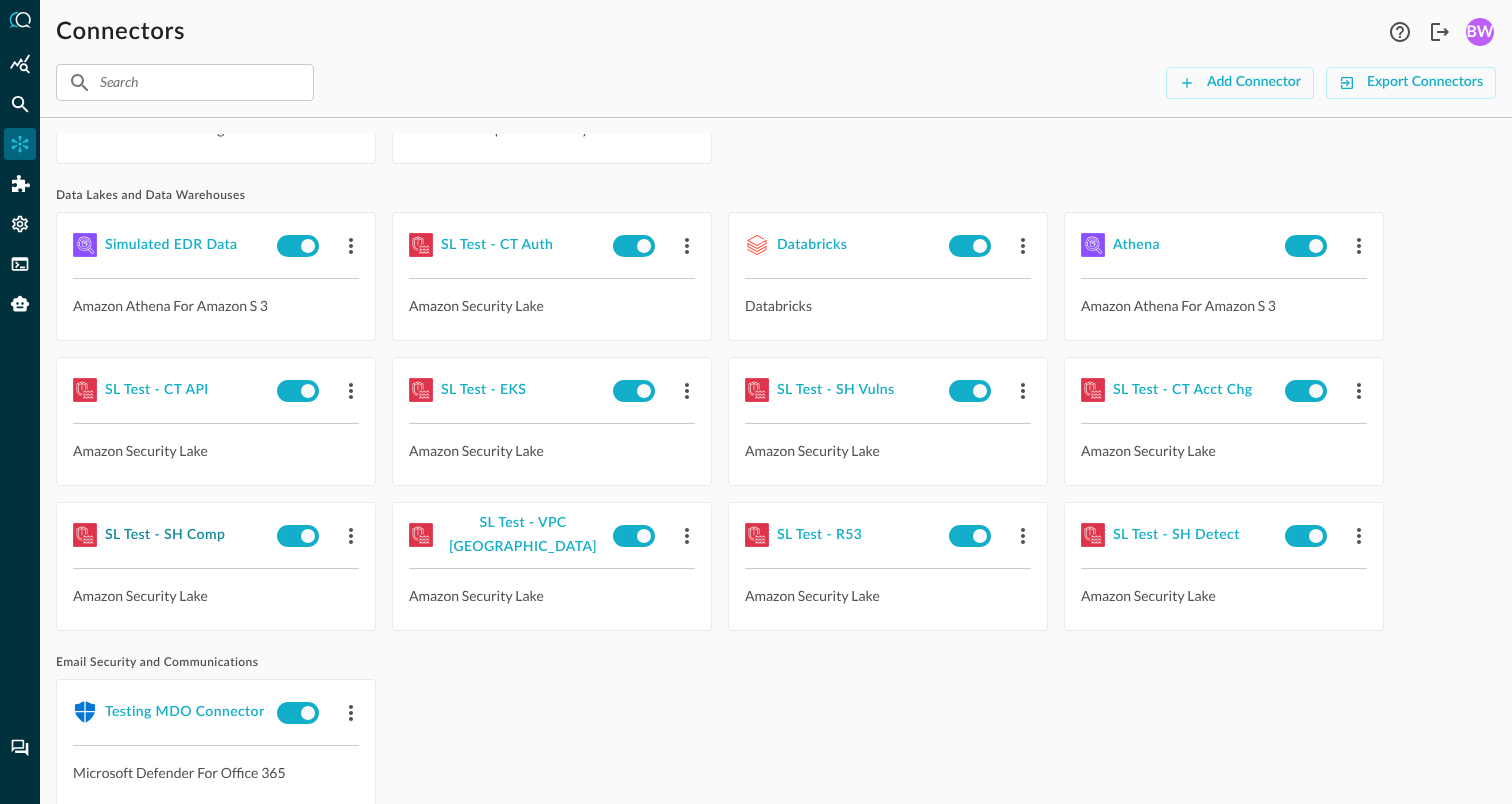 click on "SL Test - SH Comp" at bounding box center (165, 535) 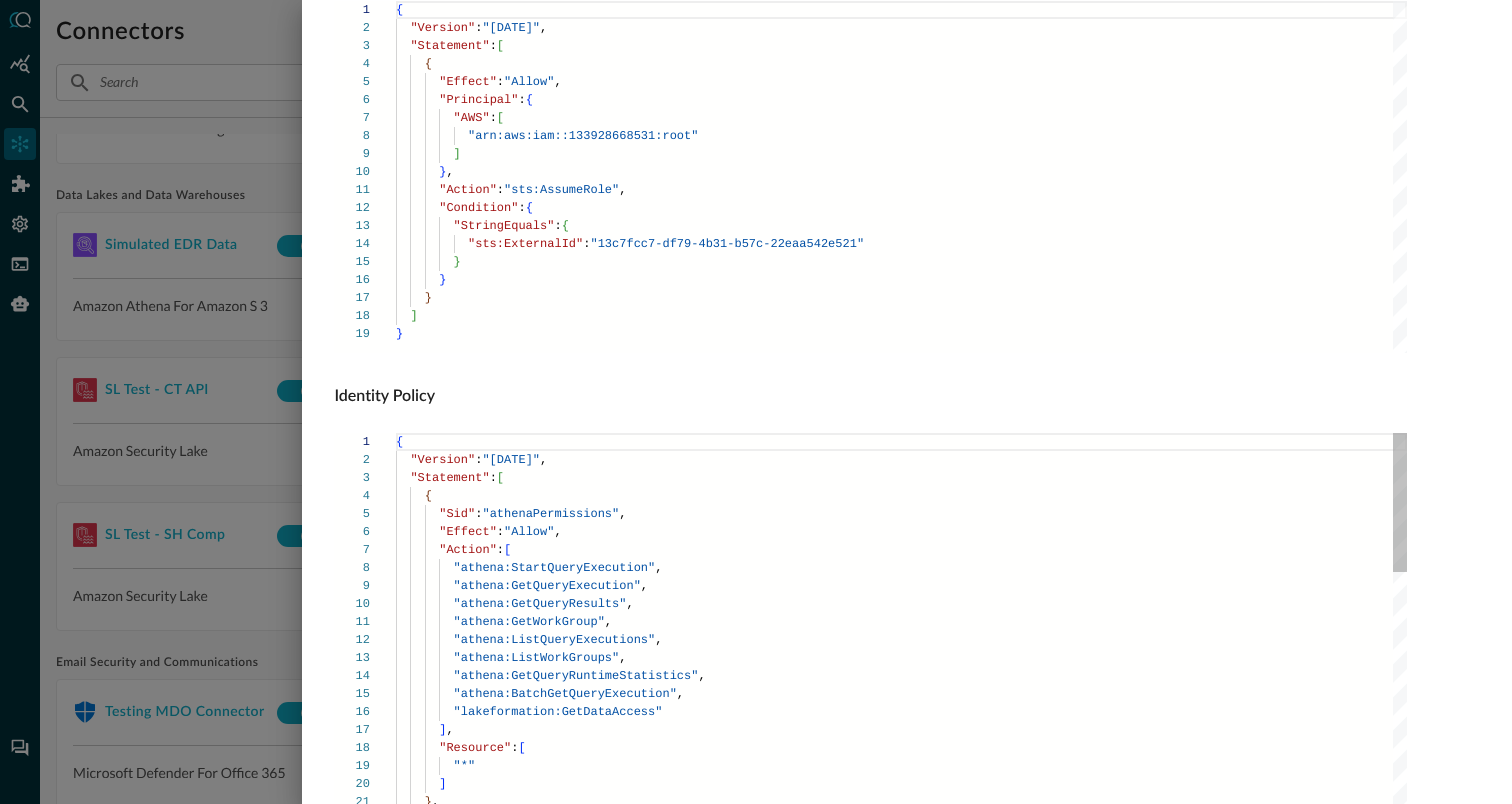 scroll, scrollTop: 1359, scrollLeft: 0, axis: vertical 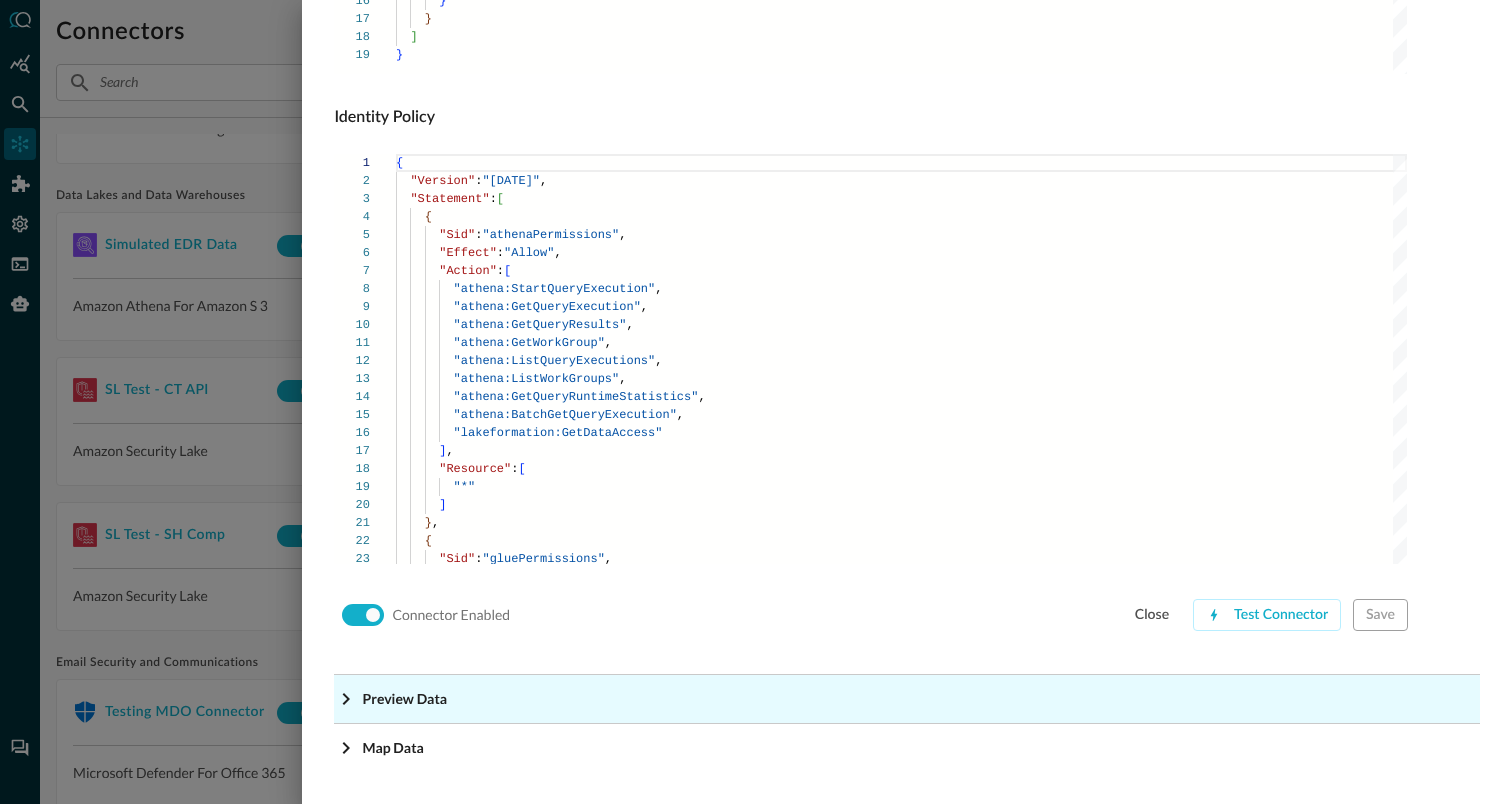 click 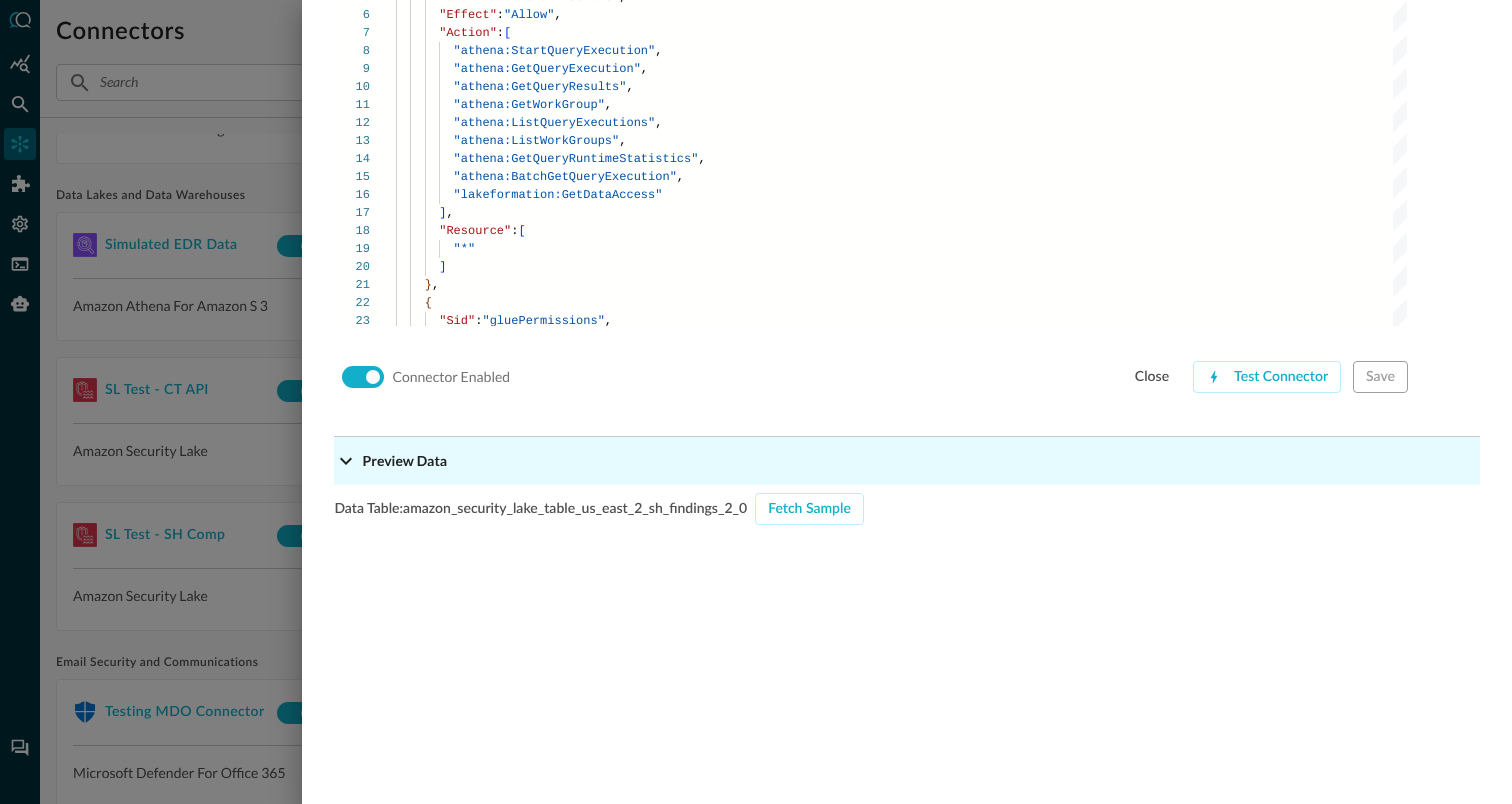 scroll, scrollTop: 1719, scrollLeft: 0, axis: vertical 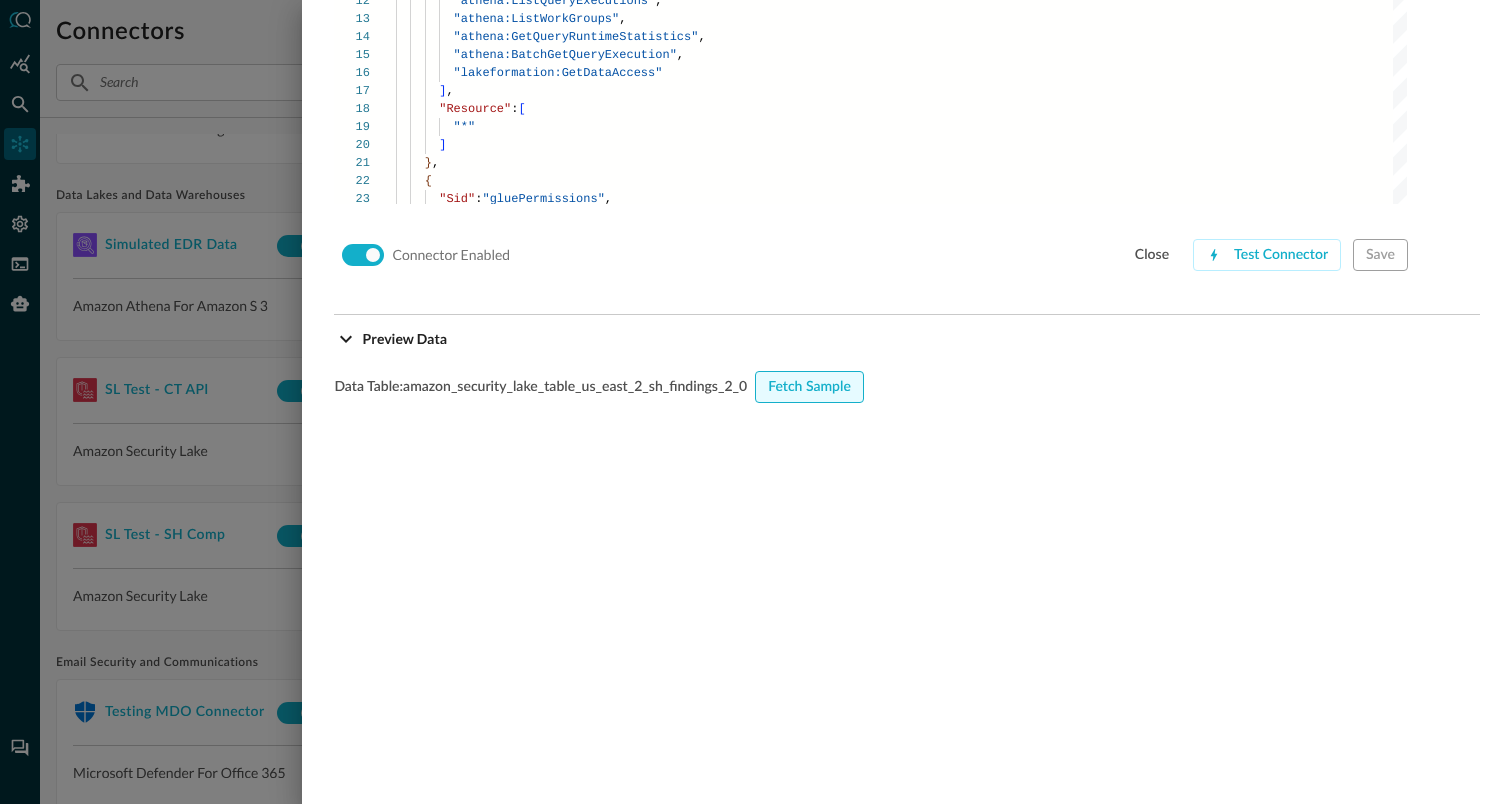 click on "Fetch Sample" at bounding box center [809, 387] 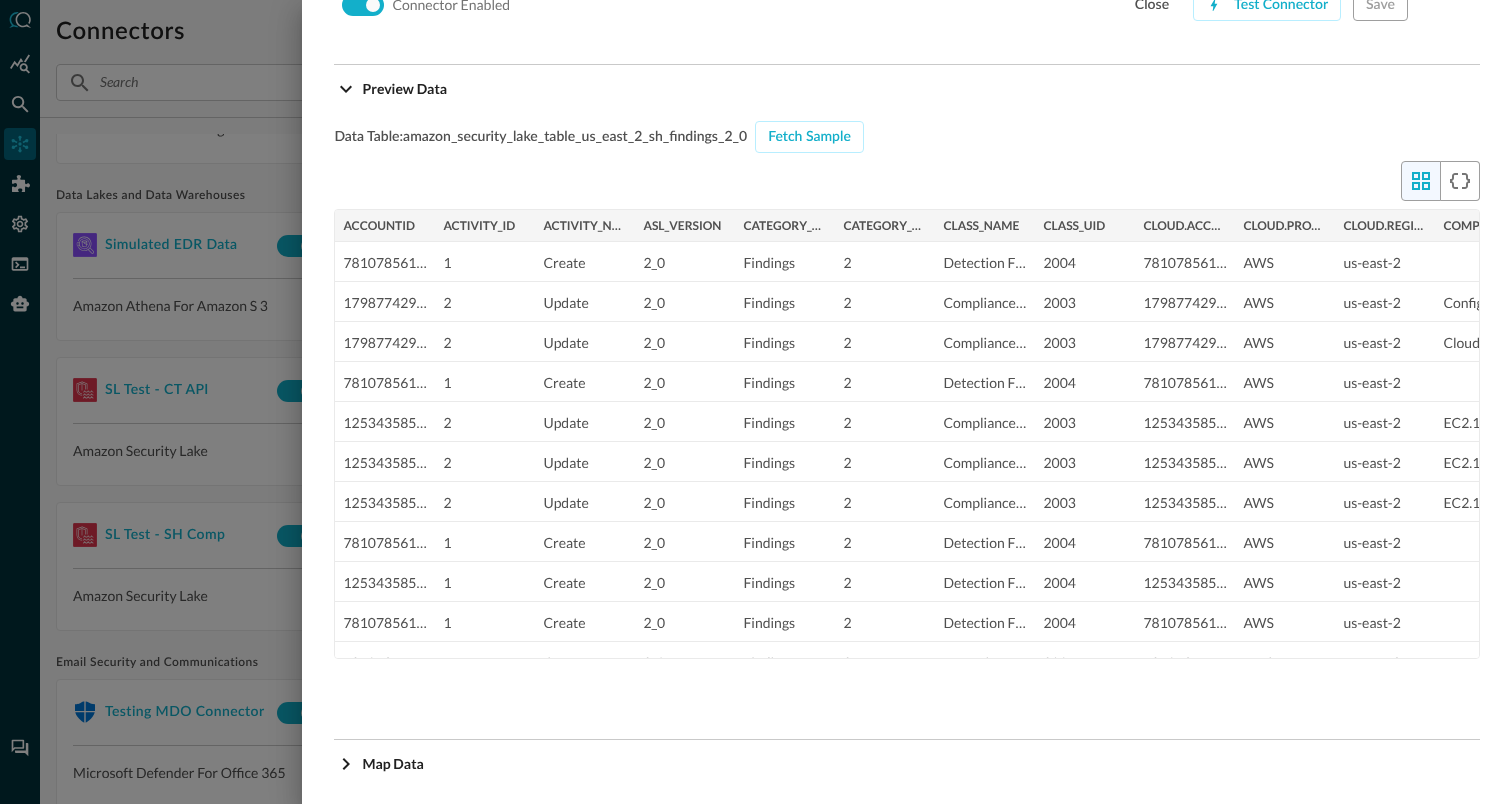 scroll, scrollTop: 1974, scrollLeft: 0, axis: vertical 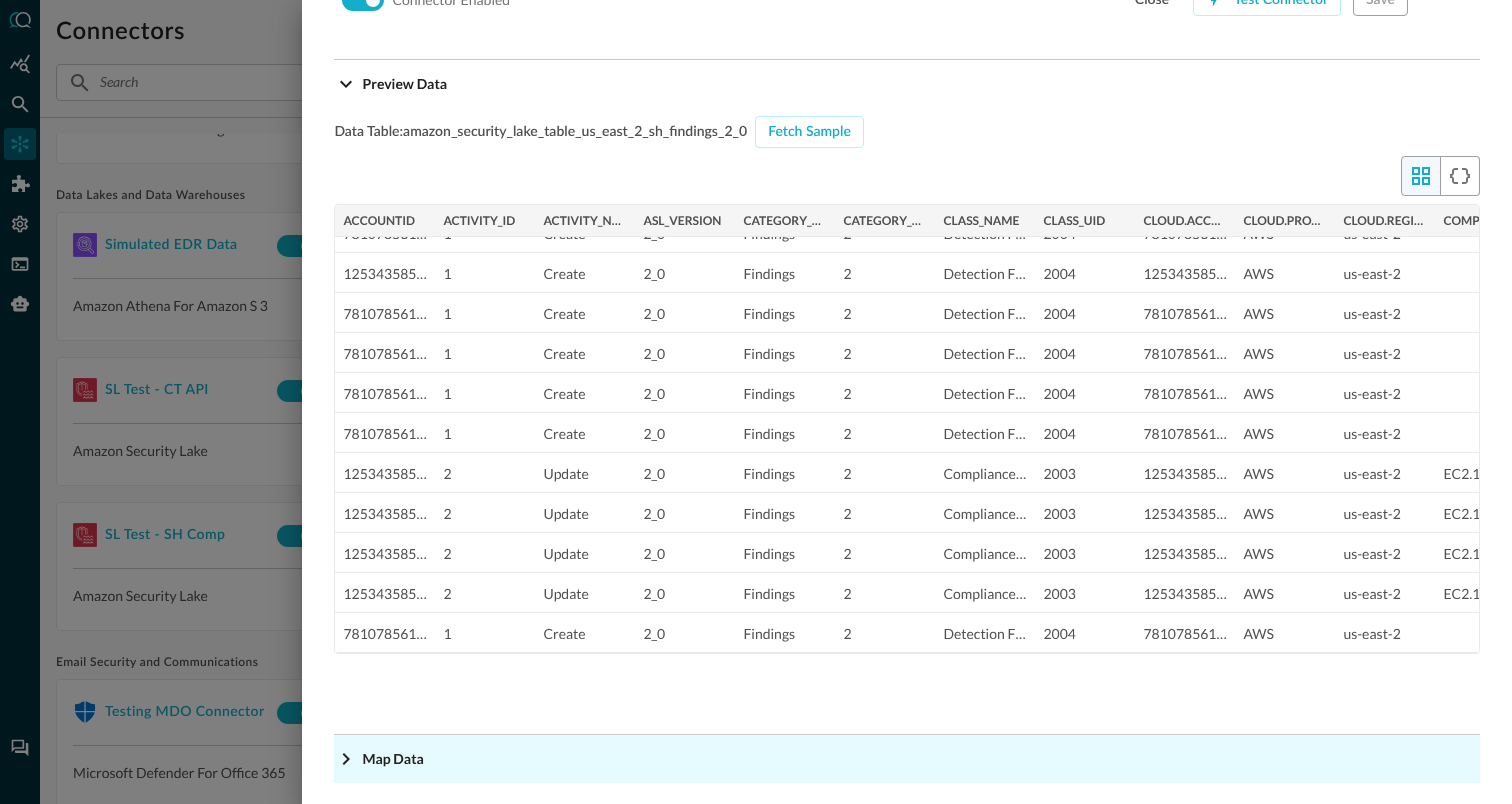 click 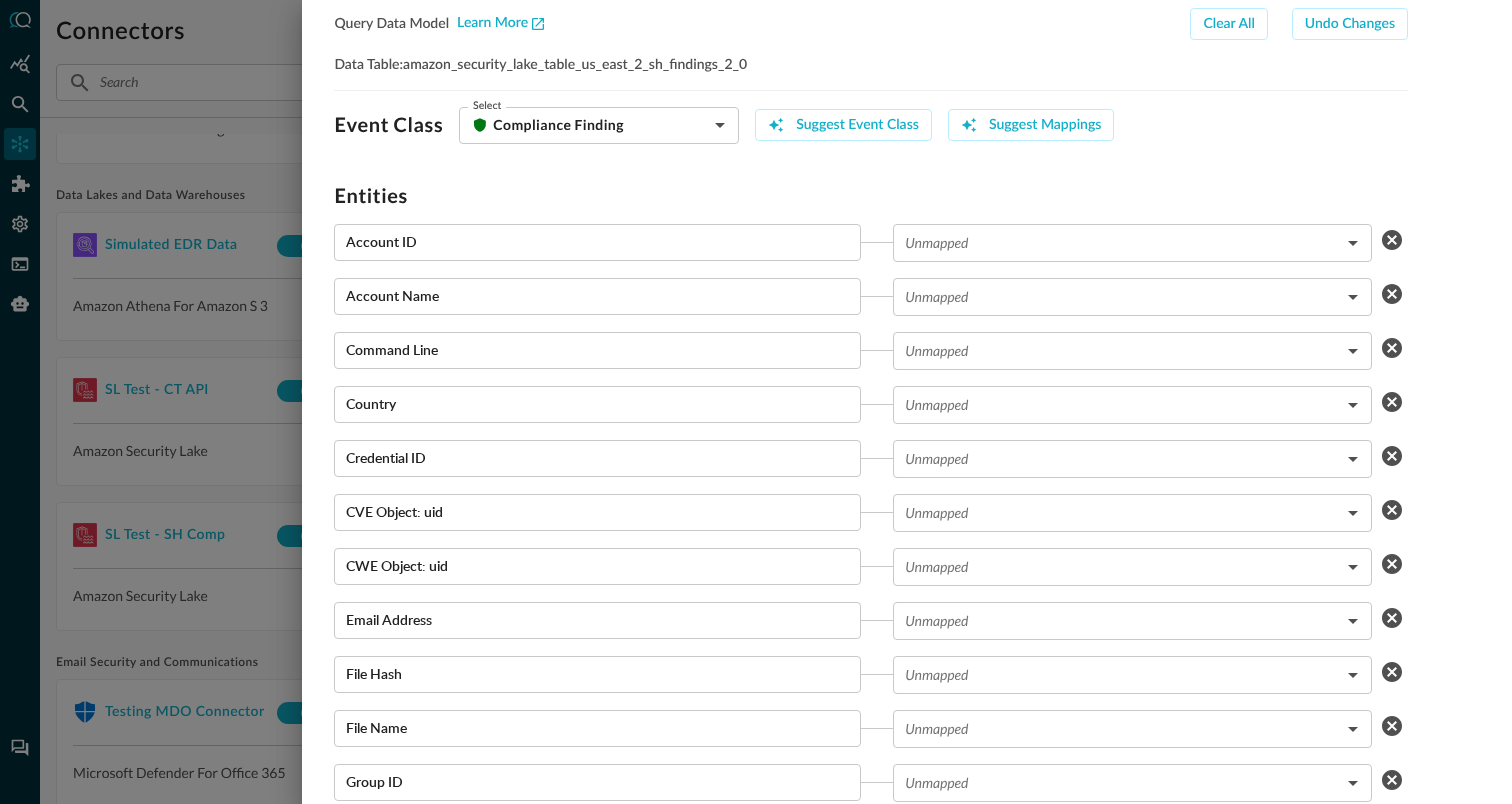 scroll, scrollTop: 2749, scrollLeft: 0, axis: vertical 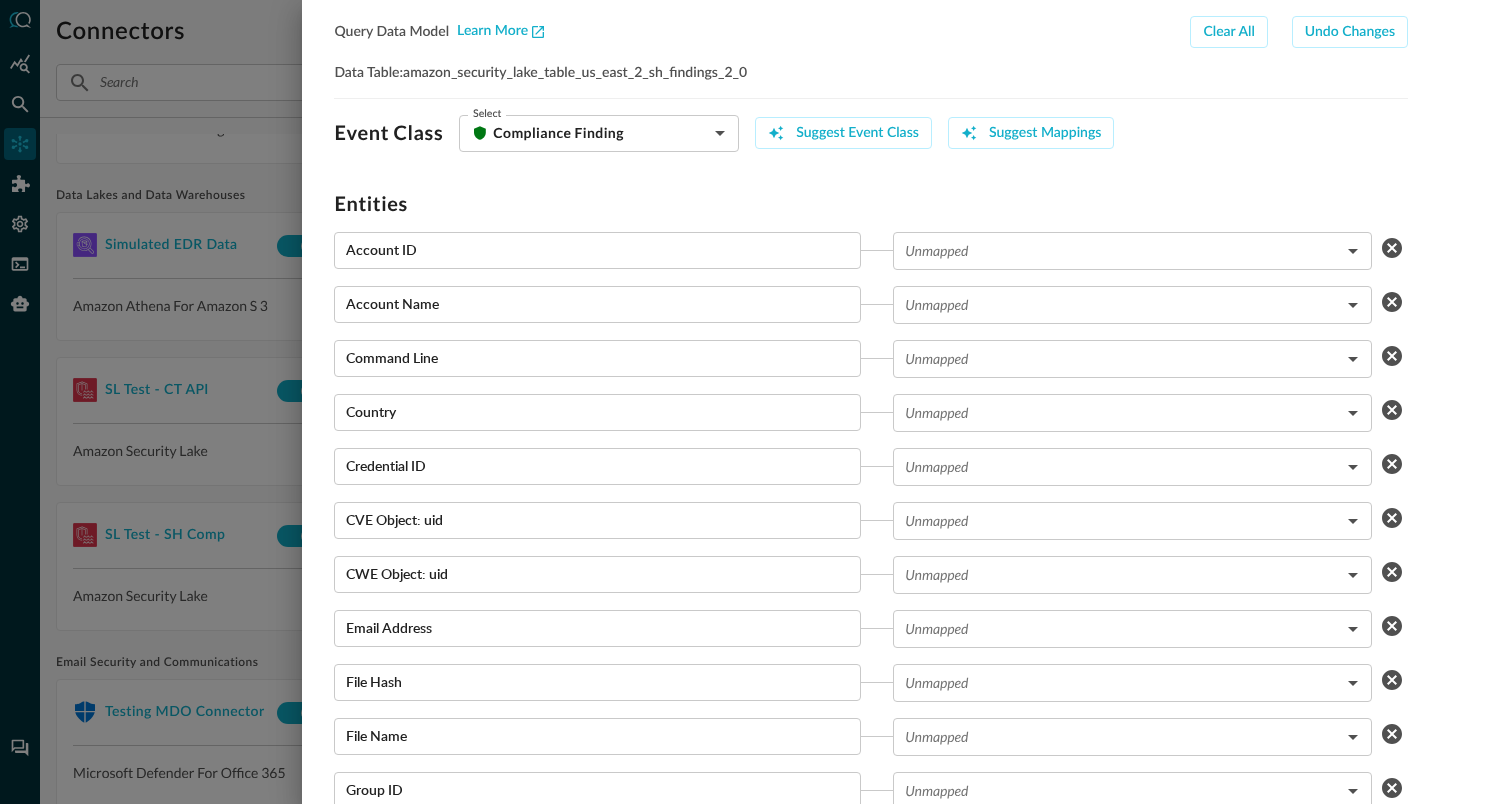 click at bounding box center (756, 402) 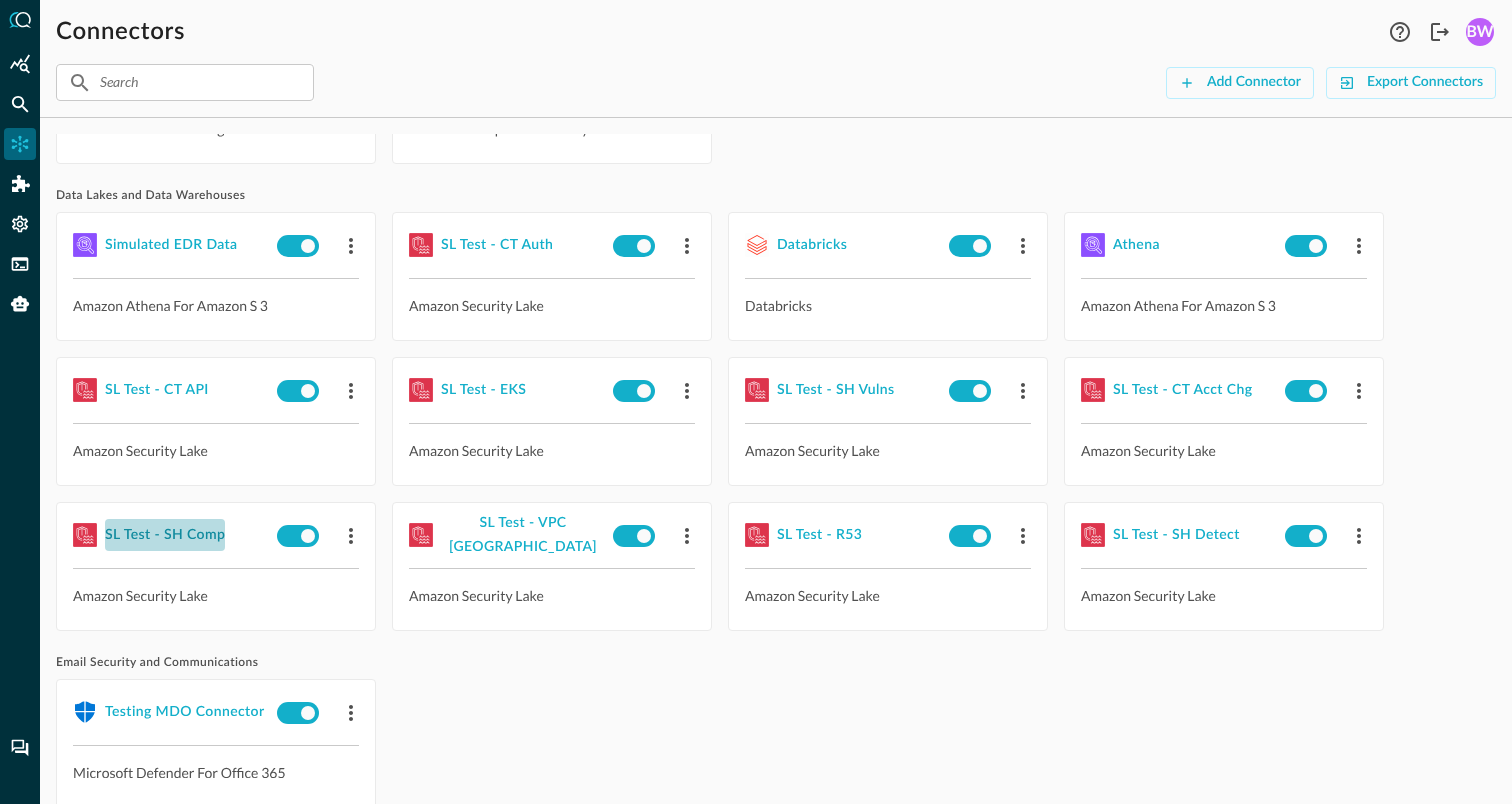 click on "SL Test - SH Comp" at bounding box center (165, 535) 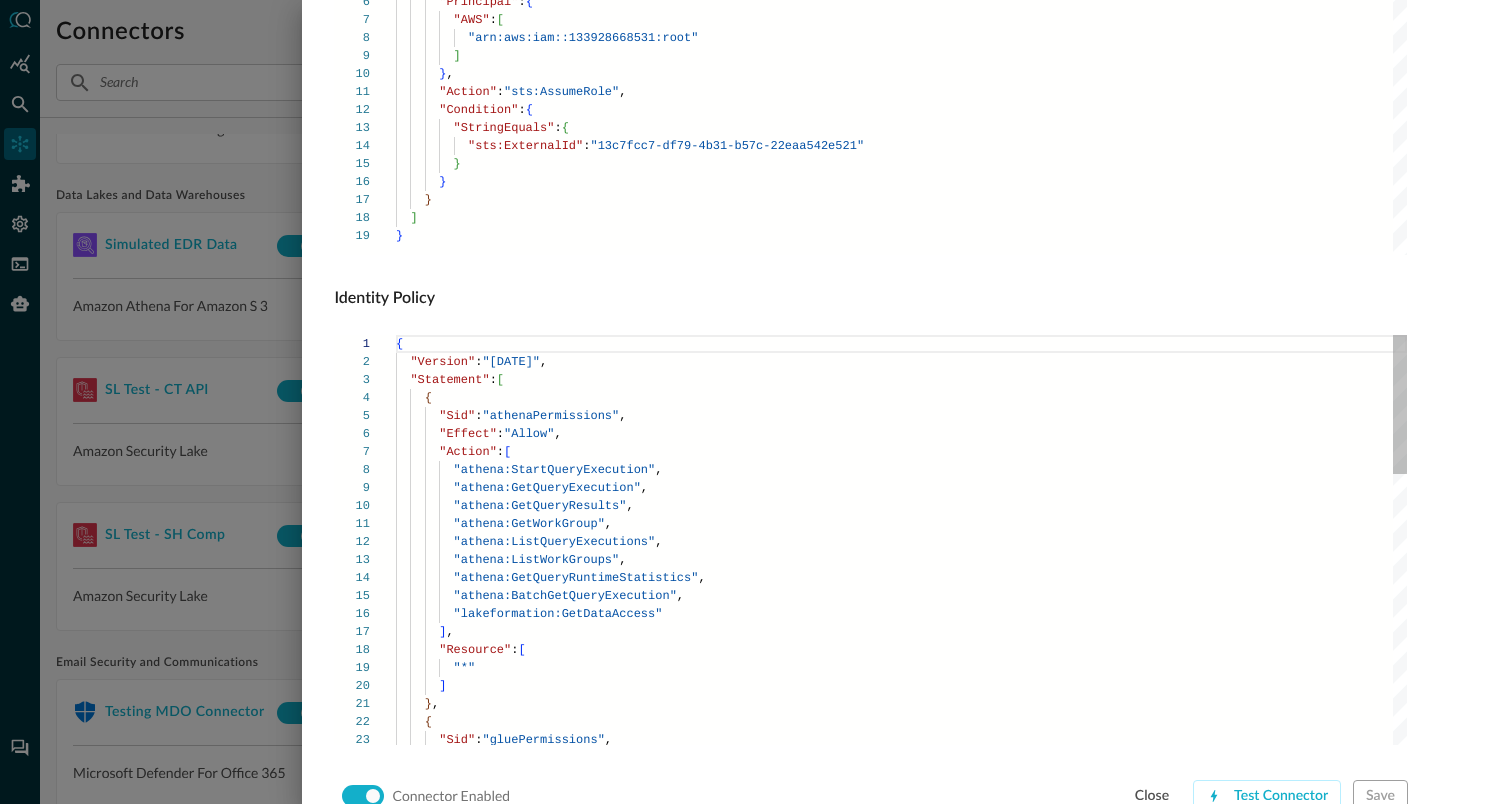scroll, scrollTop: 1203, scrollLeft: 0, axis: vertical 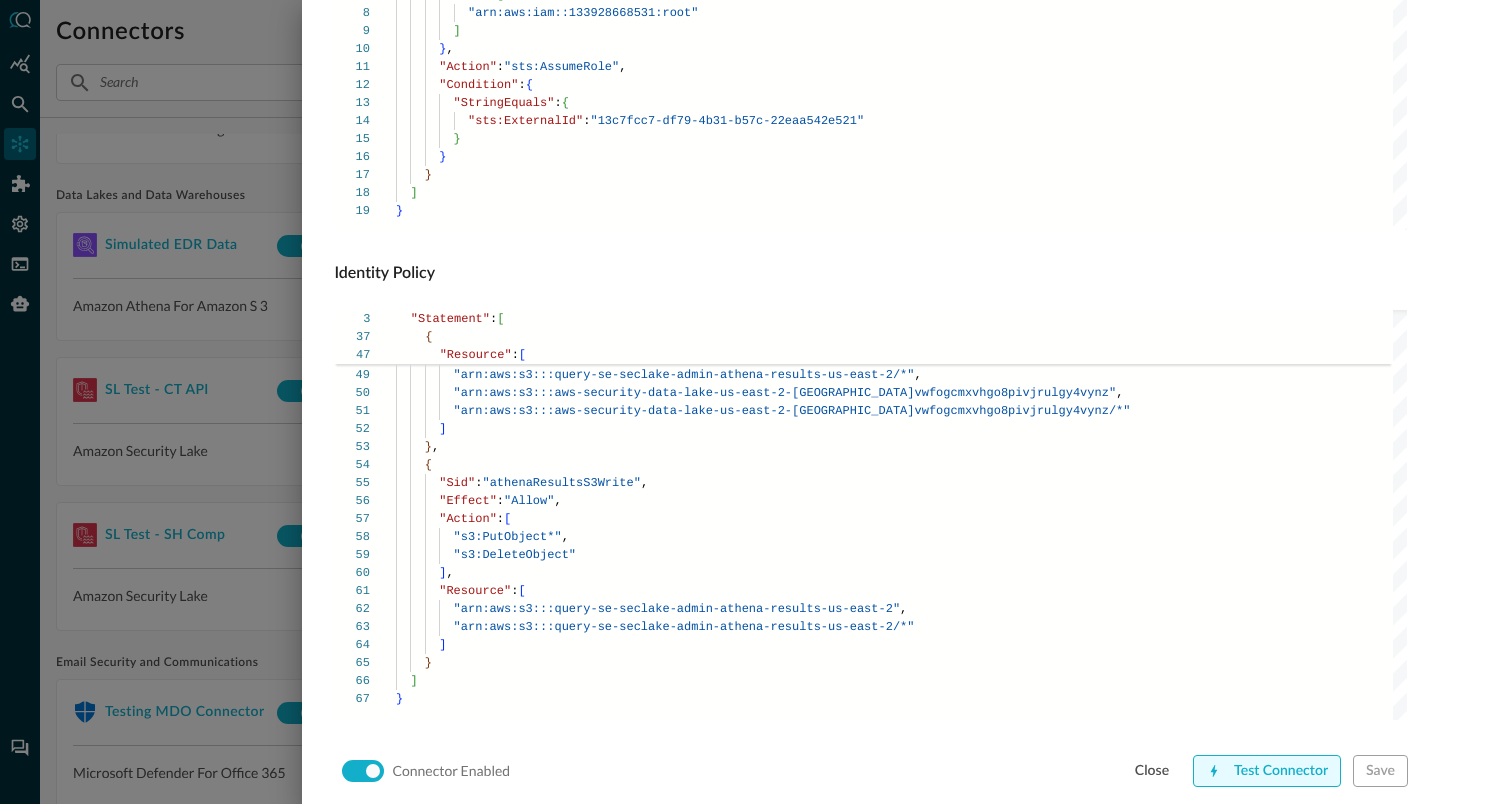 click on "Test Connector" at bounding box center [1267, 771] 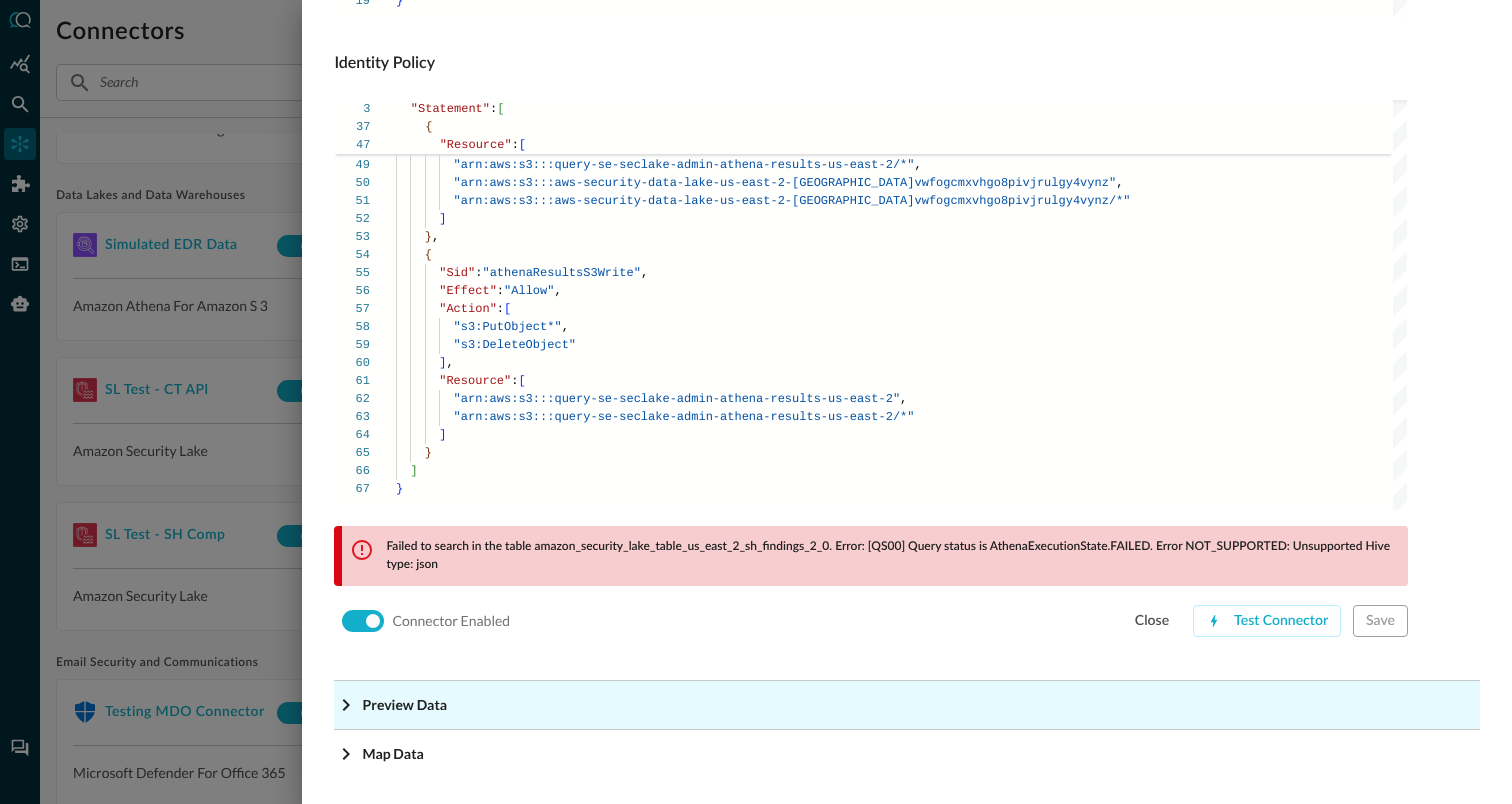 scroll, scrollTop: 1419, scrollLeft: 0, axis: vertical 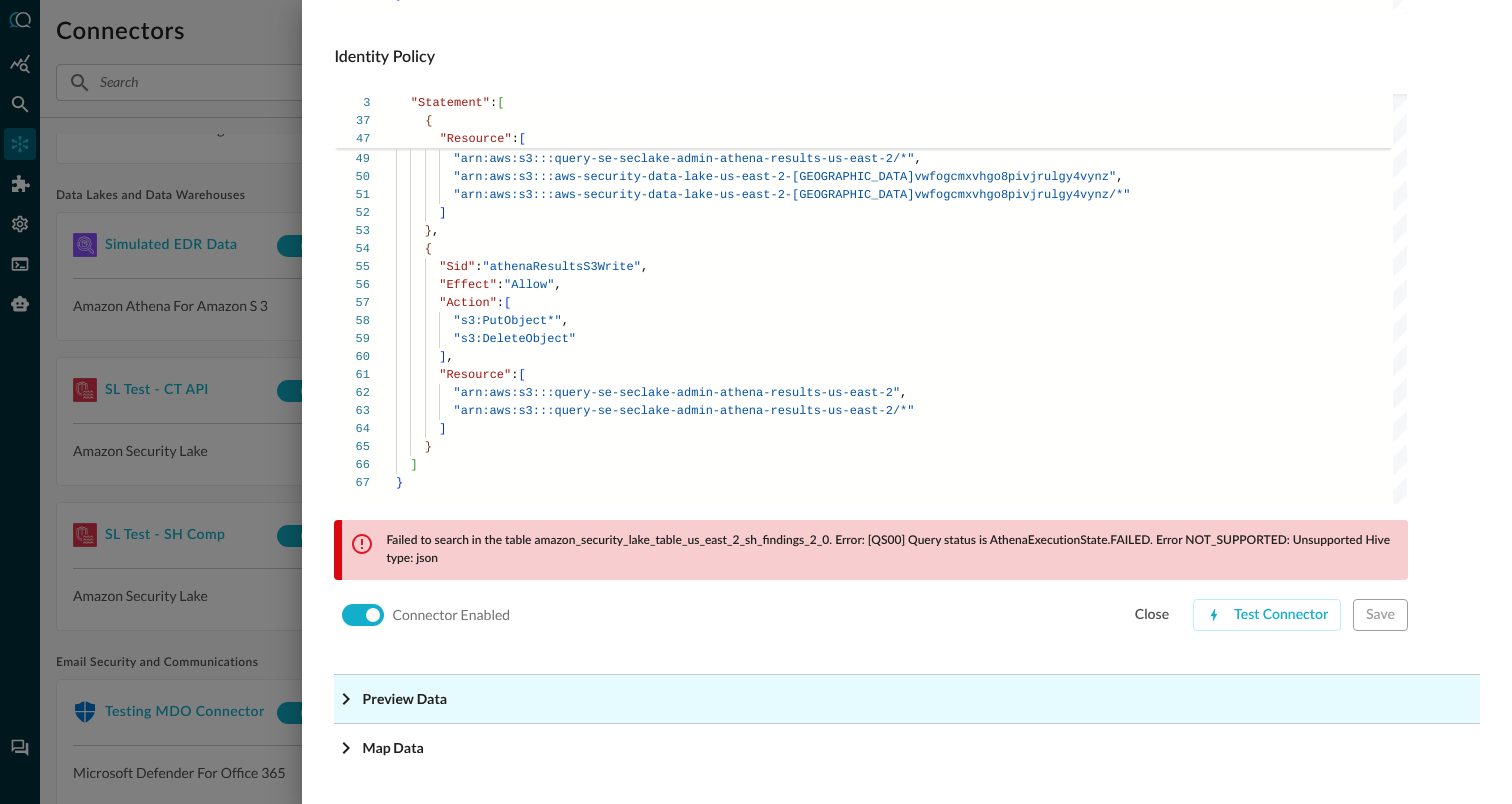 click on "Preview Data" at bounding box center (913, -1178) 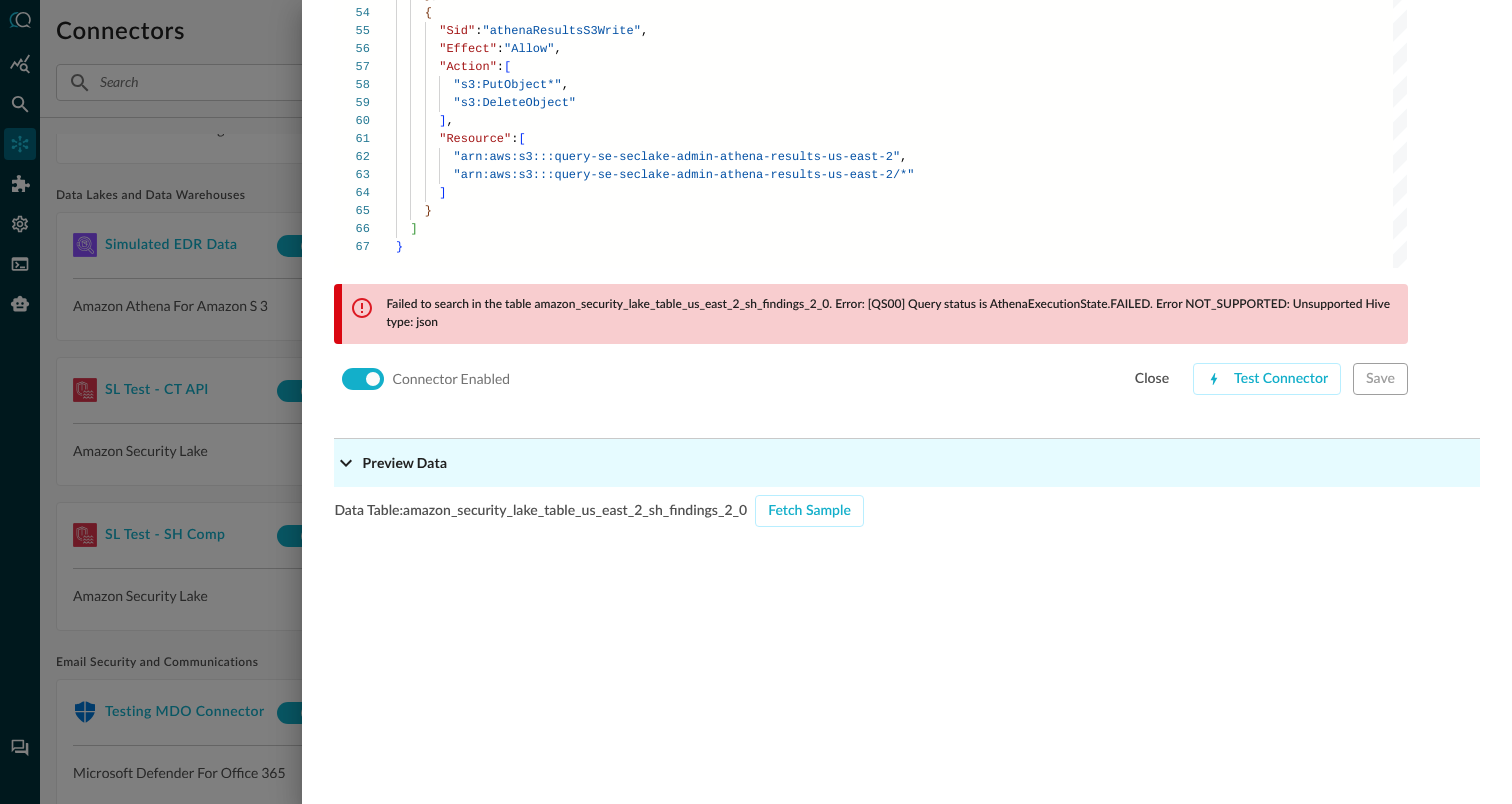 scroll, scrollTop: 1918, scrollLeft: 0, axis: vertical 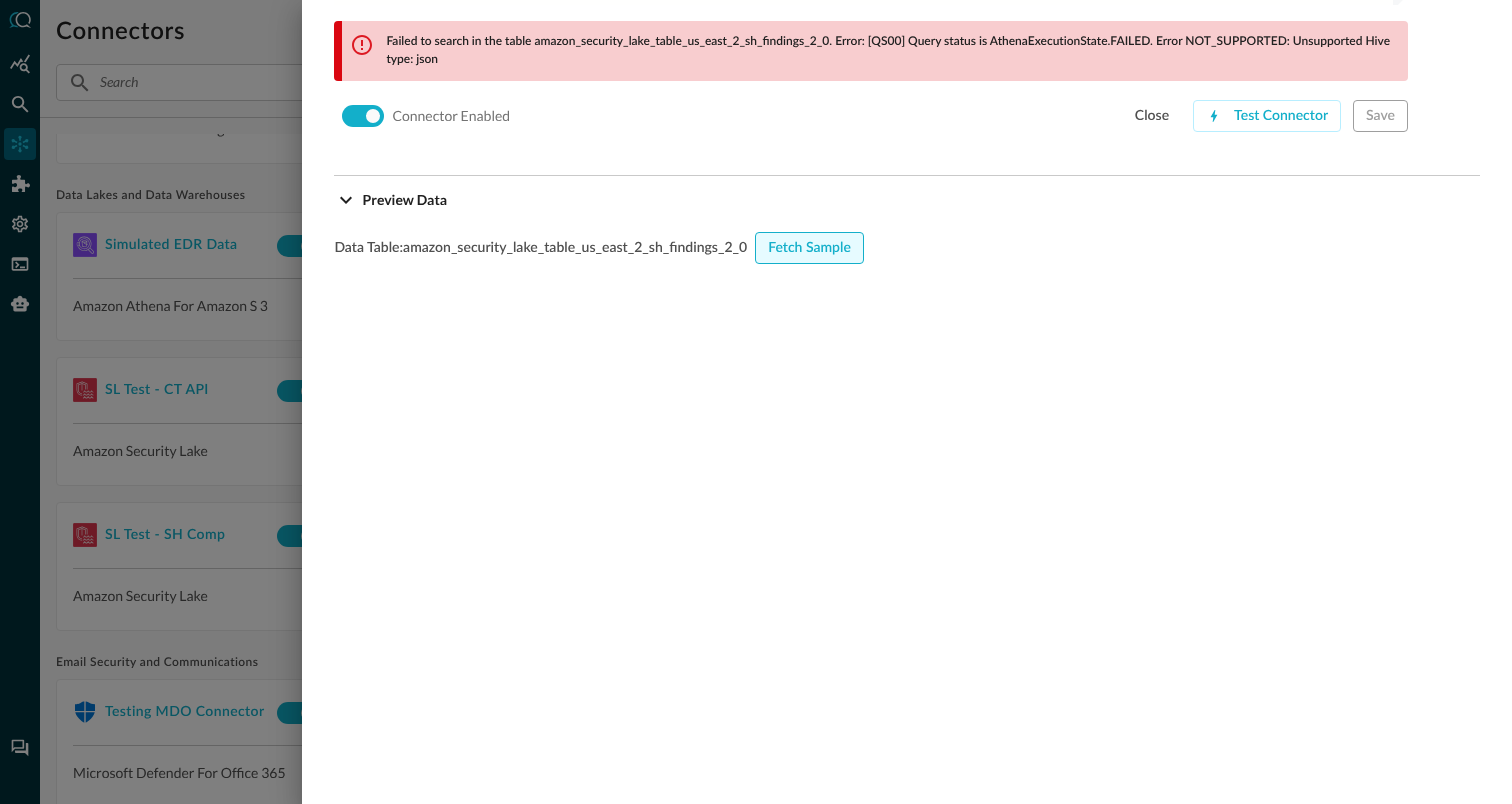 click on "Fetch Sample" at bounding box center (809, 248) 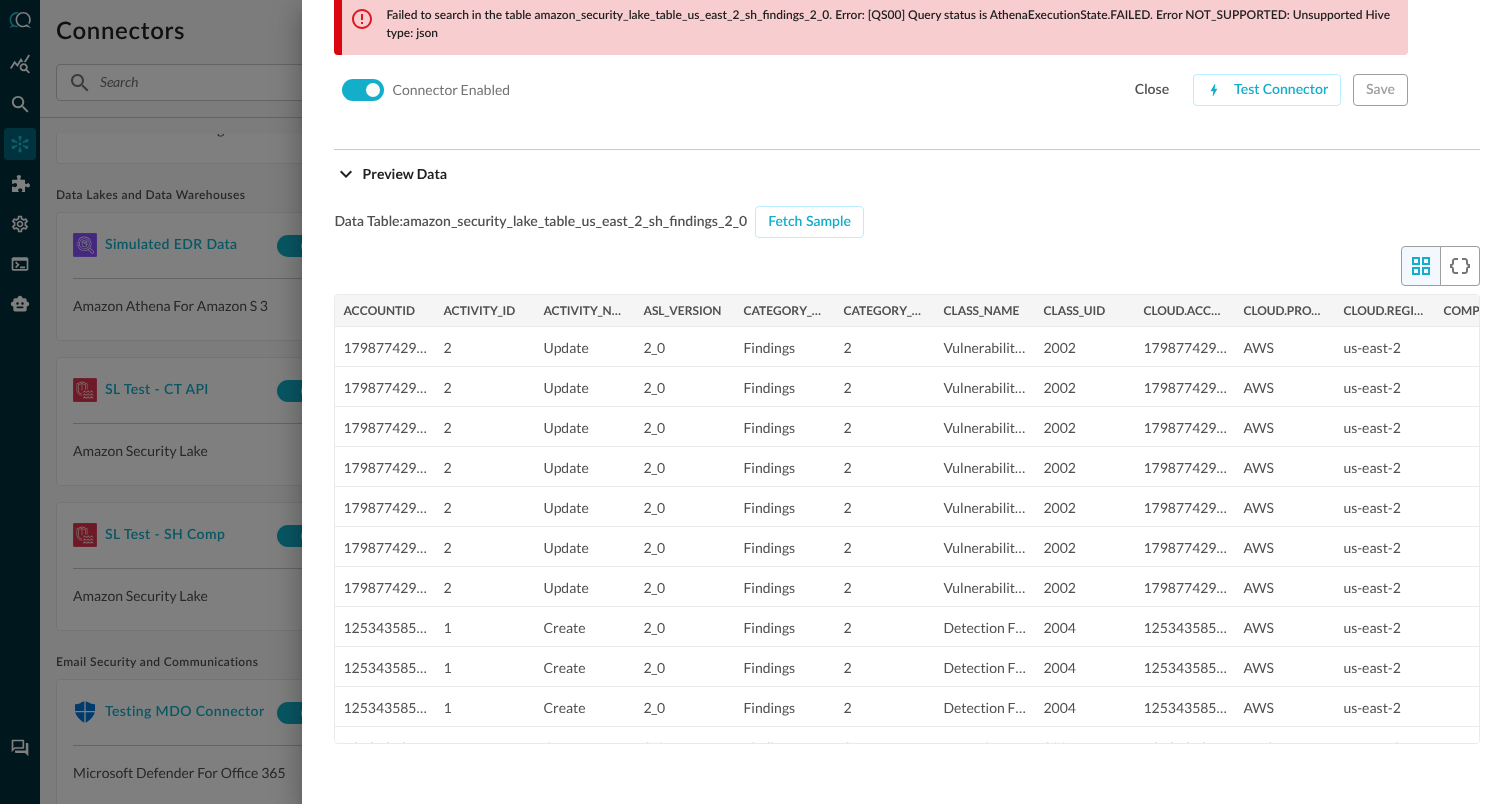 scroll, scrollTop: 1967, scrollLeft: 0, axis: vertical 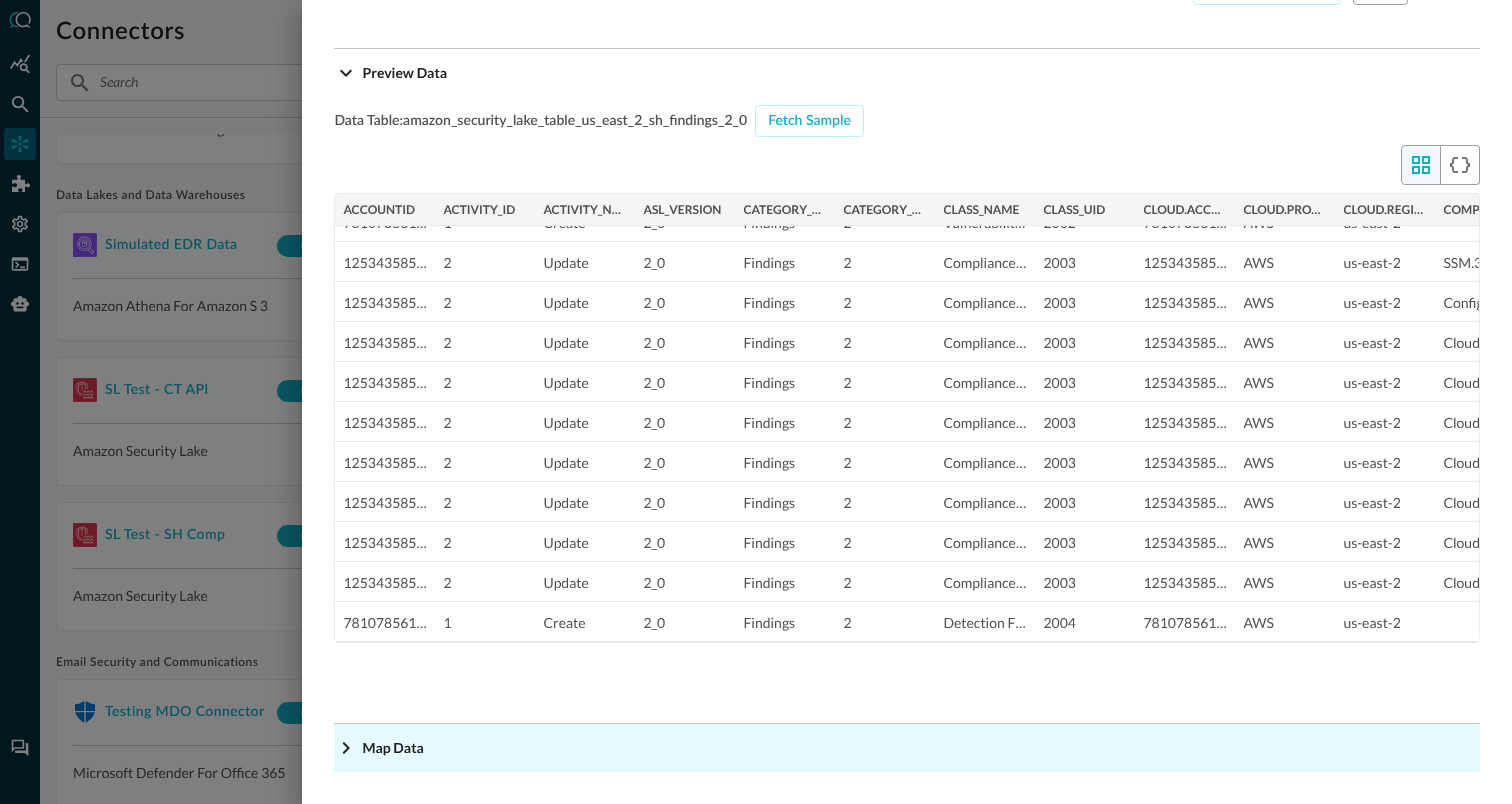 click 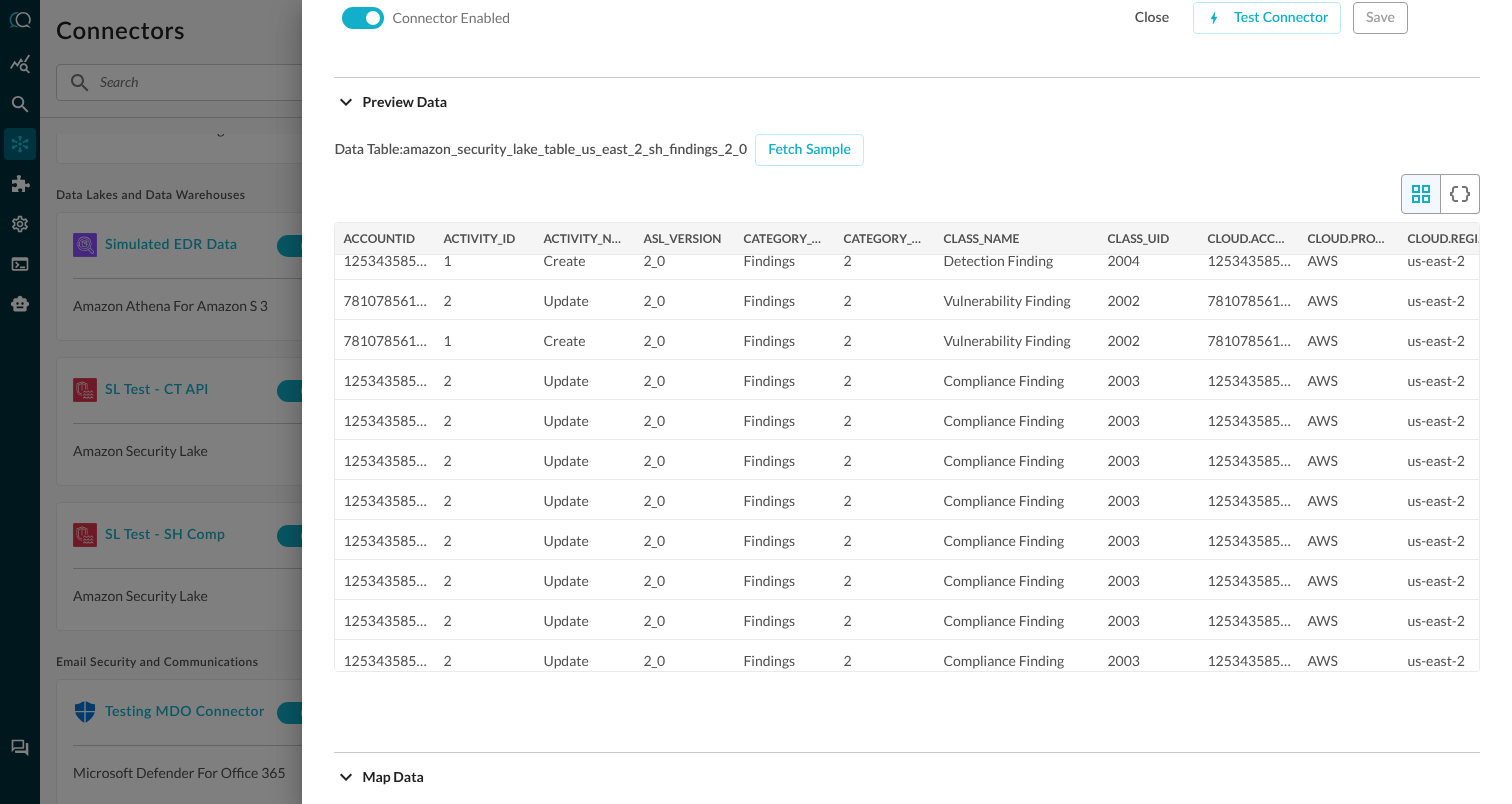 drag, startPoint x: 1030, startPoint y: 236, endPoint x: 1094, endPoint y: 230, distance: 64.28063 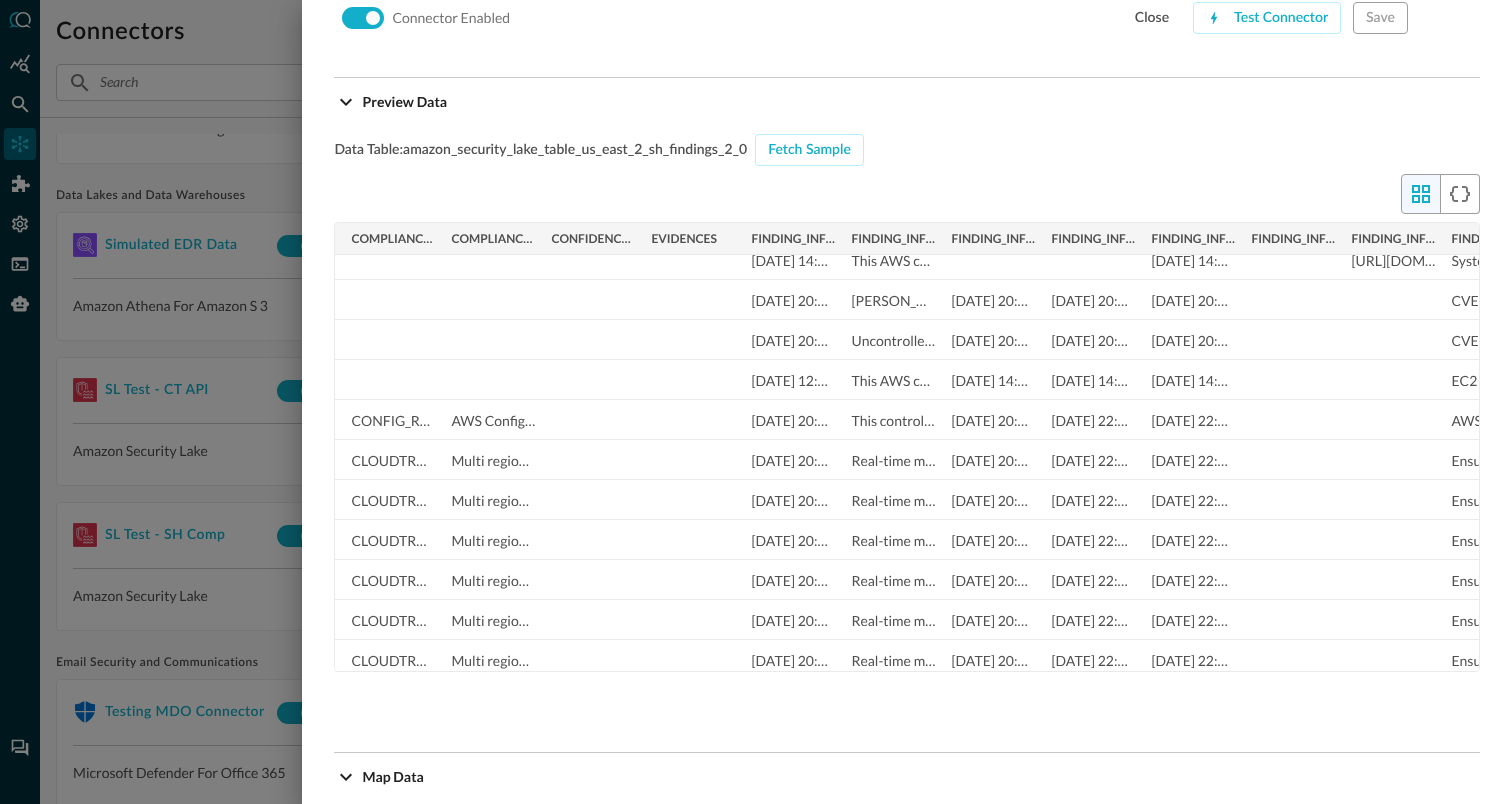 click at bounding box center (756, 402) 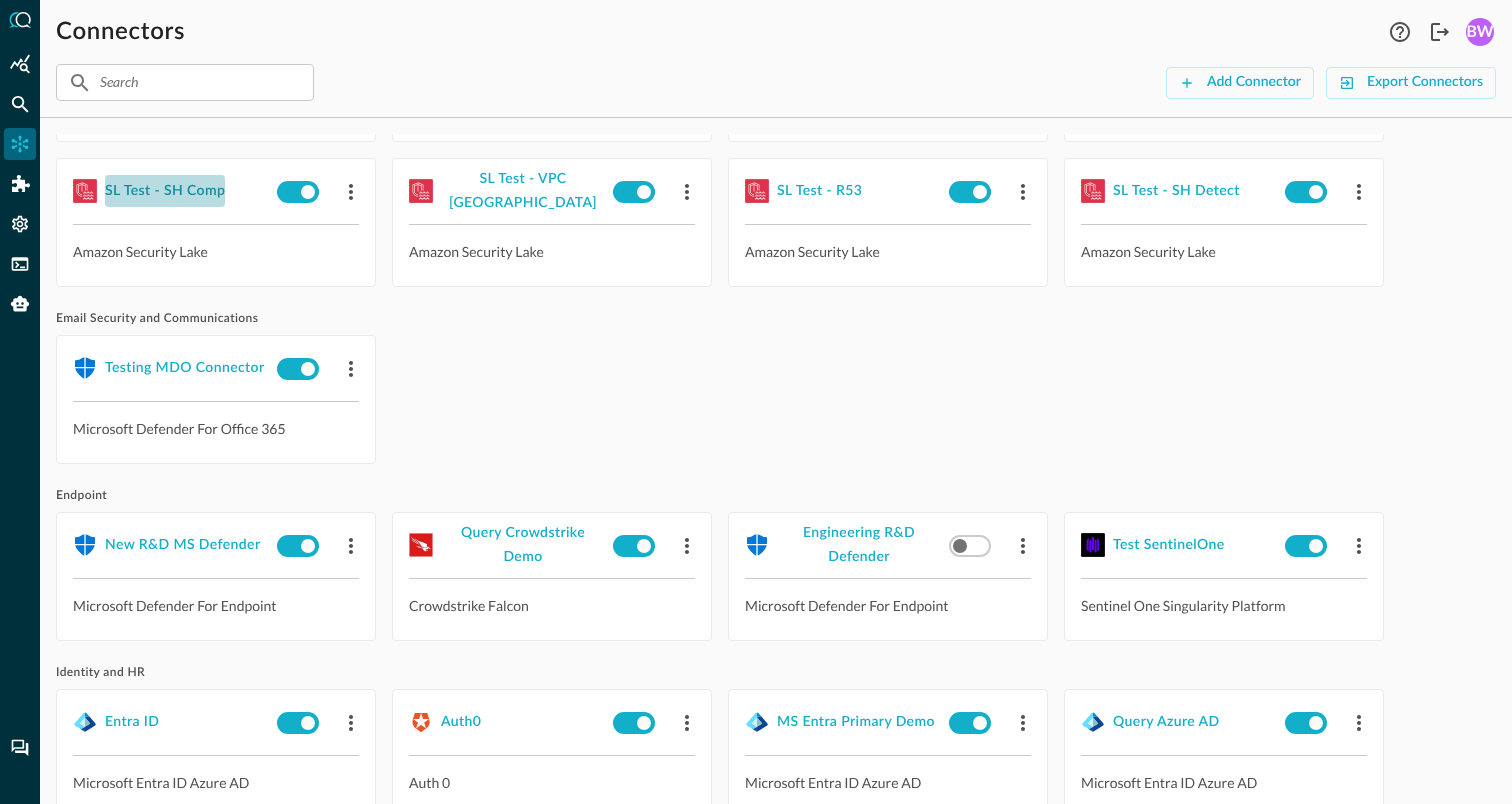 click on "SL Test - SH Comp" at bounding box center (165, 191) 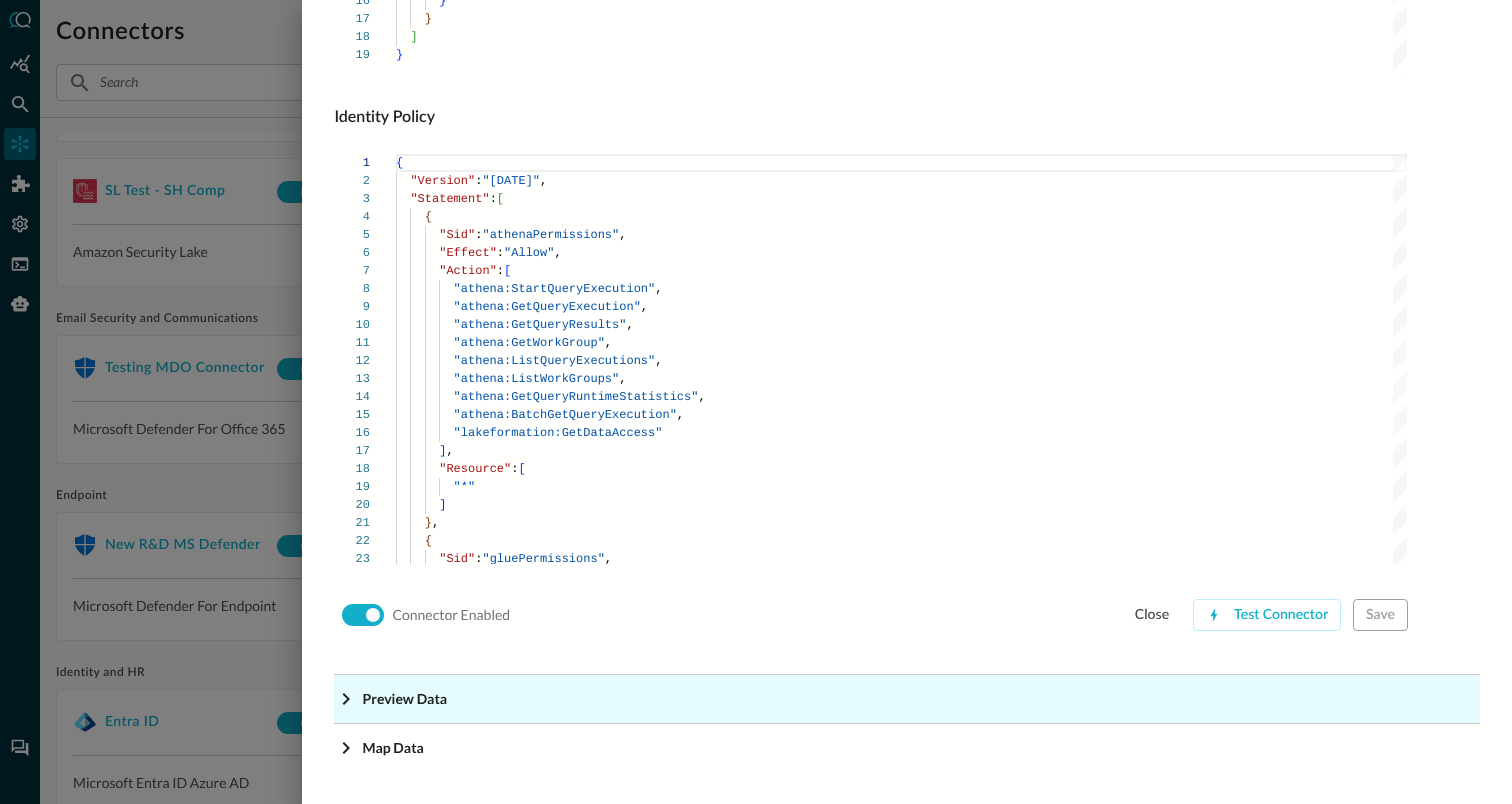 click 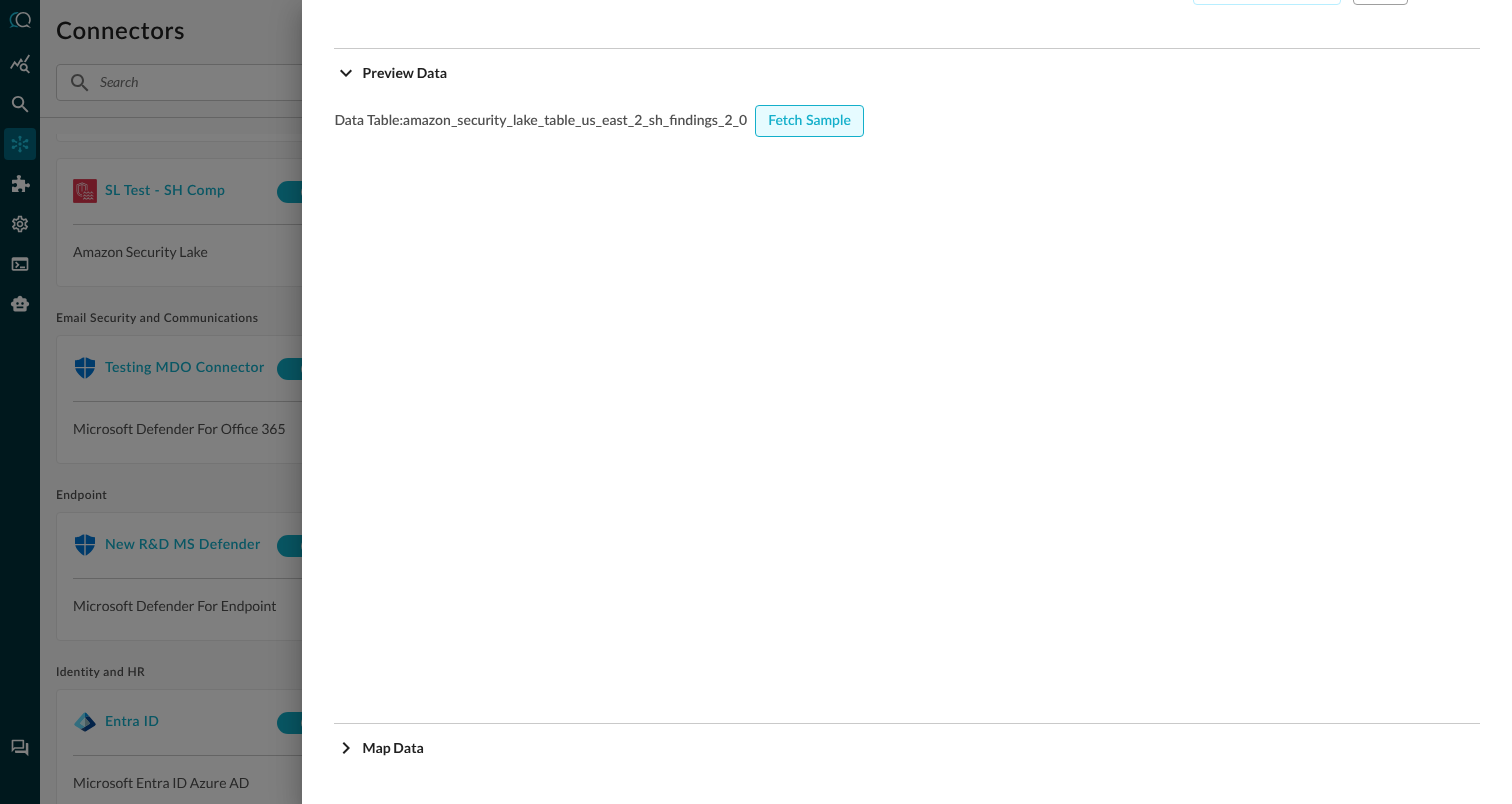 click on "Fetch Sample" at bounding box center [809, 121] 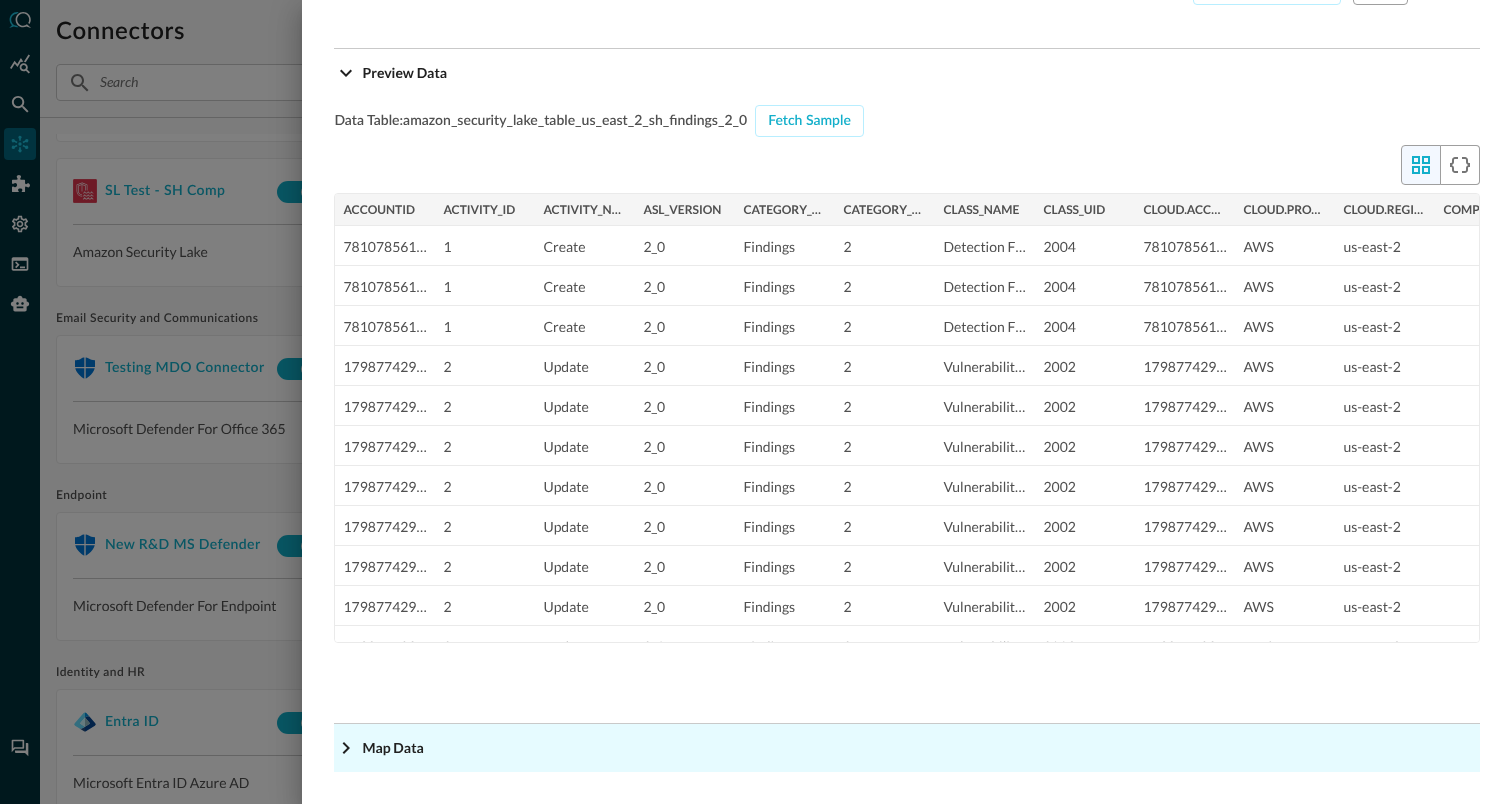 click 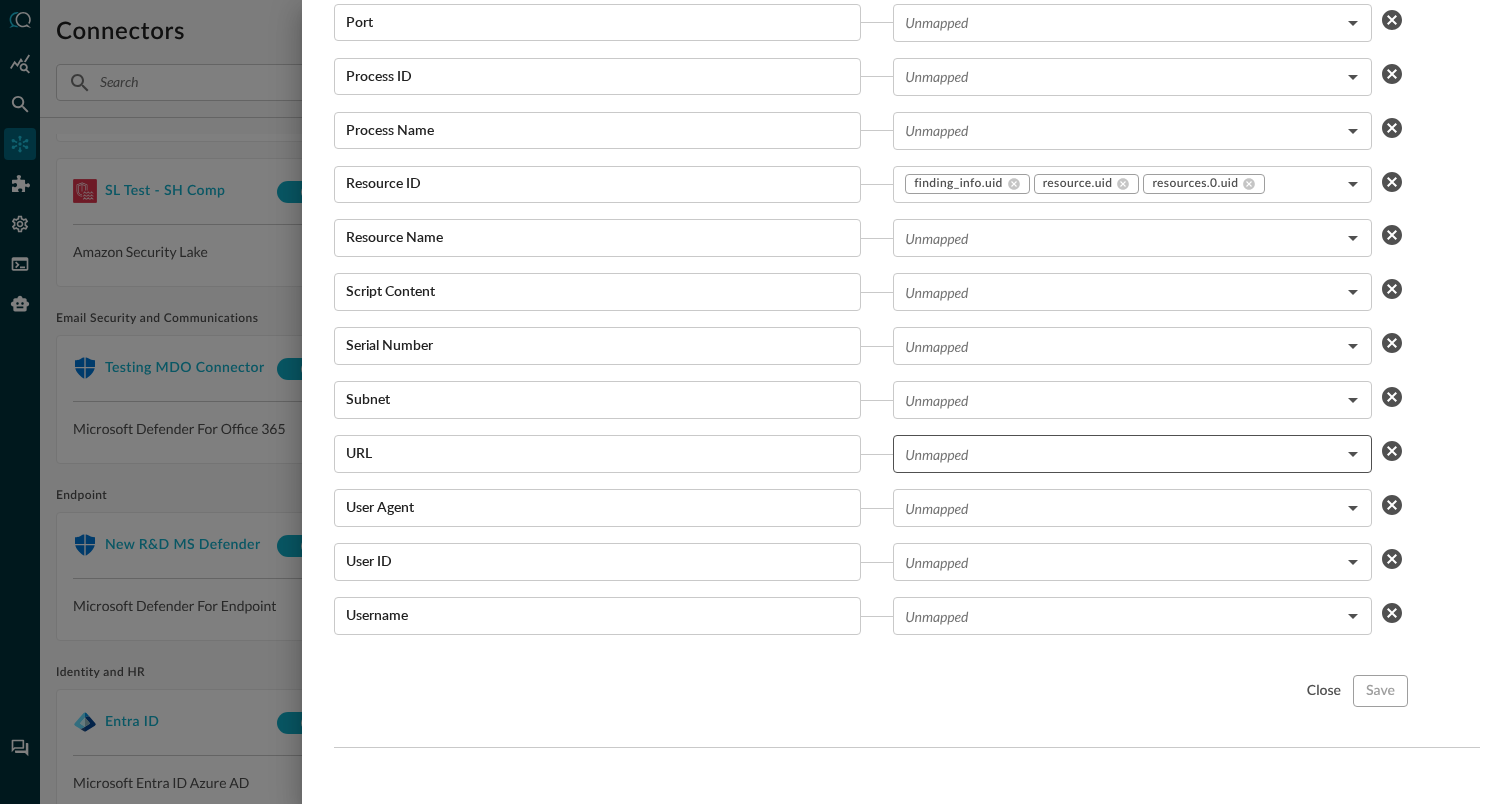 click on "Connectors Help Logout BW ​ ​ Add Connector Export Connectors Cloud Infrastructure and Security cloudwatch Amazon Cloudwatch Logs For AWS WA Fv 2 Test MS Graph Microsoft Graph API Security Data Lakes and Data Warehouses Simulated EDR Data Amazon Athena For Amazon S 3 SL Test - CT Auth Amazon Security Lake databricks Databricks athena Amazon Athena For Amazon S 3 SL Test - CT API Amazon Security Lake SL Test - EKS Amazon Security Lake SL Test - SH Vulns Amazon Security Lake SL Test - CT Acct Chg Amazon Security Lake SL Test - SH Comp Amazon Security Lake SL Test - VPC FL Amazon Security Lake SL Test - R53 Amazon Security Lake SL Test - SH Detect Amazon Security Lake Email Security and Communications Testing MDO Connector Microsoft Defender For Office 365 Endpoint New R&D MS Defender Microsoft Defender For Endpoint Query Crowdstrike Demo Crowdstrike Falcon Engineering R&D Defender Microsoft Defender For Endpoint Test SentinelOne Sentinel One Singularity Platform Identity and HR Entra ID auth0 *" at bounding box center (756, 402) 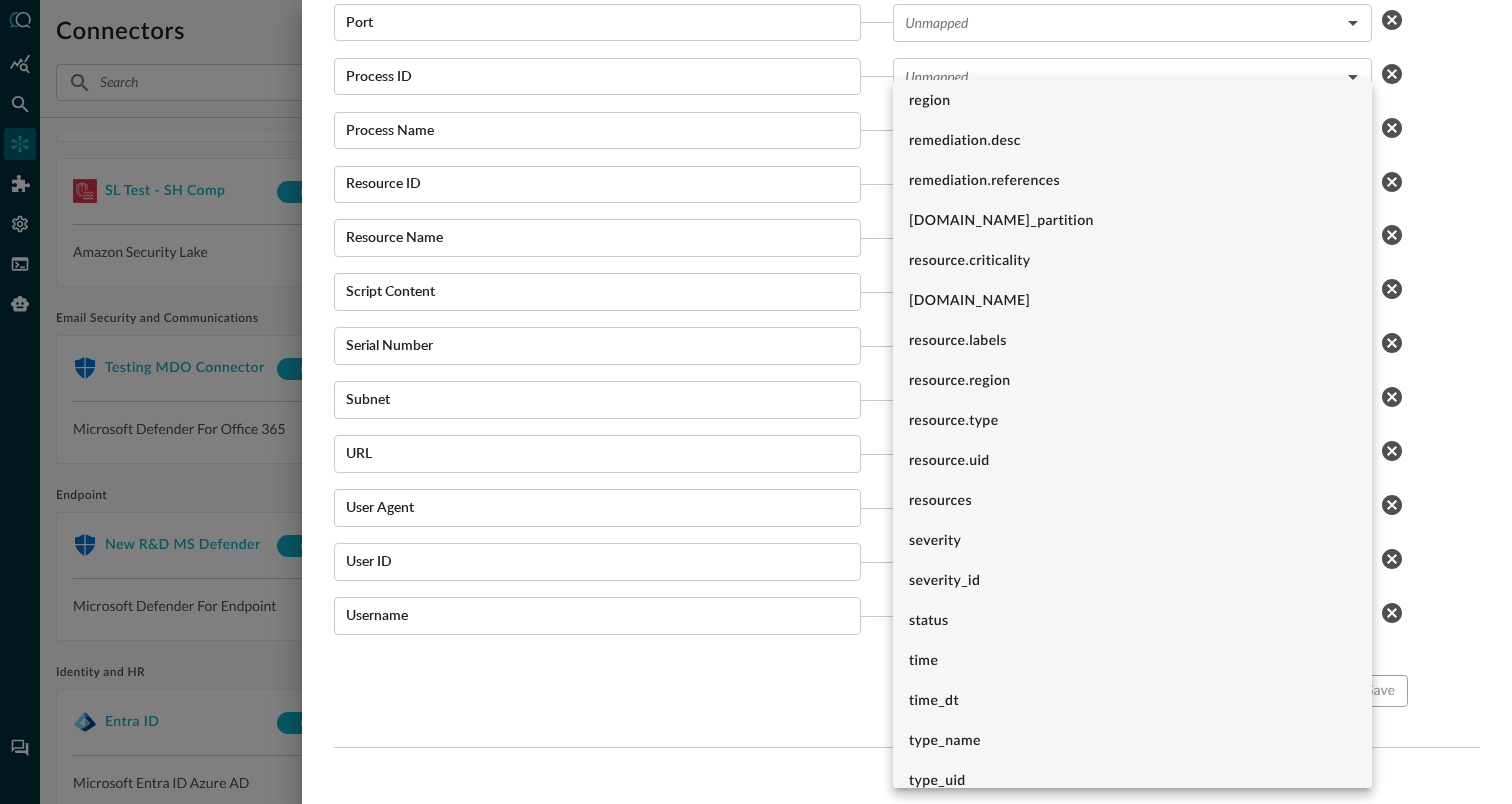 click at bounding box center (756, 402) 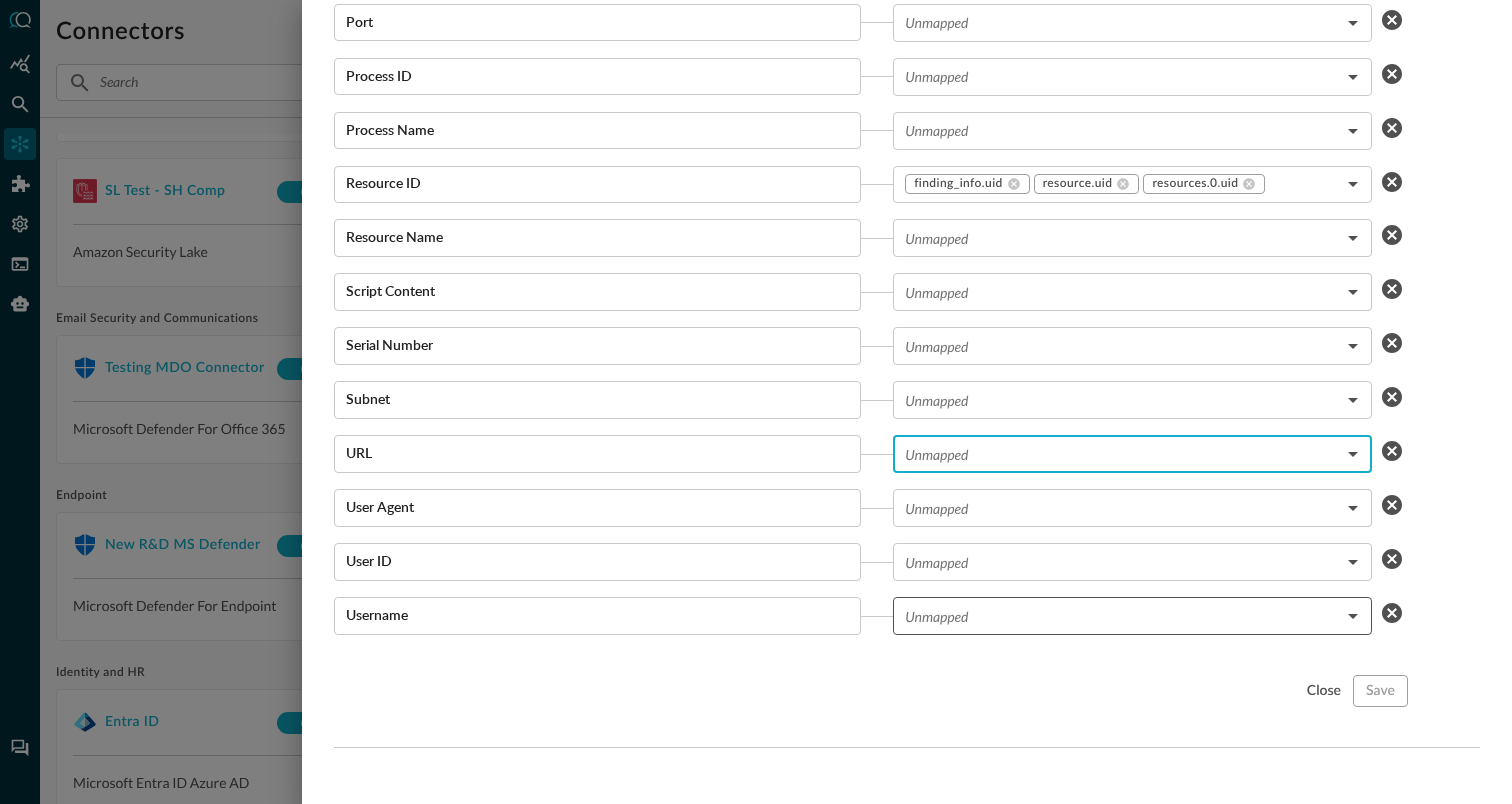 click on "Connectors Help Logout BW ​ ​ Add Connector Export Connectors Cloud Infrastructure and Security cloudwatch Amazon Cloudwatch Logs For AWS WA Fv 2 Test MS Graph Microsoft Graph API Security Data Lakes and Data Warehouses Simulated EDR Data Amazon Athena For Amazon S 3 SL Test - CT Auth Amazon Security Lake databricks Databricks athena Amazon Athena For Amazon S 3 SL Test - CT API Amazon Security Lake SL Test - EKS Amazon Security Lake SL Test - SH Vulns Amazon Security Lake SL Test - CT Acct Chg Amazon Security Lake SL Test - SH Comp Amazon Security Lake SL Test - VPC FL Amazon Security Lake SL Test - R53 Amazon Security Lake SL Test - SH Detect Amazon Security Lake Email Security and Communications Testing MDO Connector Microsoft Defender For Office 365 Endpoint New R&D MS Defender Microsoft Defender For Endpoint Query Crowdstrike Demo Crowdstrike Falcon Engineering R&D Defender Microsoft Defender For Endpoint Test SentinelOne Sentinel One Singularity Platform Identity and HR Entra ID auth0 *" at bounding box center [756, 402] 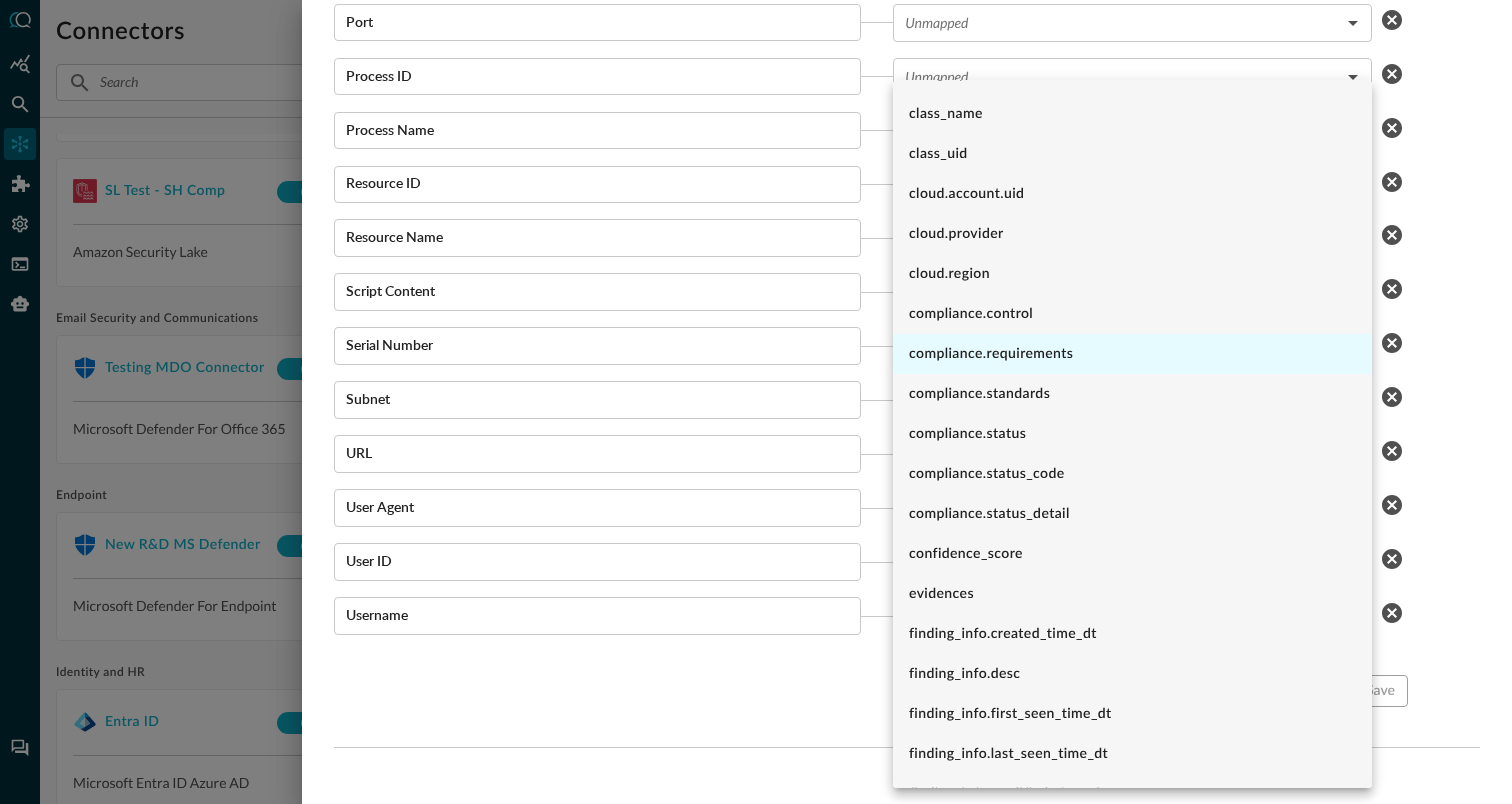 scroll, scrollTop: 225, scrollLeft: 0, axis: vertical 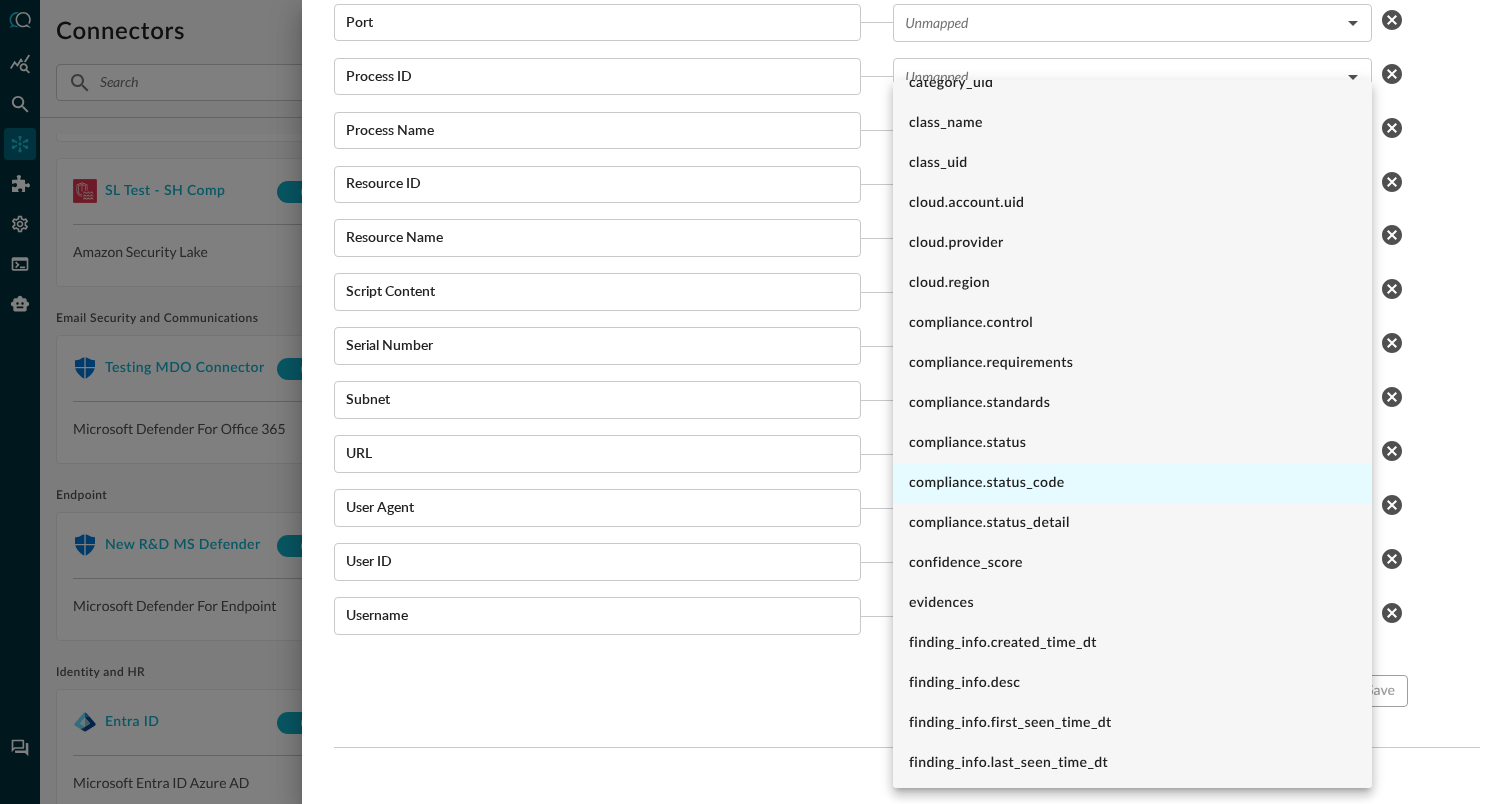 click on "compliance.status_code" at bounding box center (1132, 483) 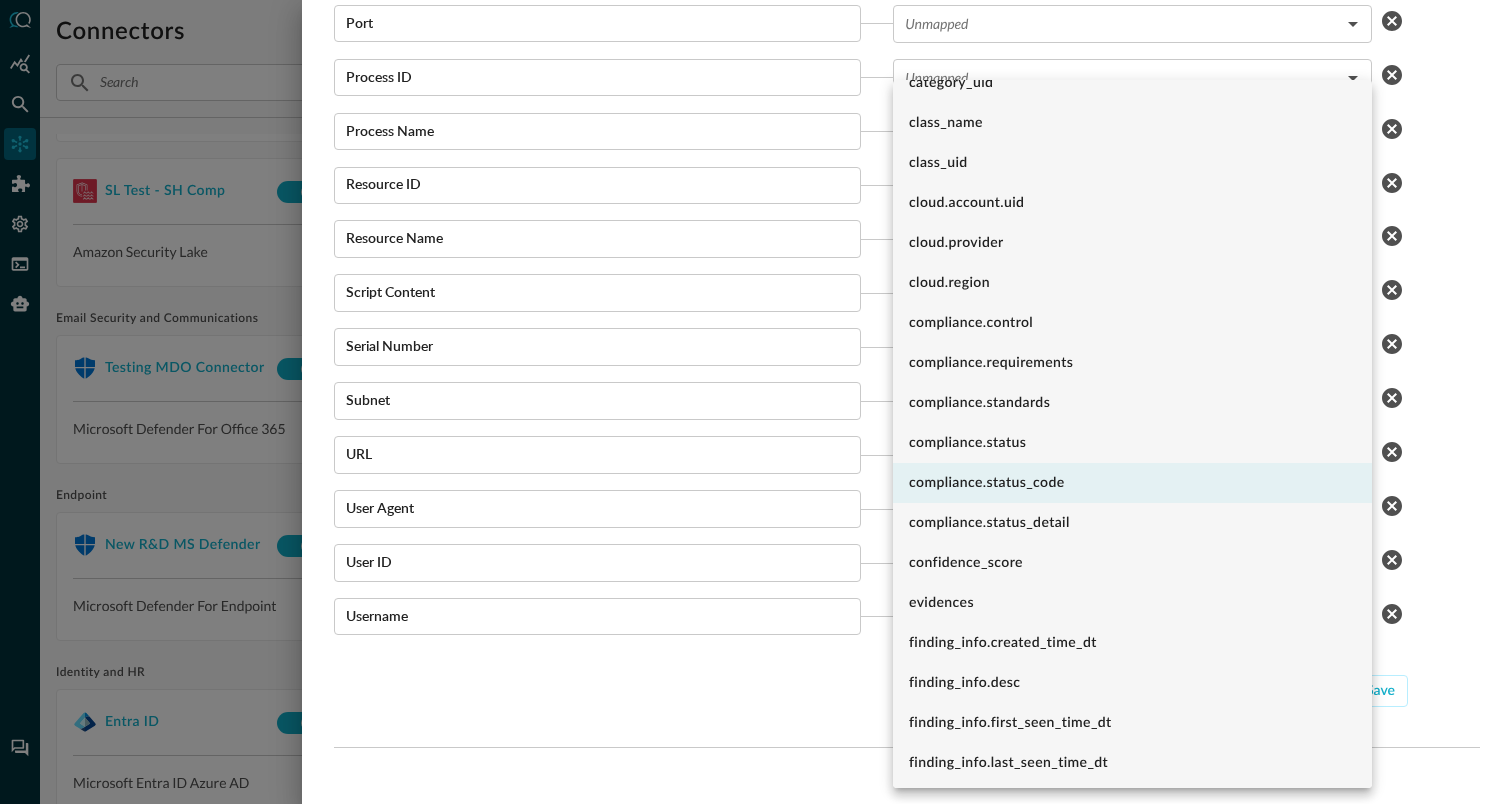 scroll, scrollTop: 3786, scrollLeft: 0, axis: vertical 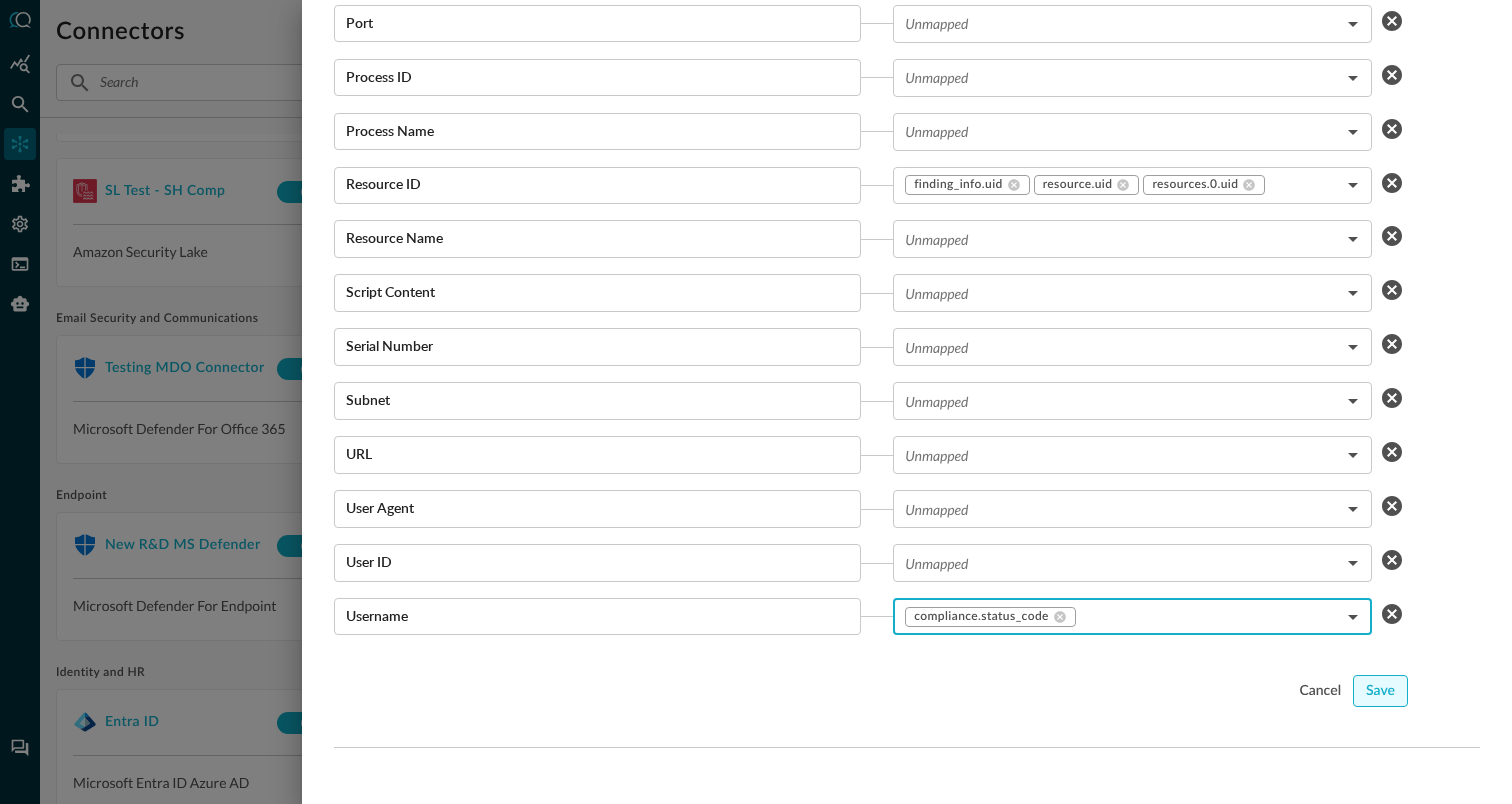 click on "Save" at bounding box center (1380, 691) 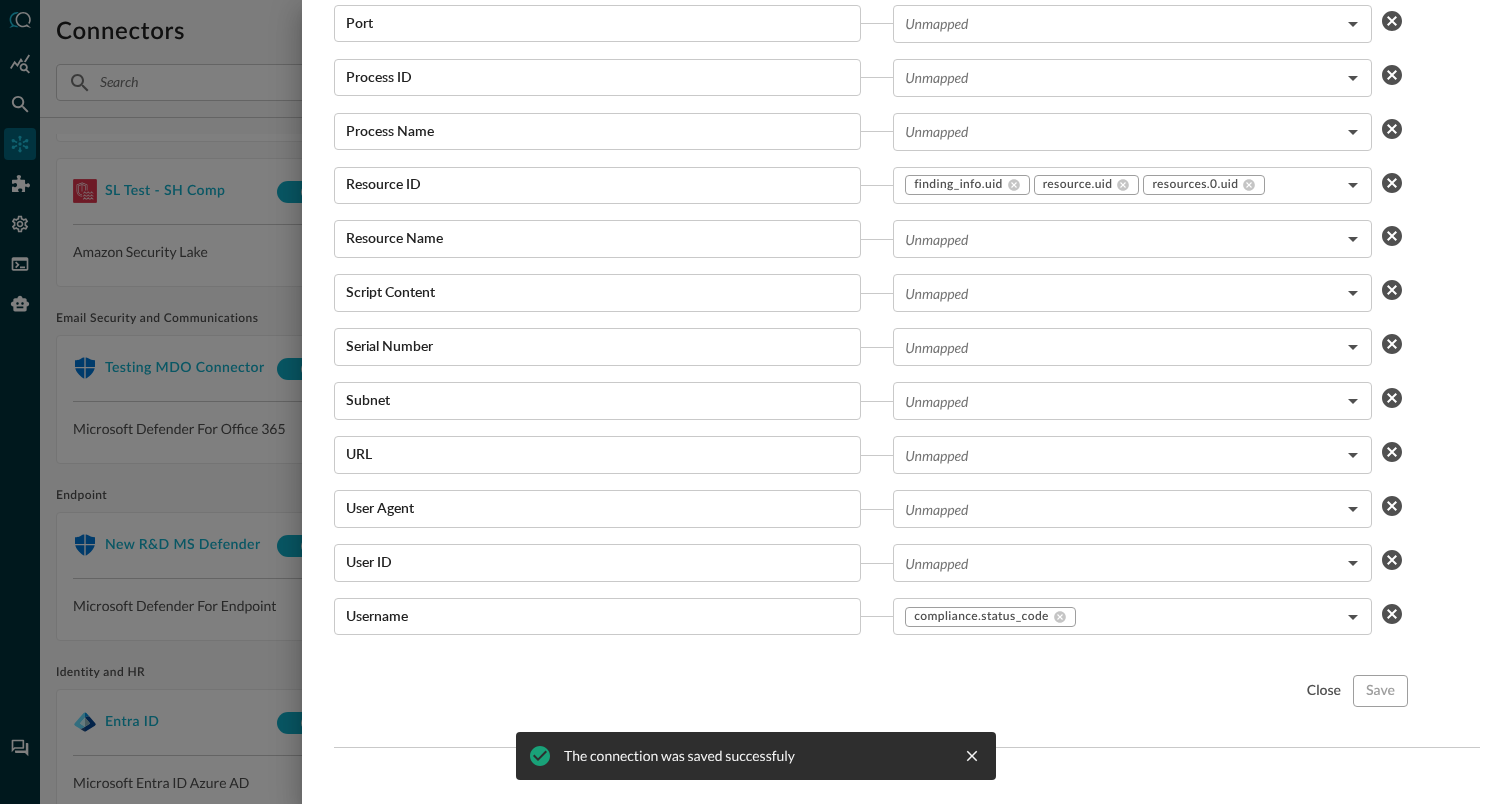 click at bounding box center (756, 402) 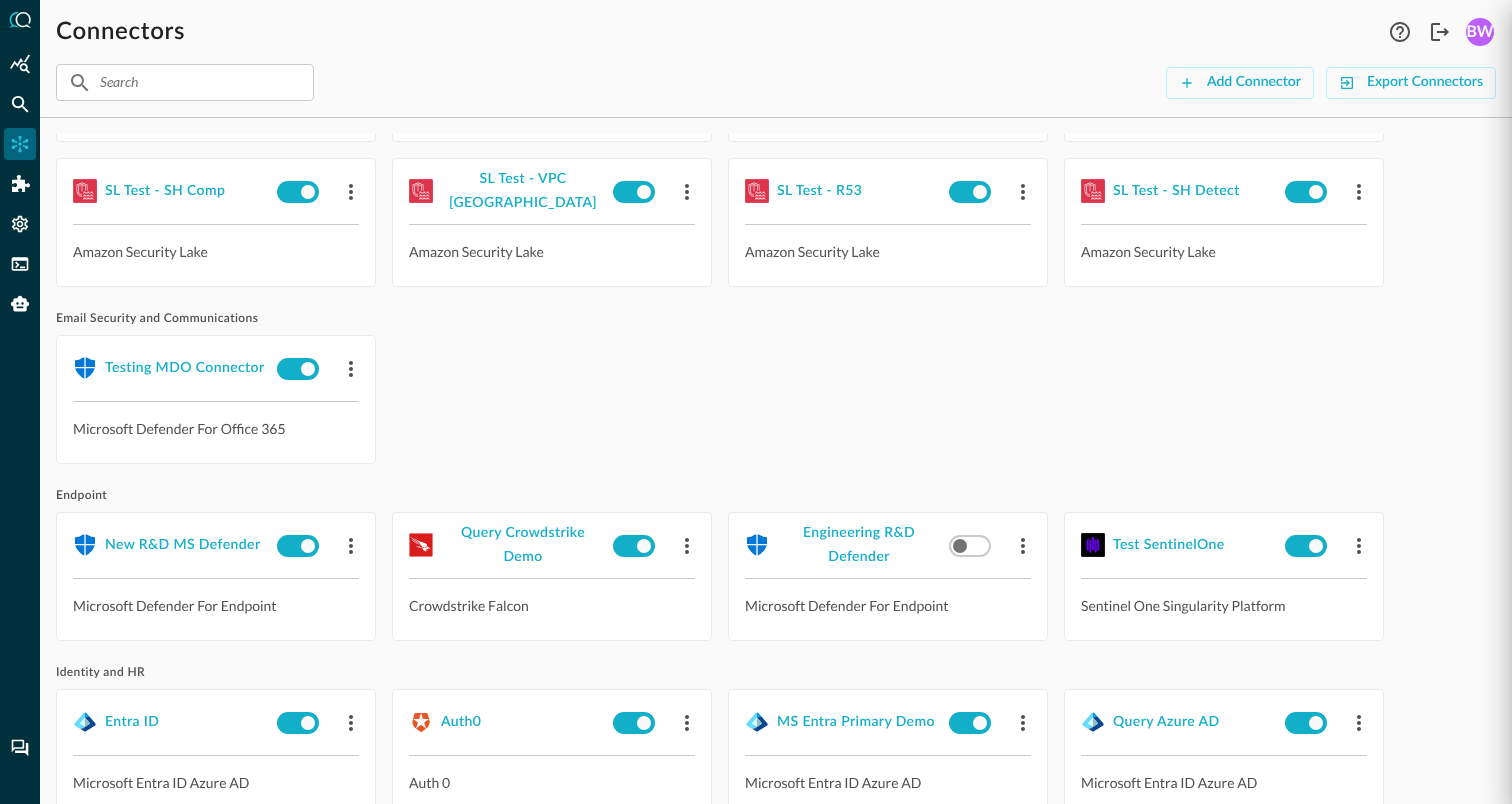 scroll, scrollTop: 2146, scrollLeft: 0, axis: vertical 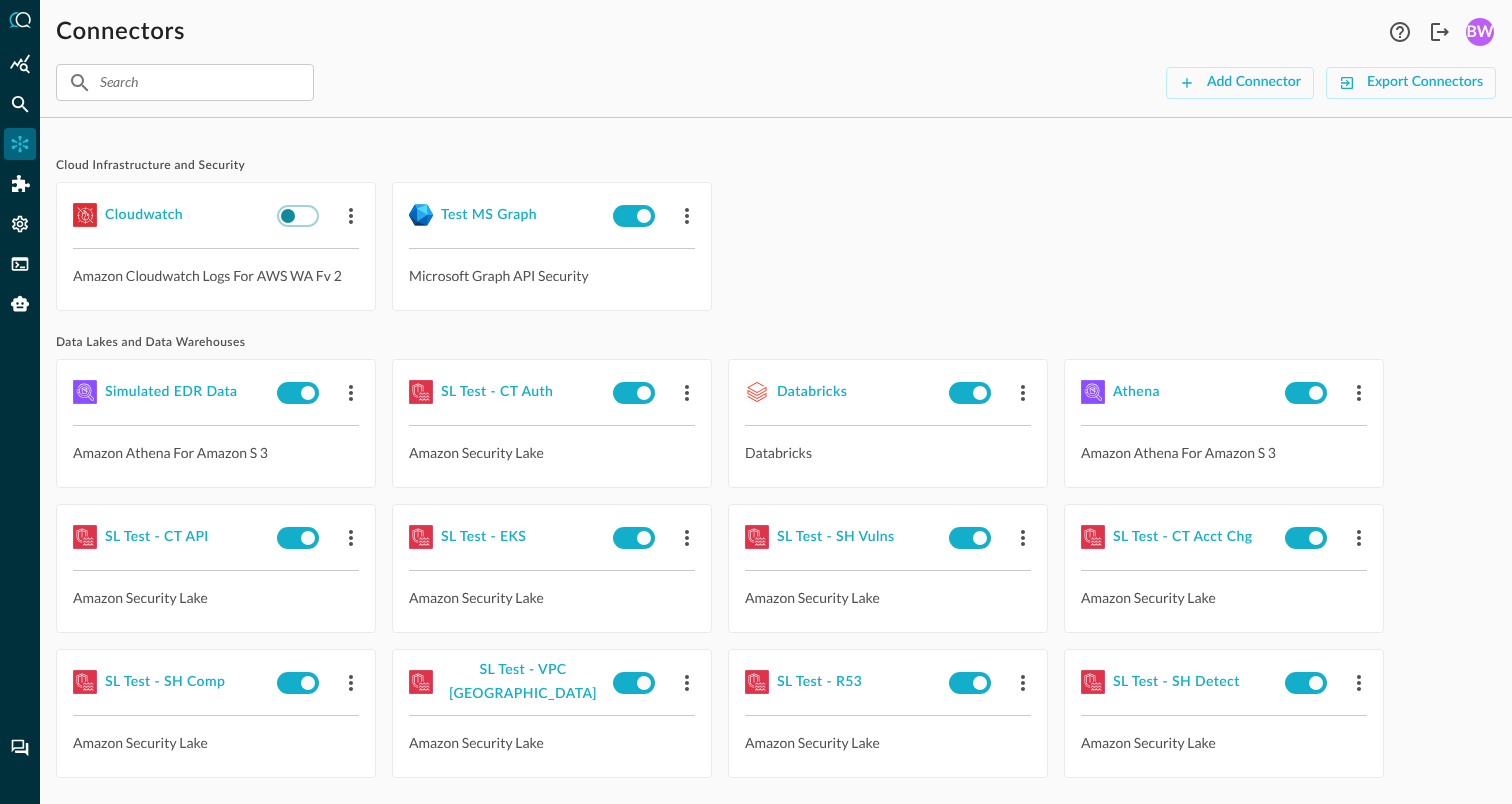 click at bounding box center (287, 215) 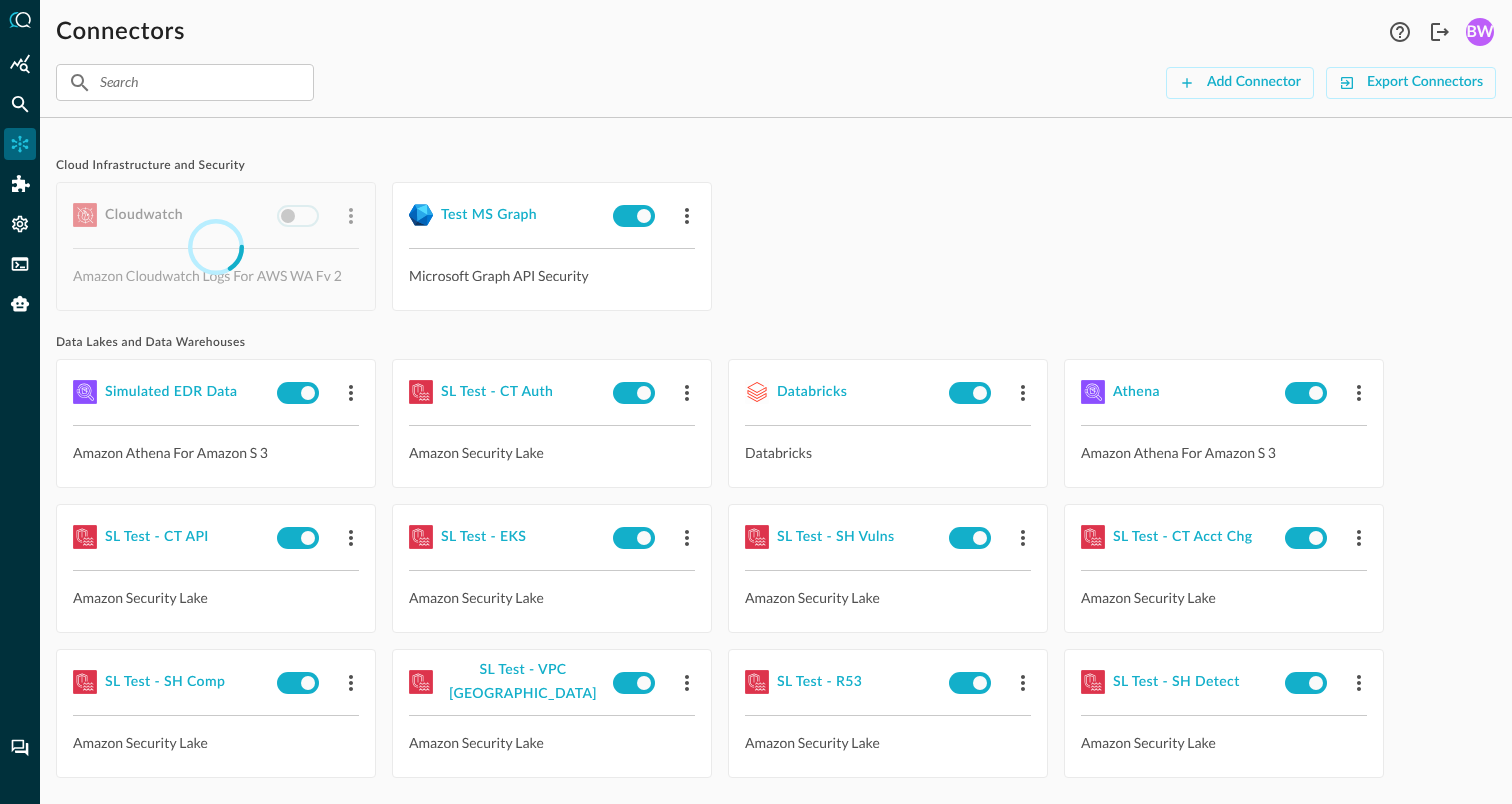 checkbox on "true" 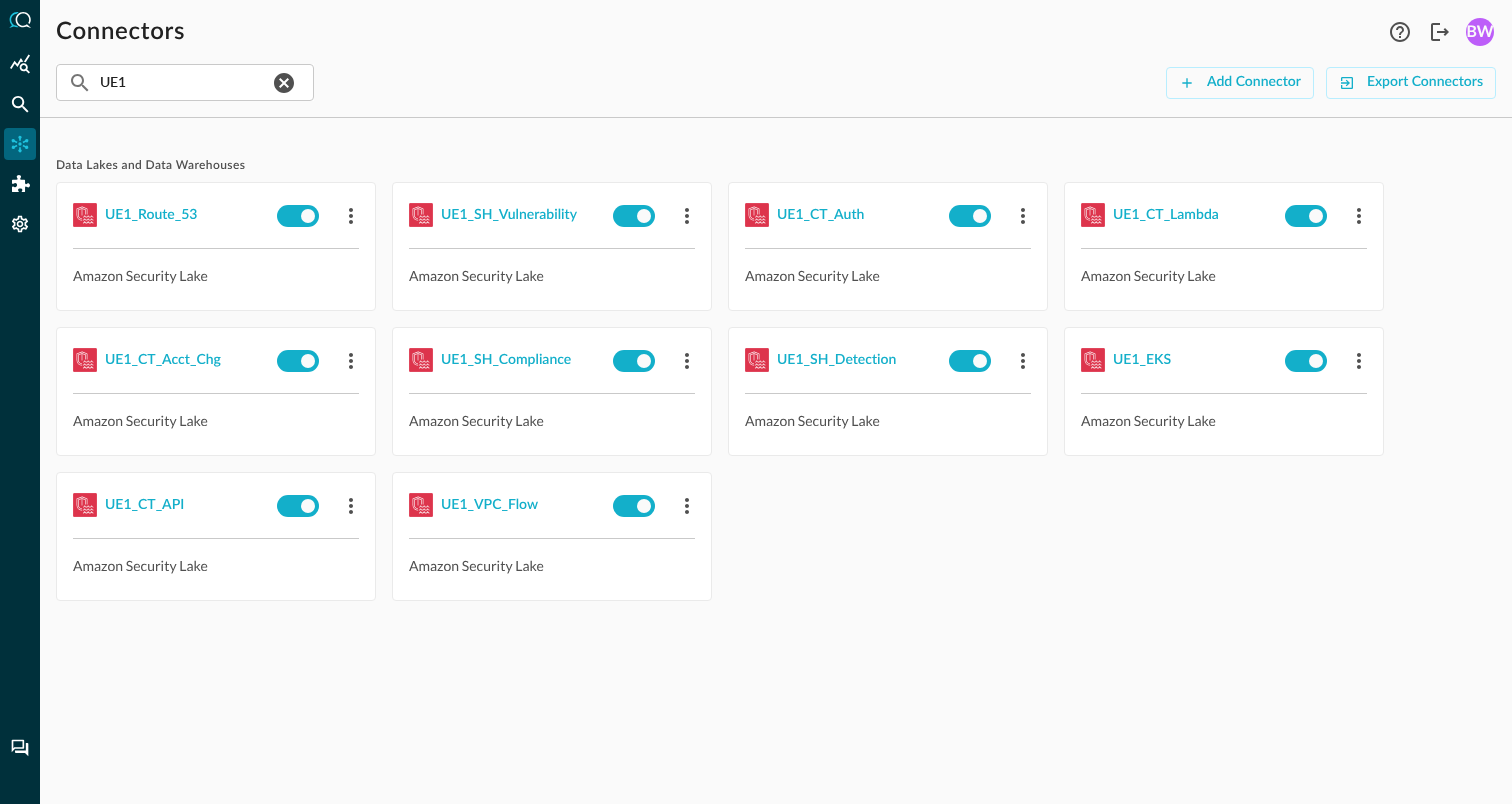 scroll, scrollTop: 0, scrollLeft: 0, axis: both 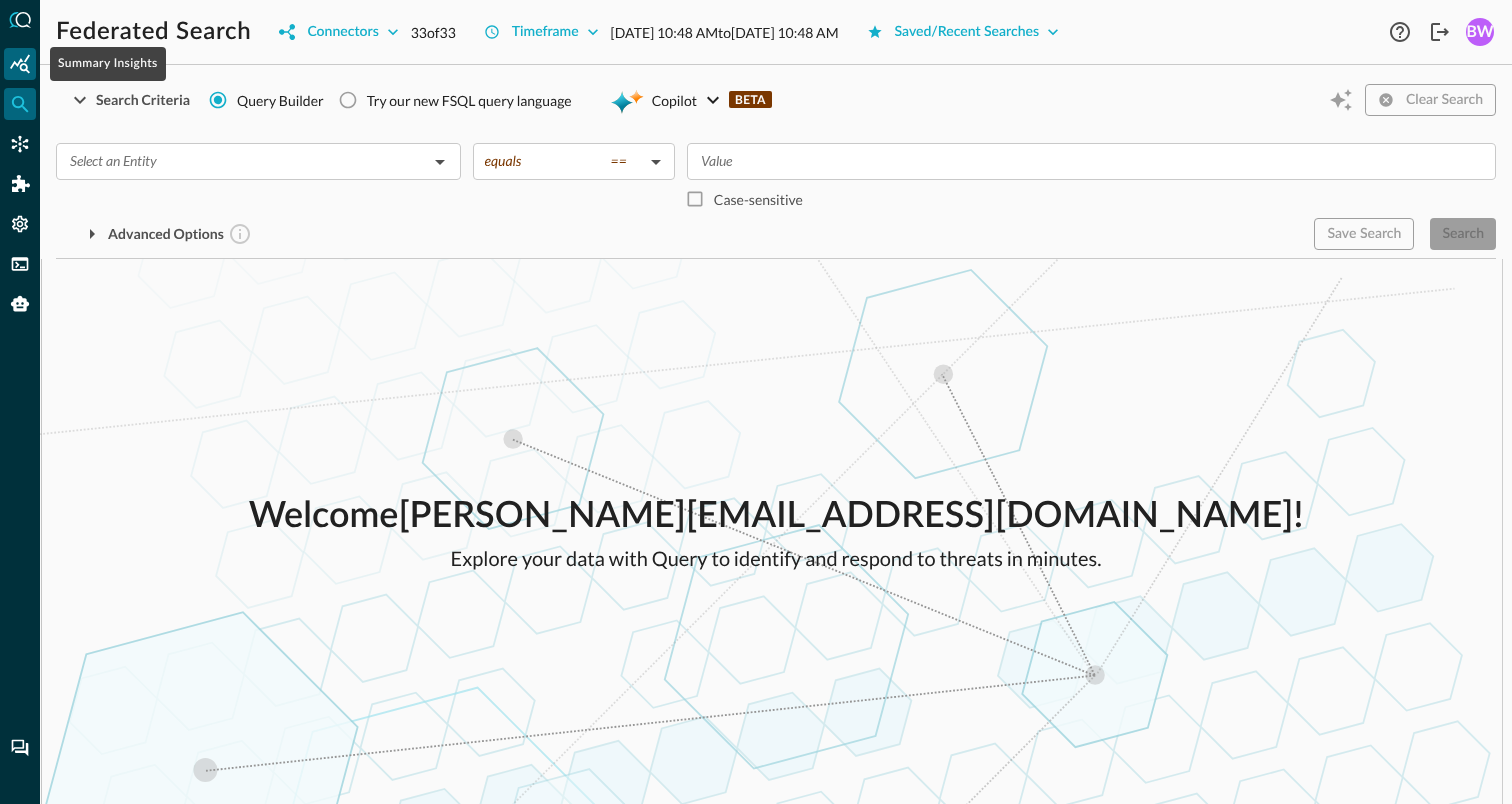click 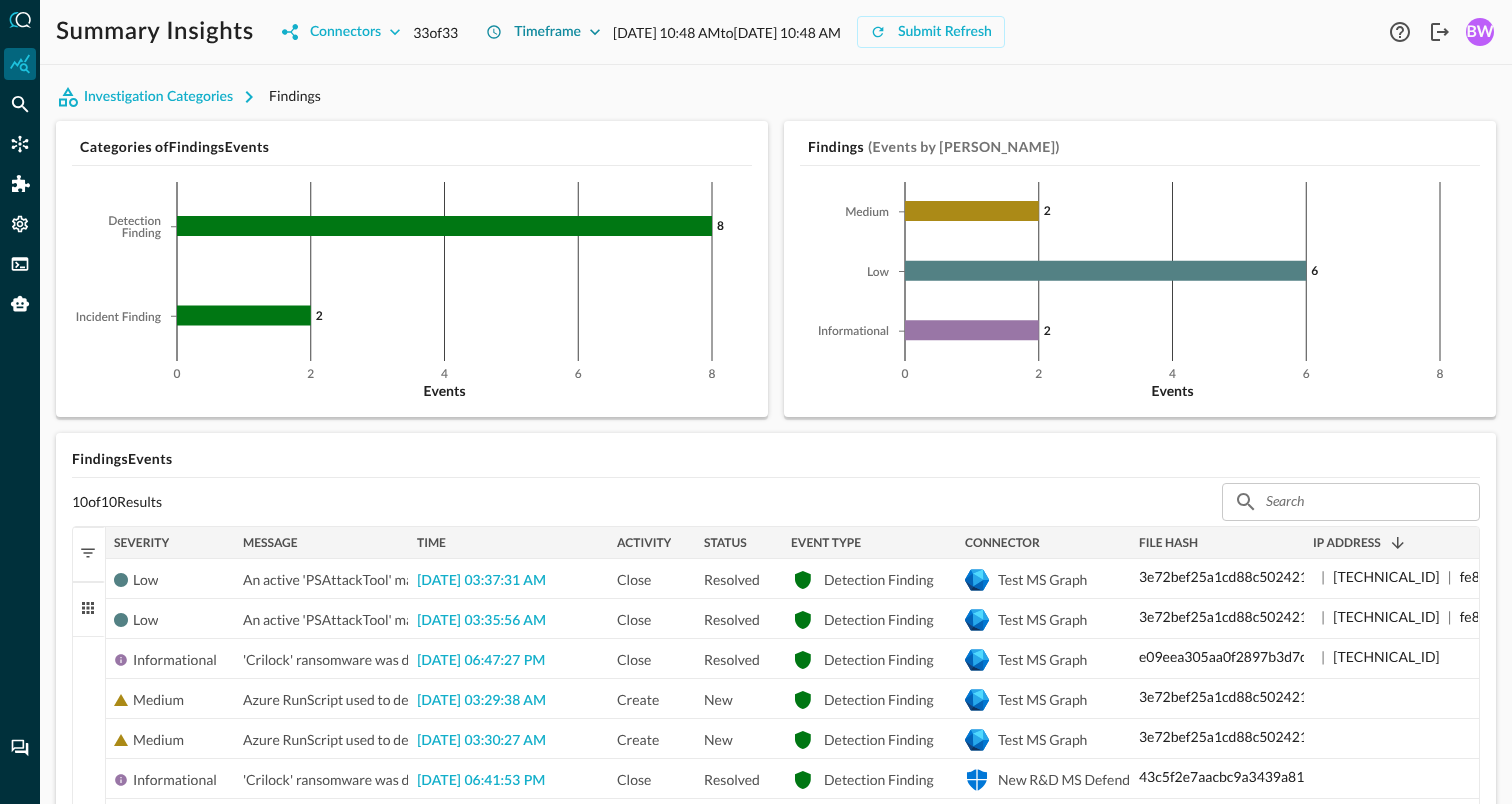 click on "Timeframe" at bounding box center [543, 32] 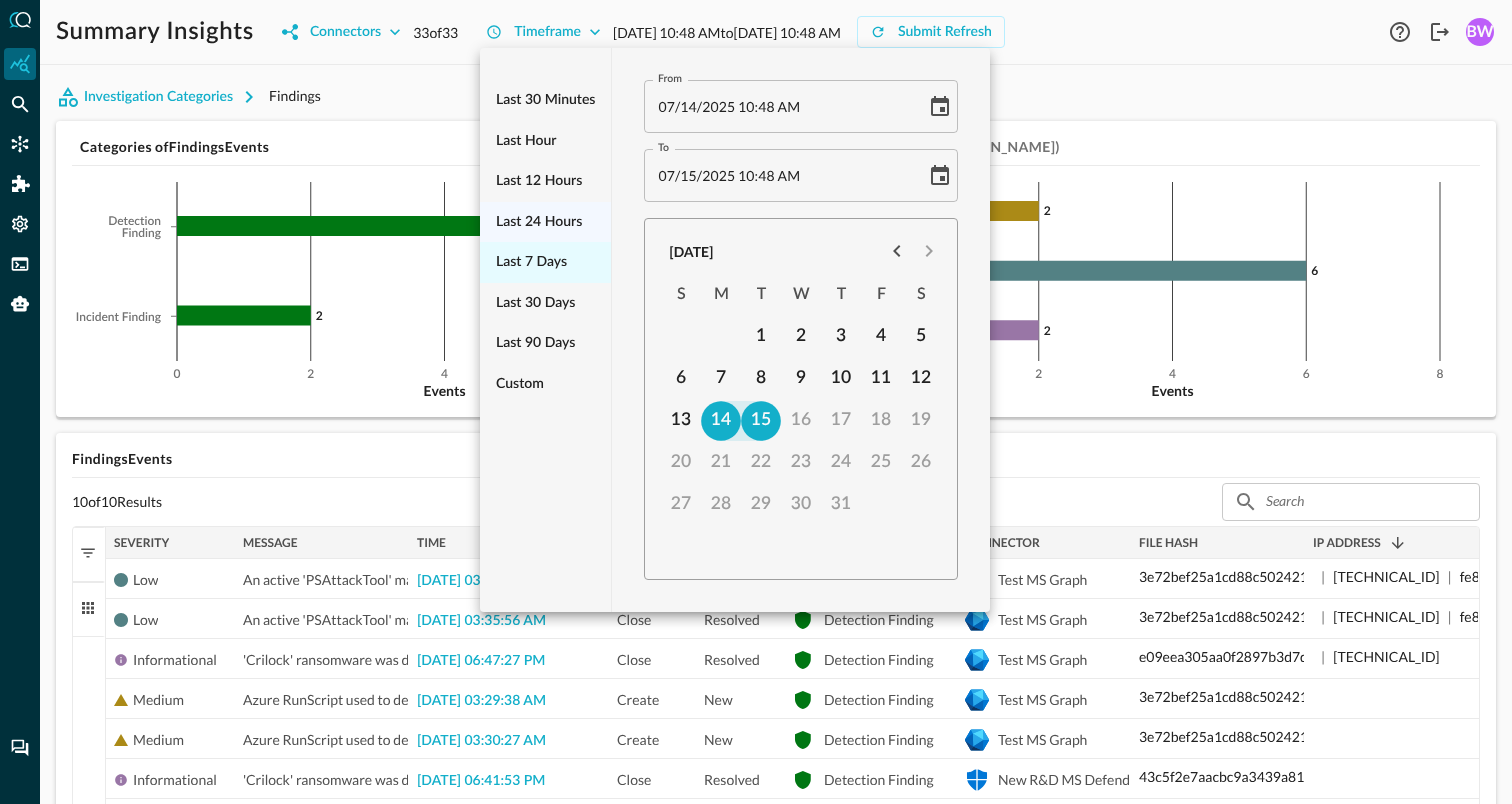 click on "Last 7 days" at bounding box center (531, 262) 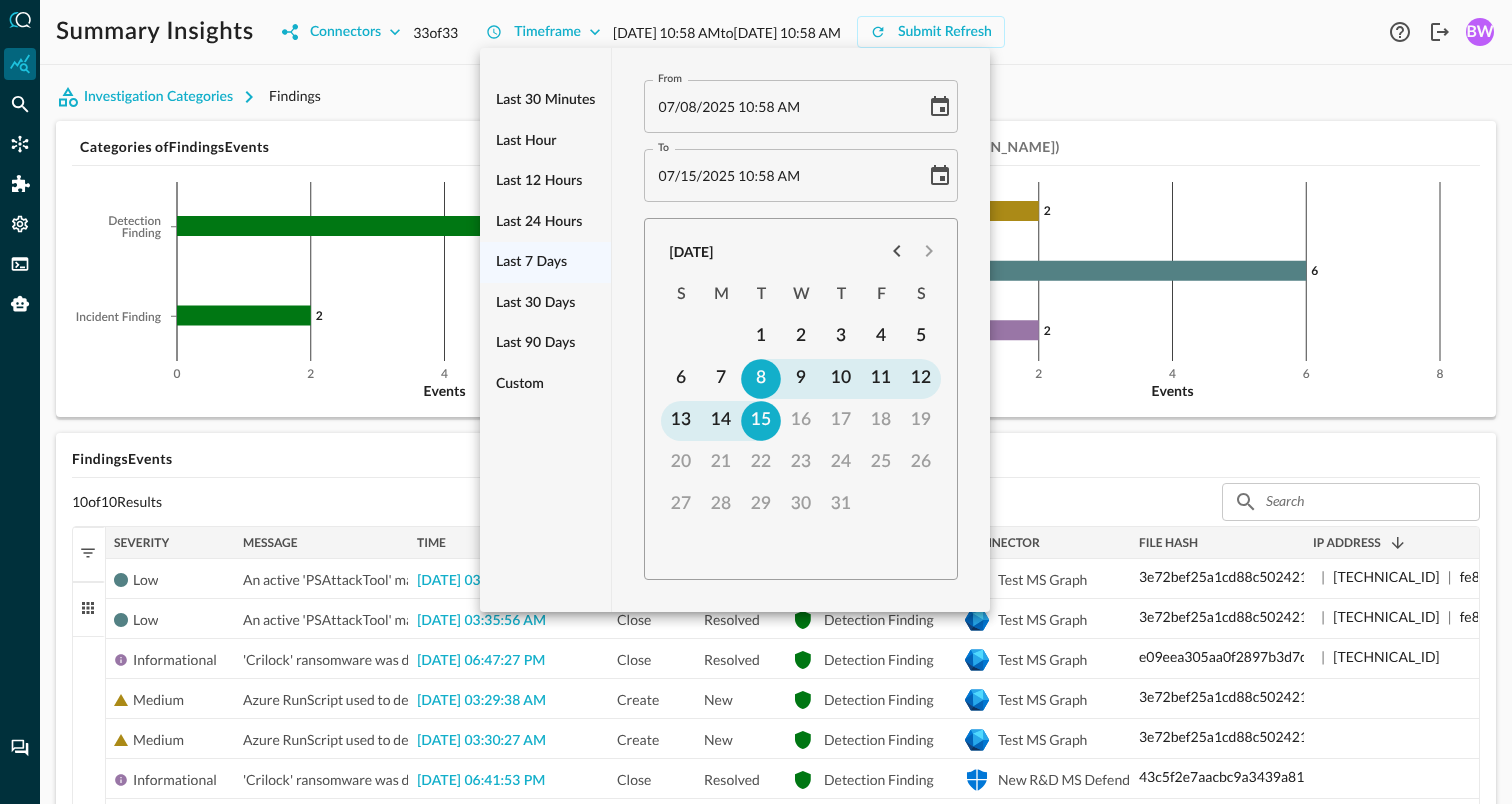 click at bounding box center (756, 402) 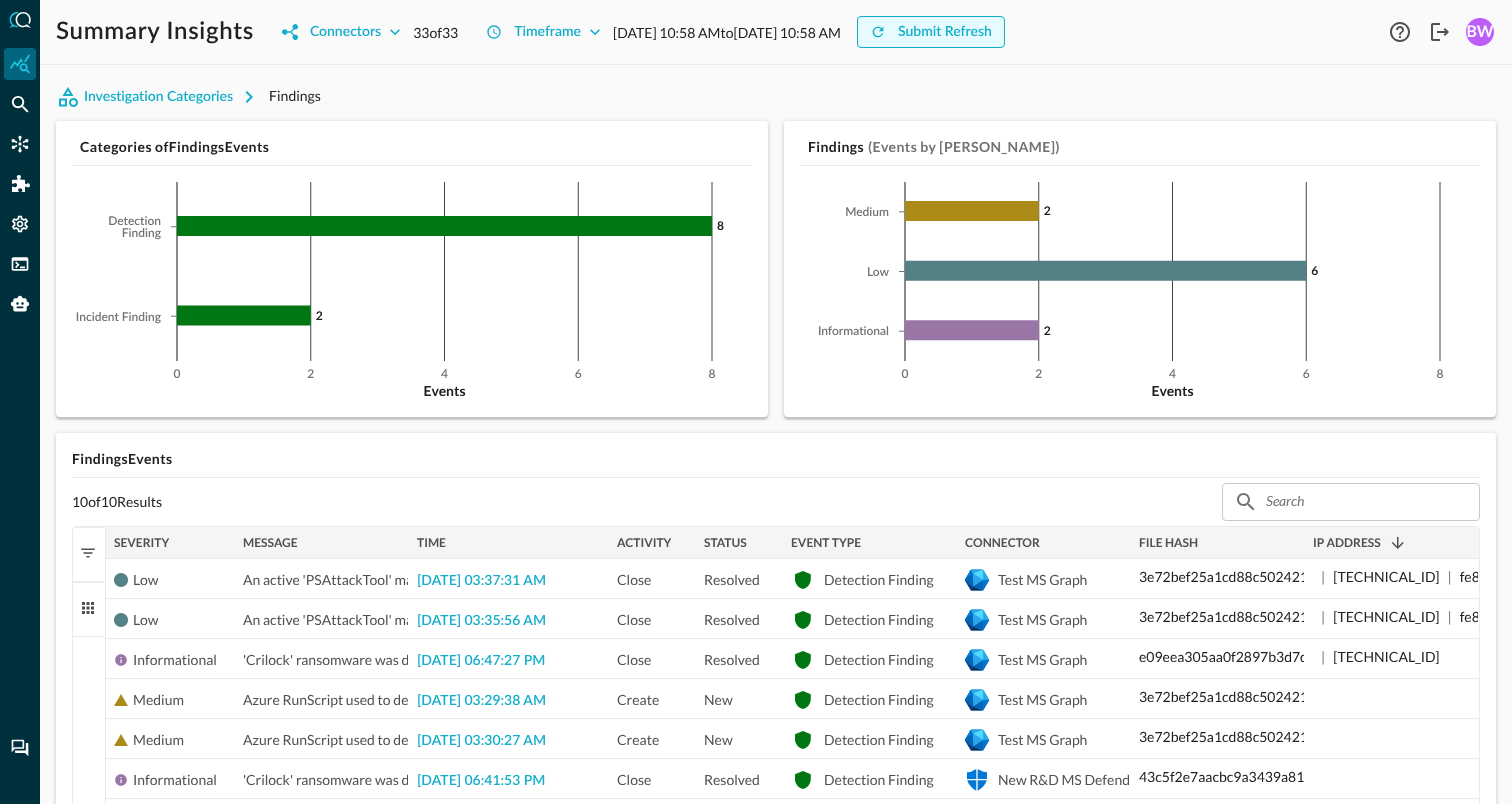 click on "Submit Refresh" at bounding box center [931, 32] 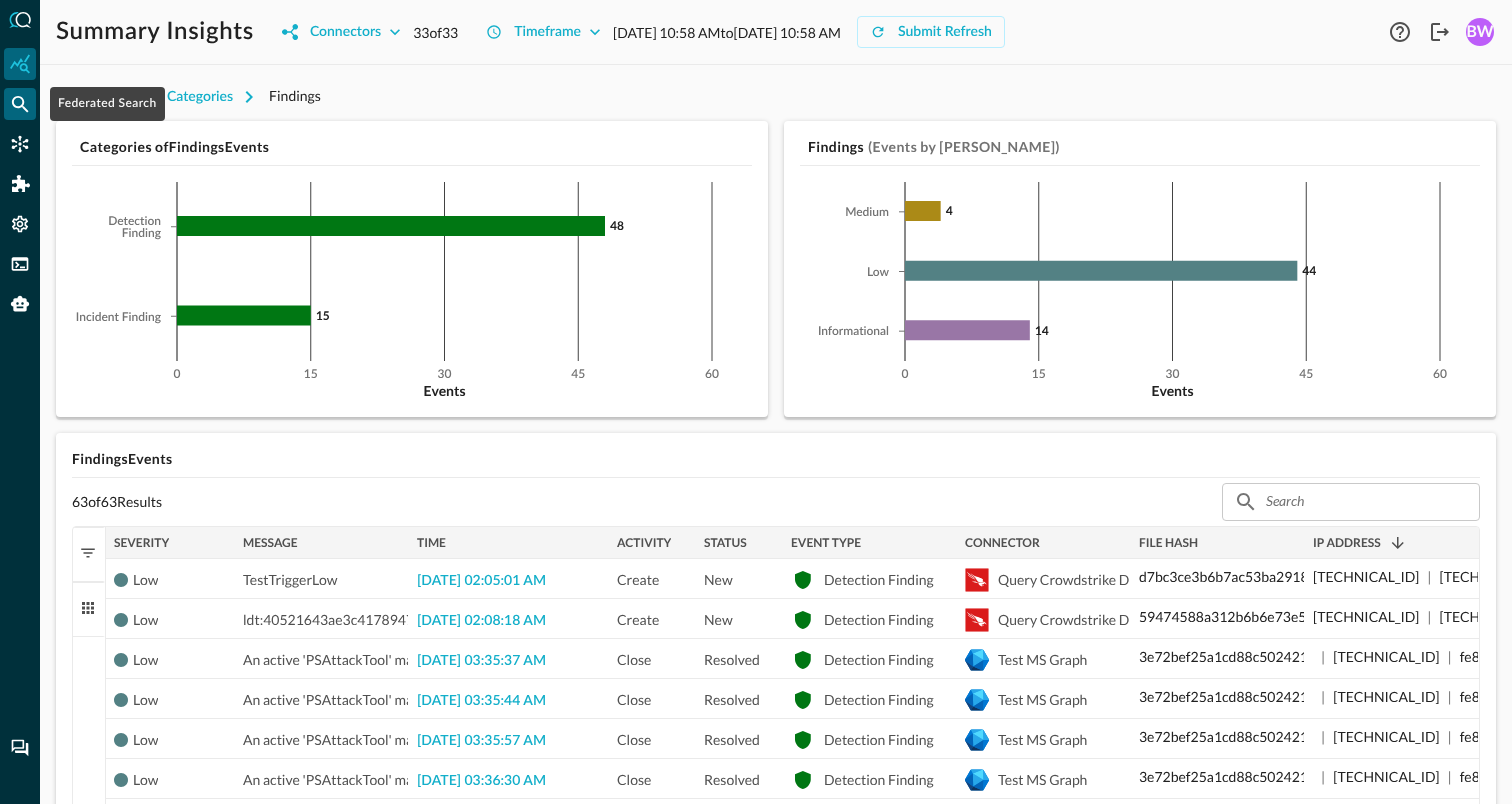 click 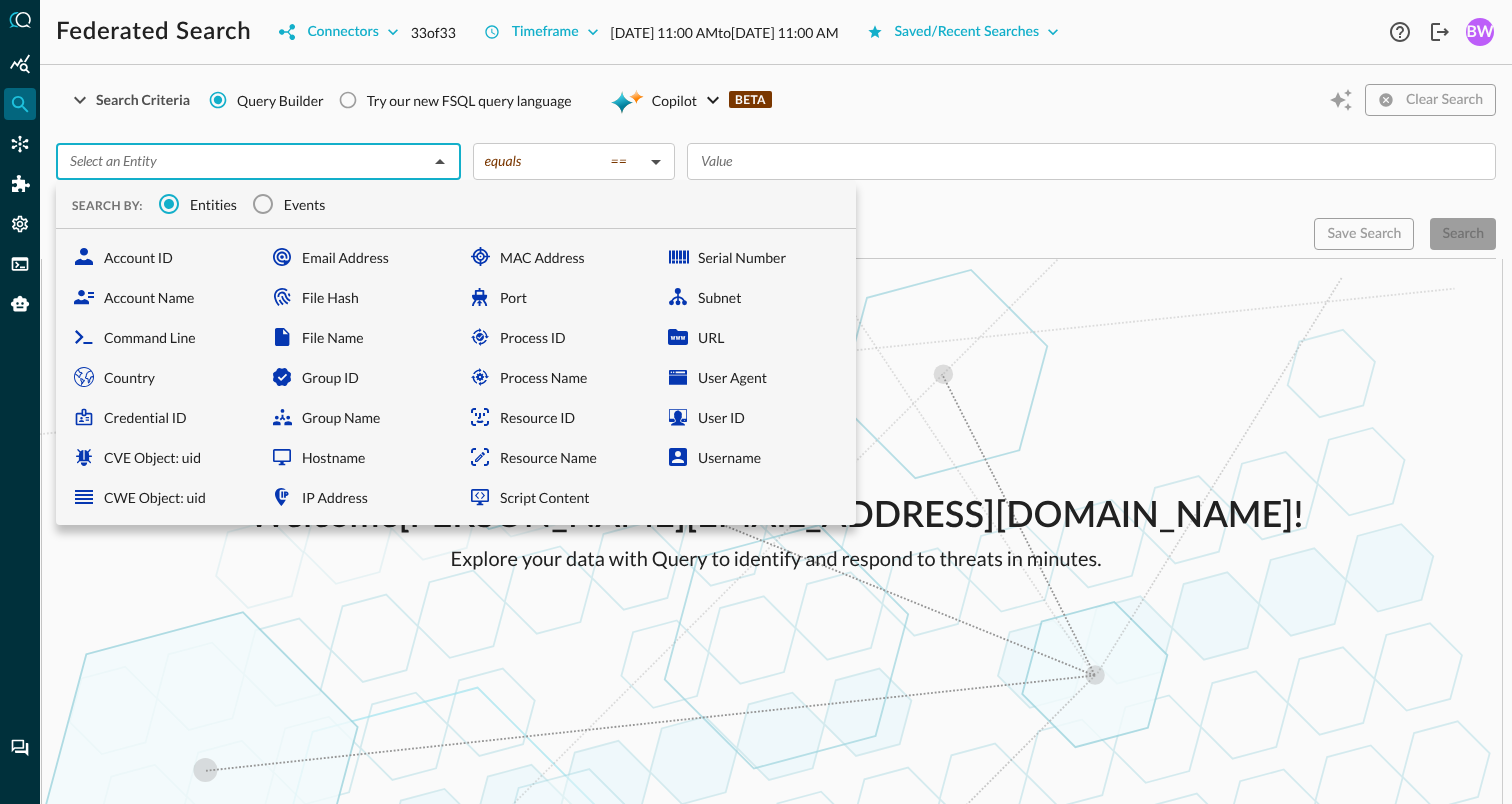 click at bounding box center [242, 161] 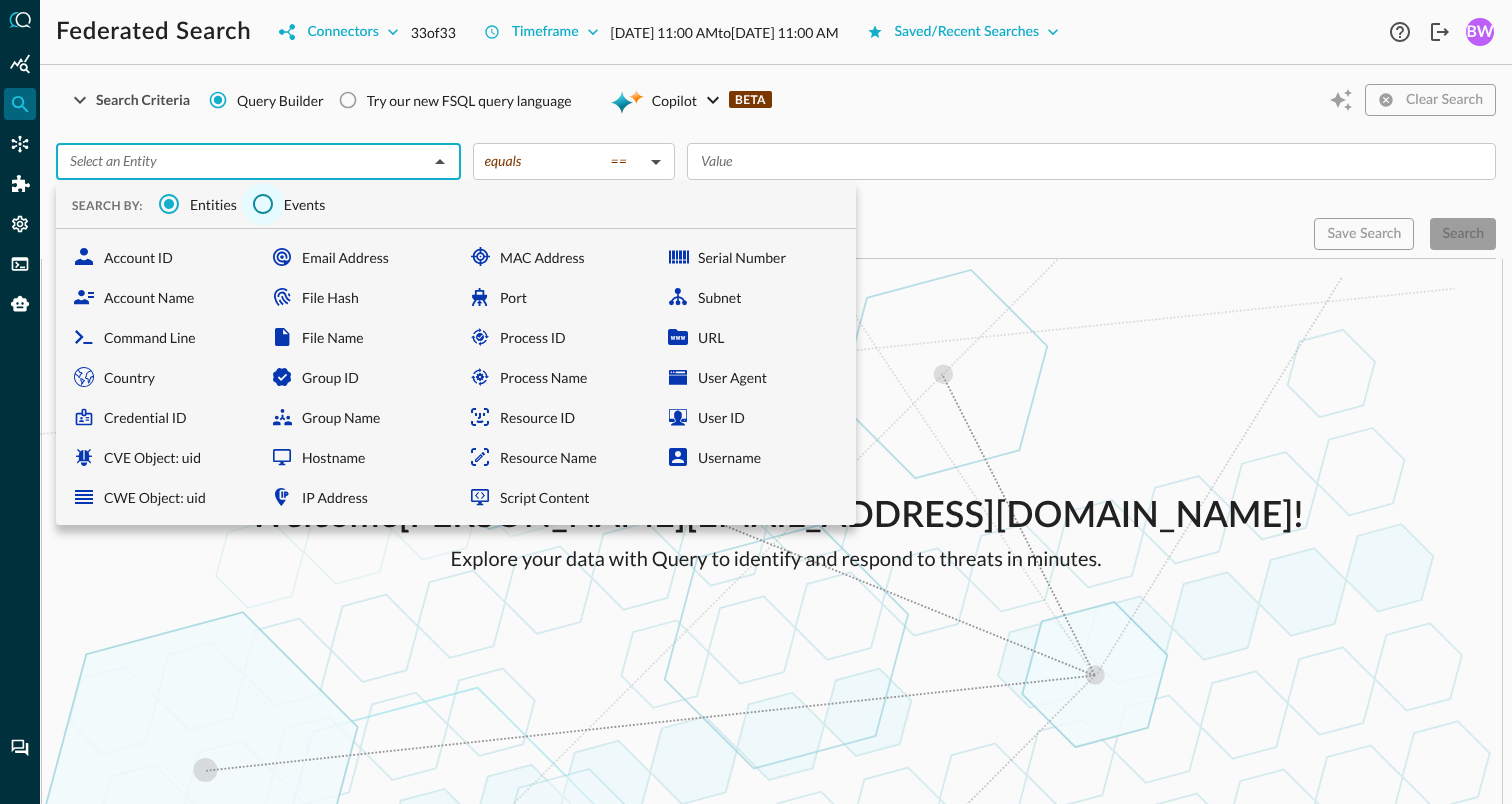 click on "Events" at bounding box center (263, 204) 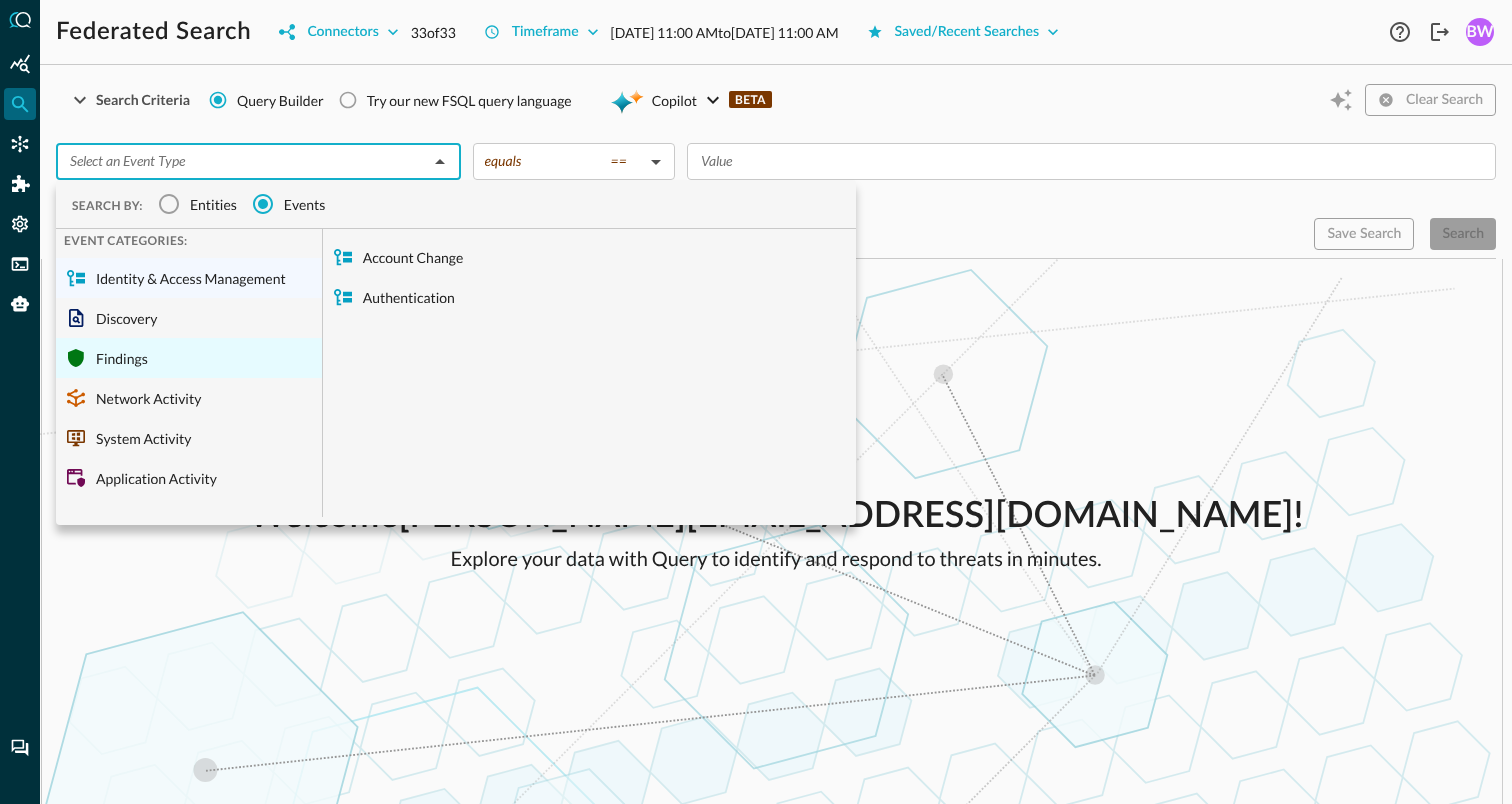 click on "Findings" at bounding box center [189, 358] 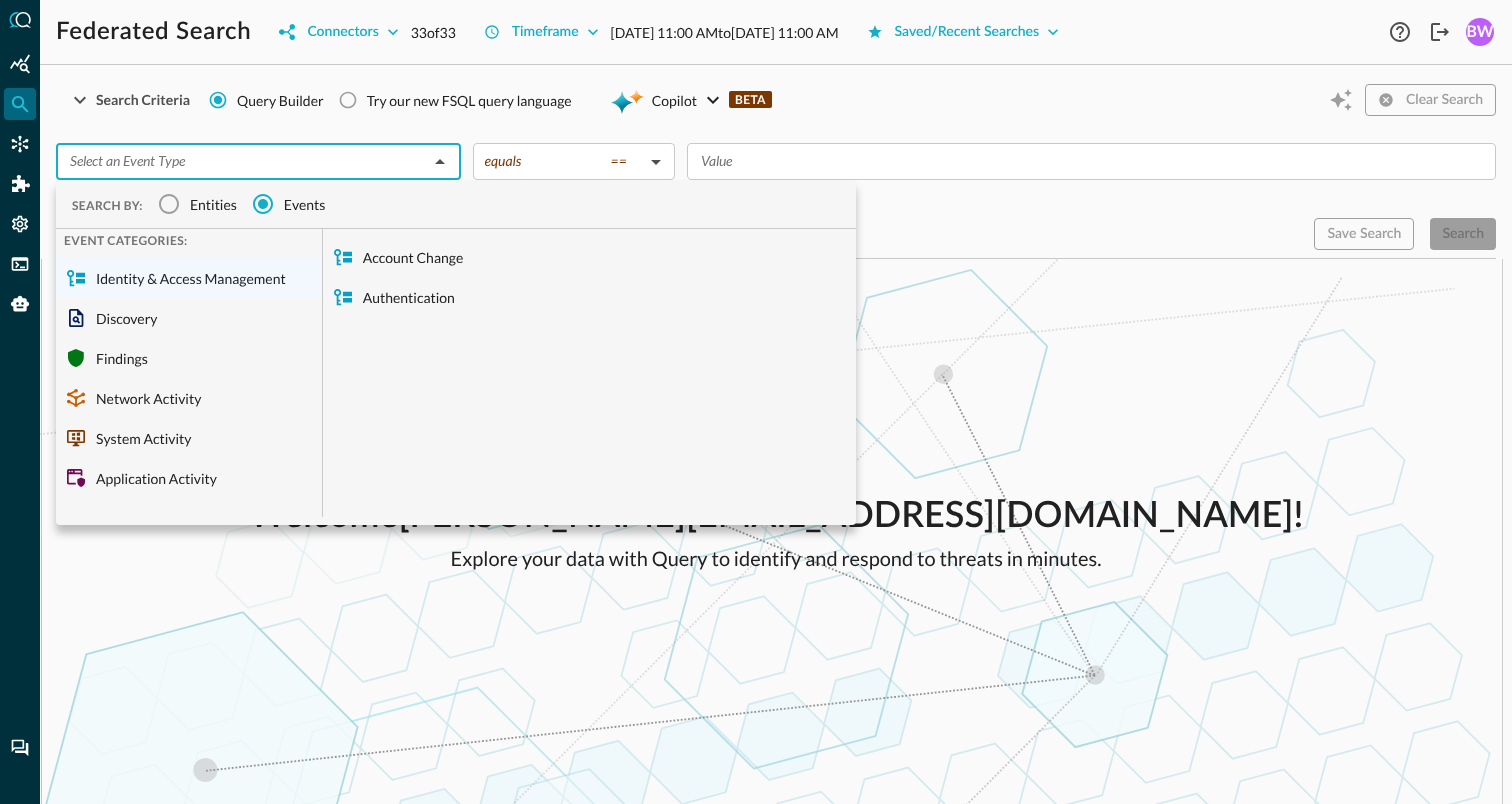 click on "Search Criteria Query Builder Try our new FSQL query language Copilot BETA" at bounding box center [418, 100] 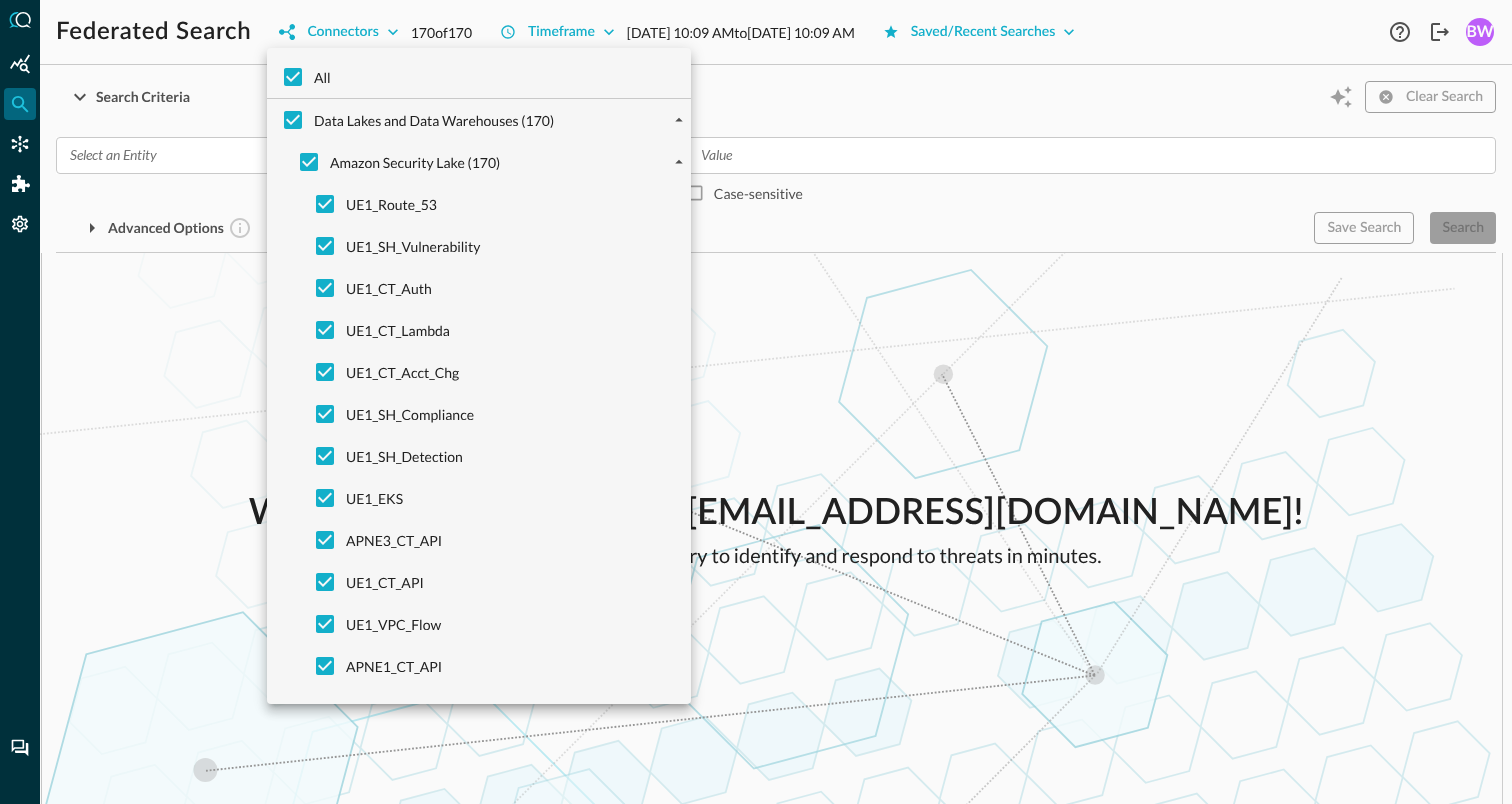 scroll, scrollTop: 0, scrollLeft: 0, axis: both 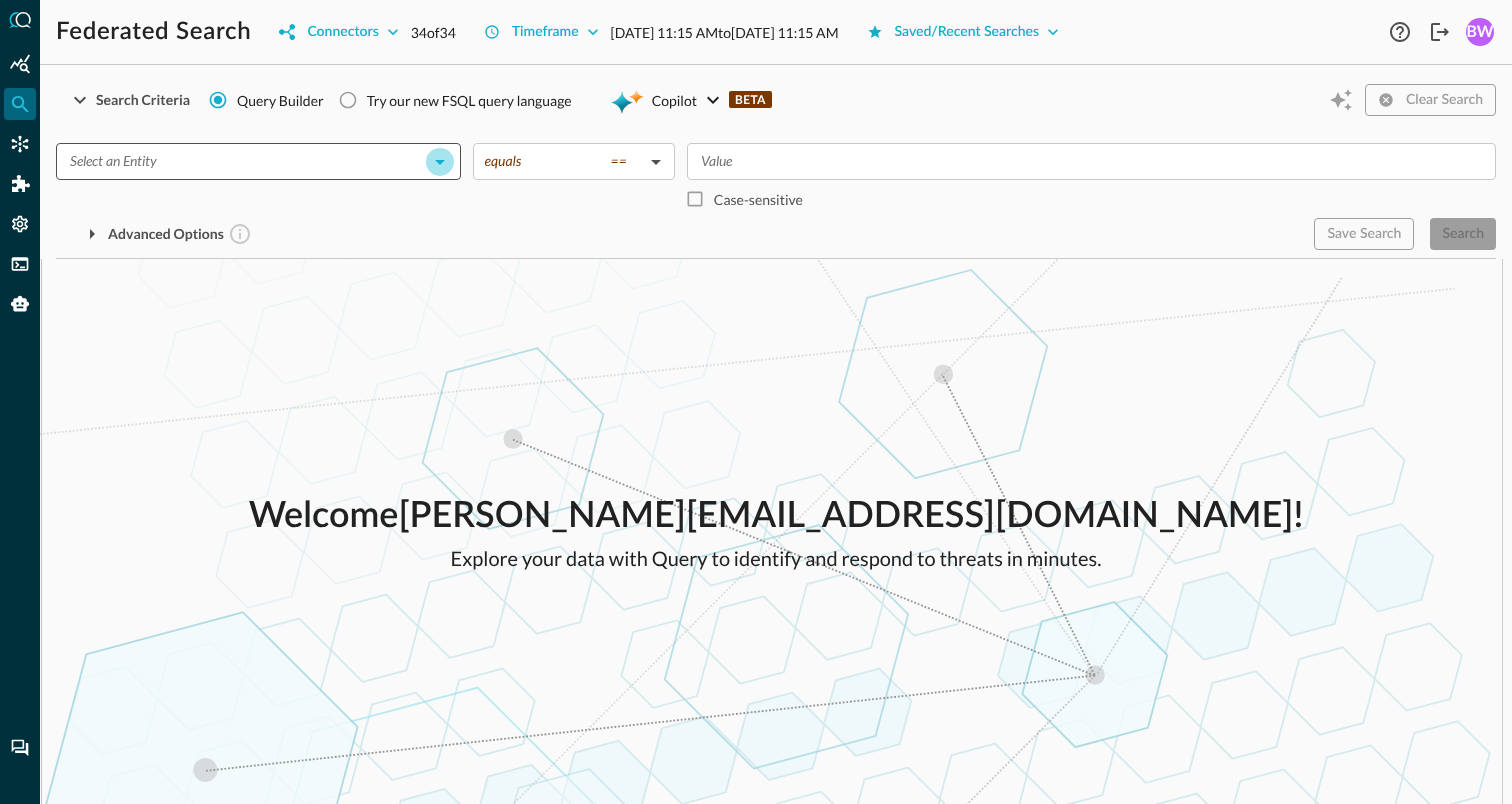 click 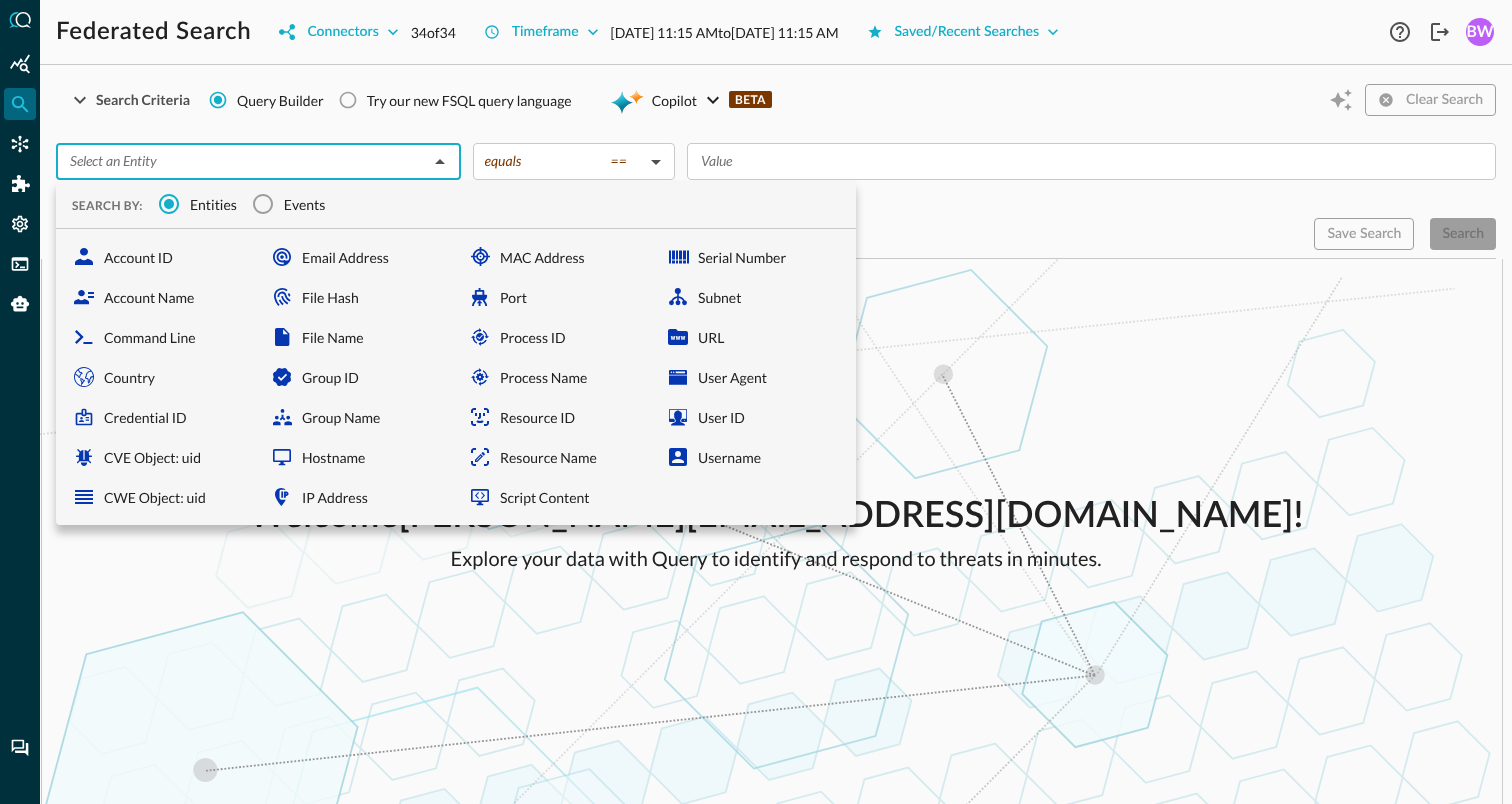 click on "Events" at bounding box center (305, 204) 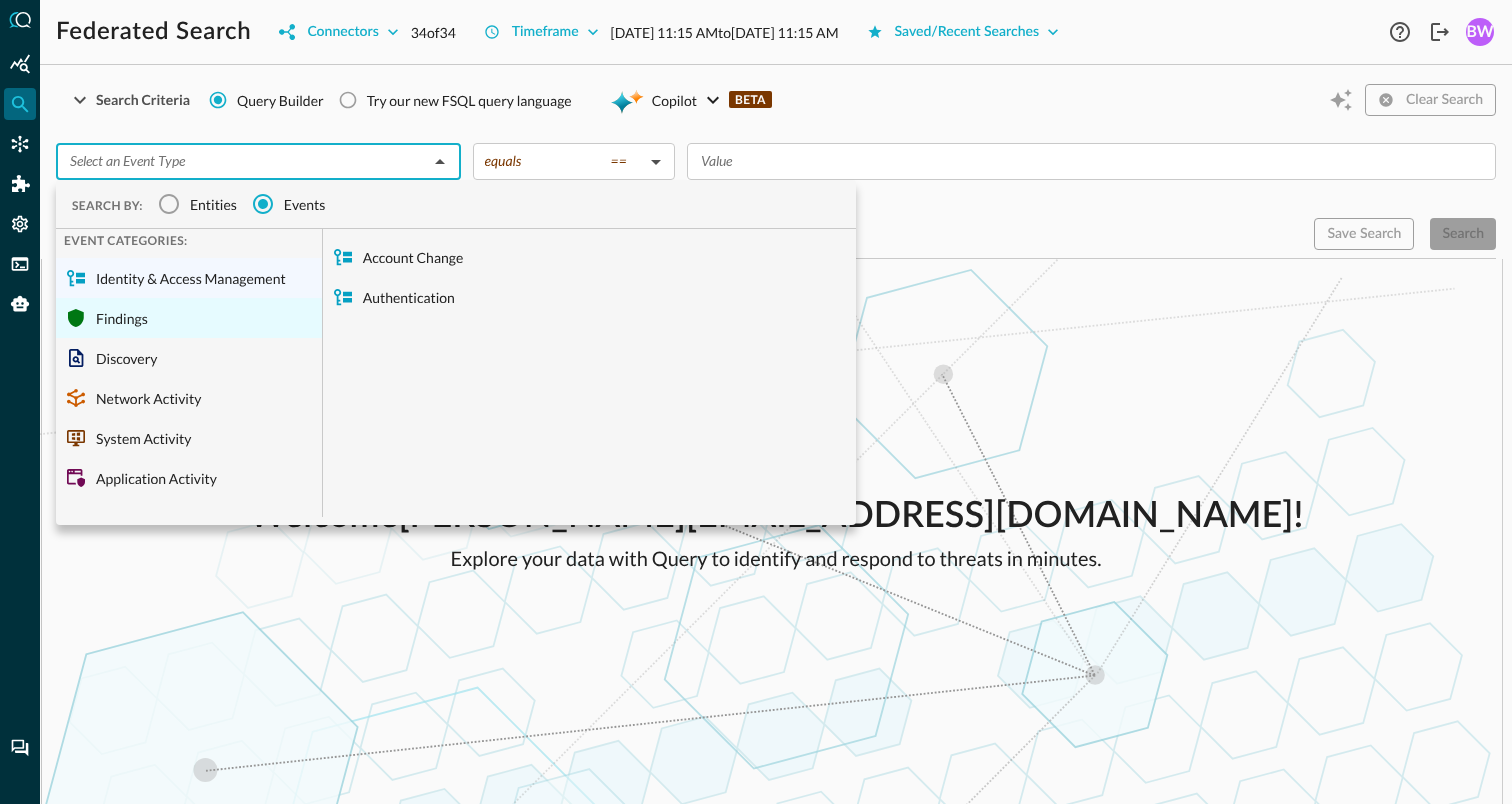 click on "Findings" at bounding box center [189, 318] 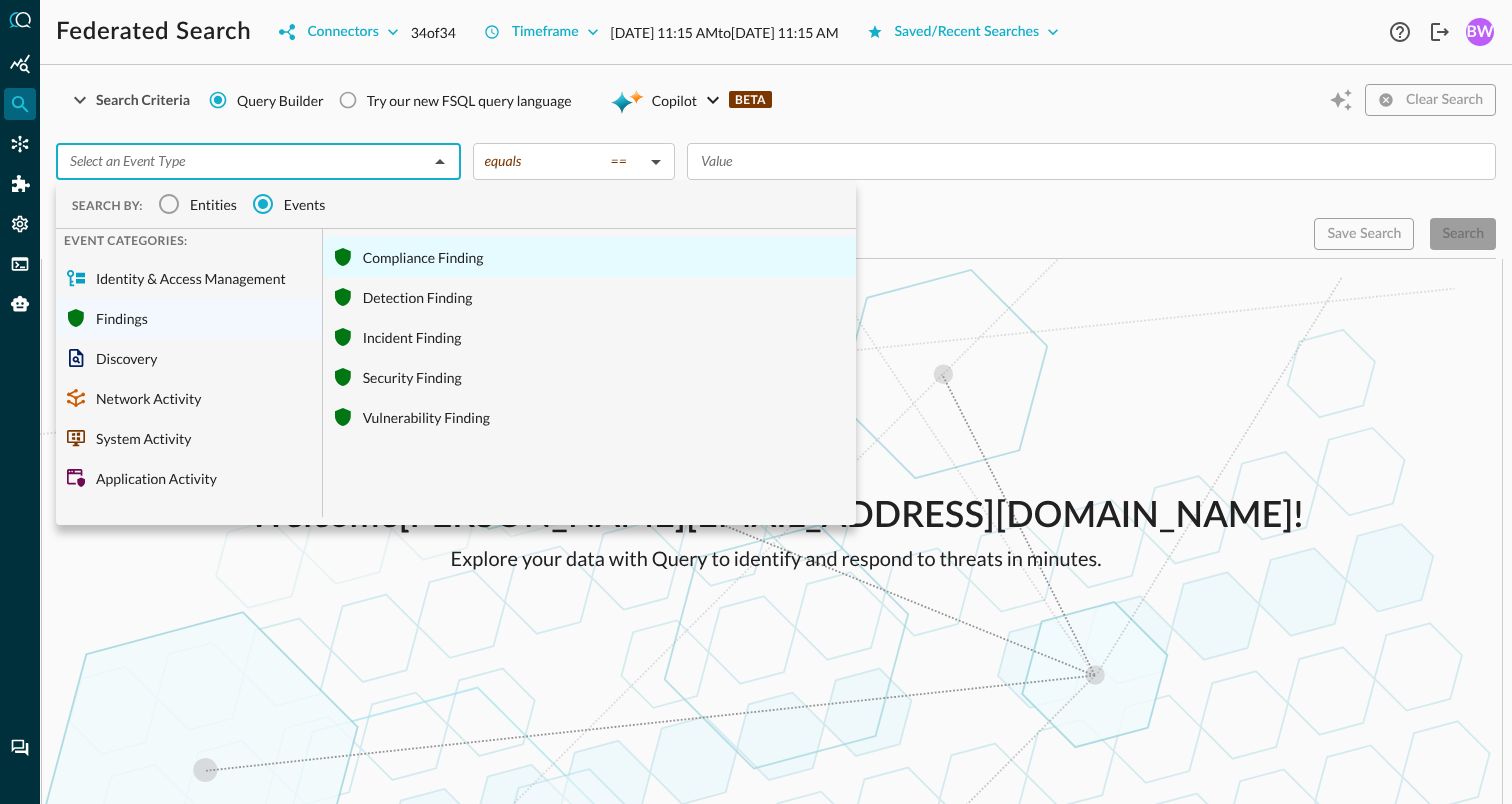 click on "Compliance Finding" at bounding box center (589, 257) 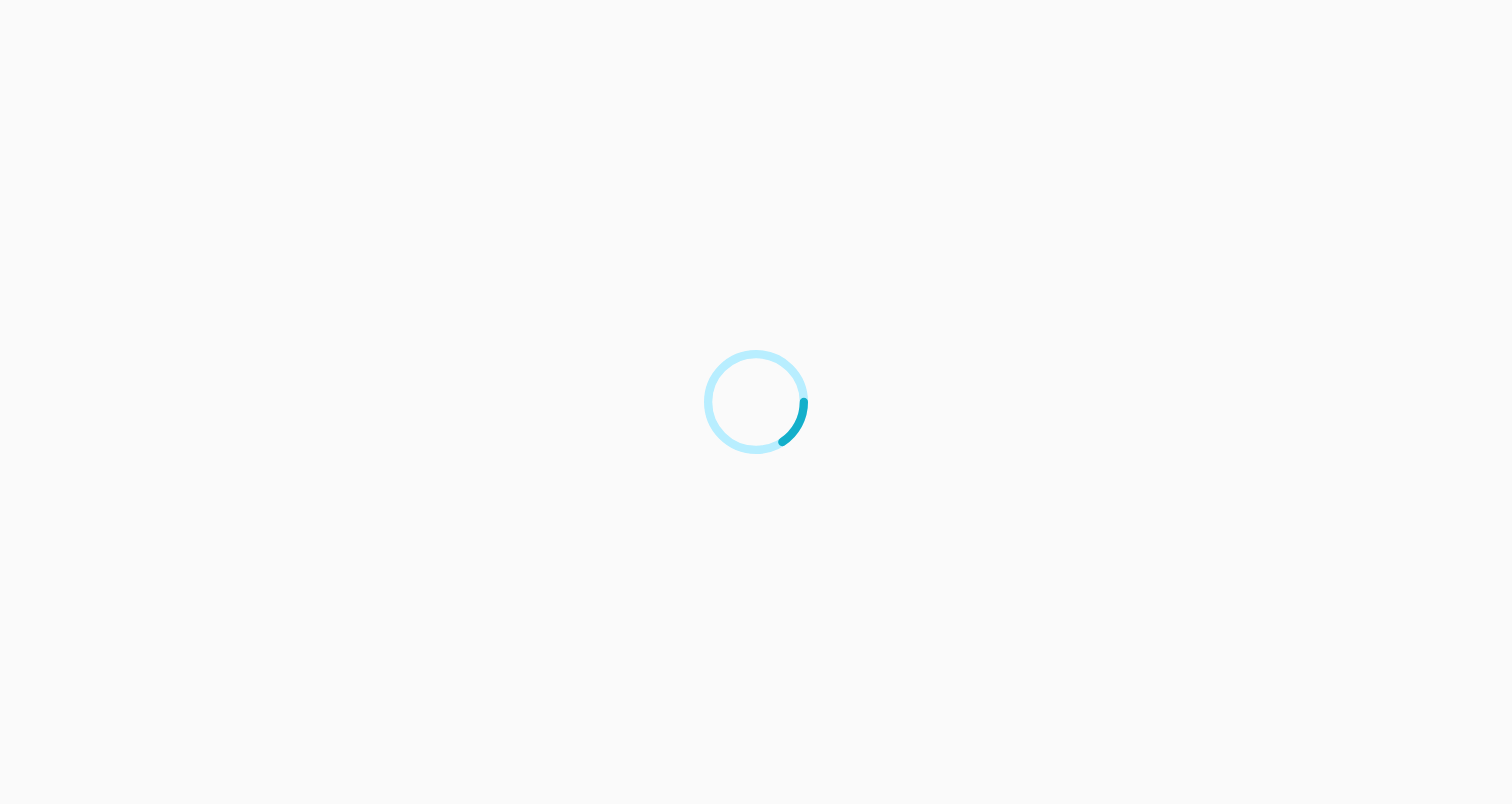 scroll, scrollTop: 0, scrollLeft: 0, axis: both 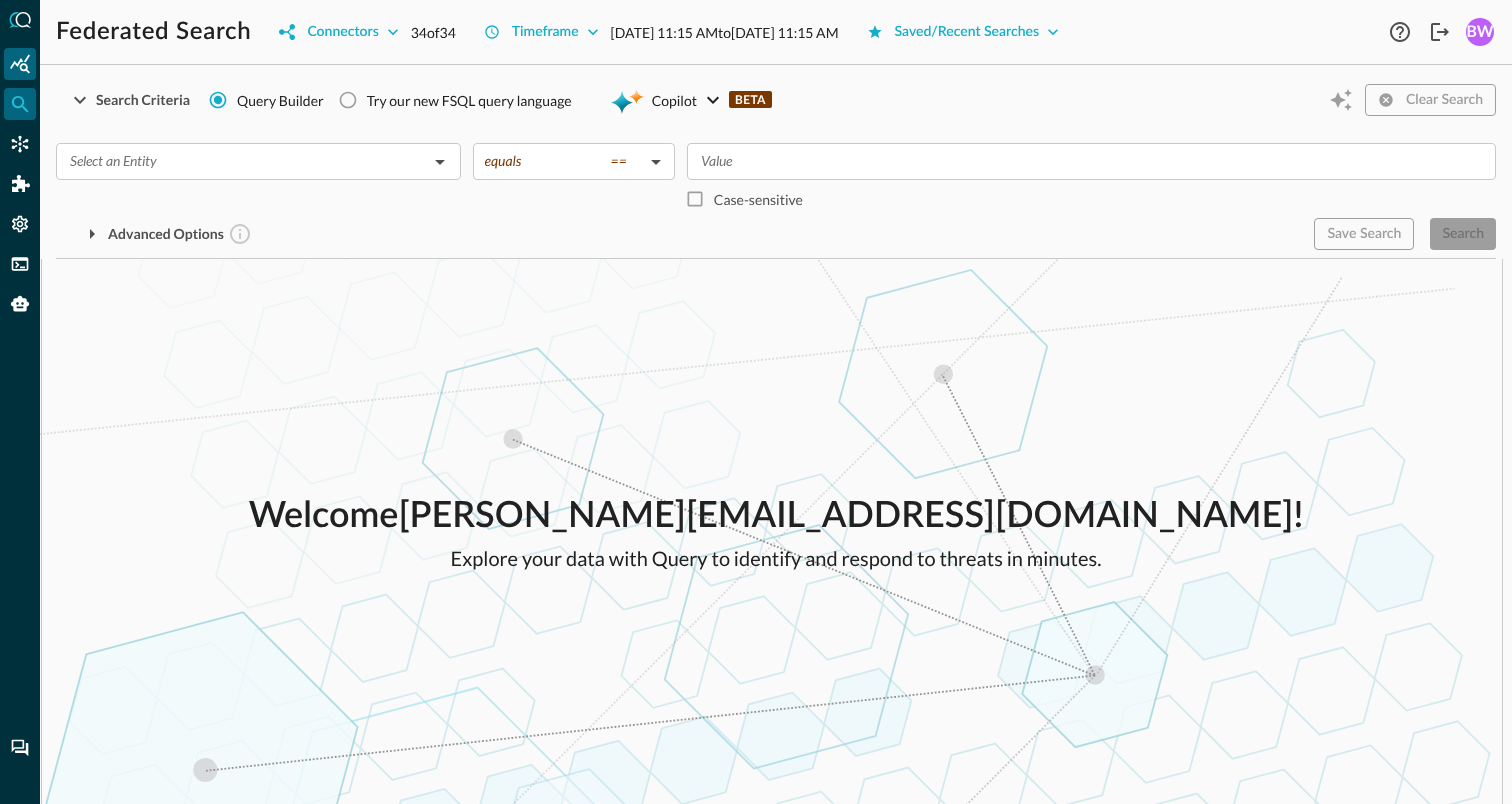 click 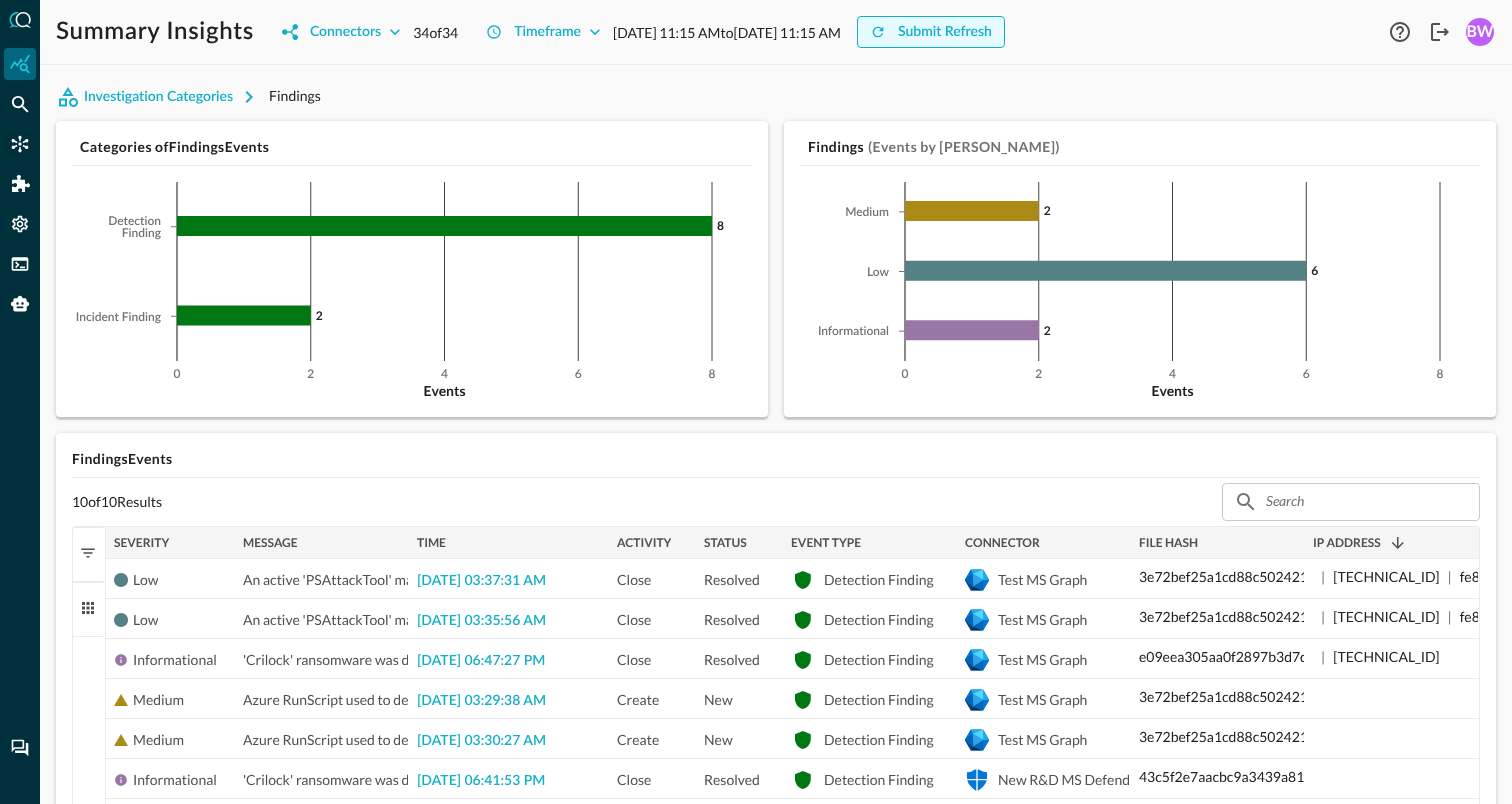 click on "Submit Refresh" at bounding box center [931, 32] 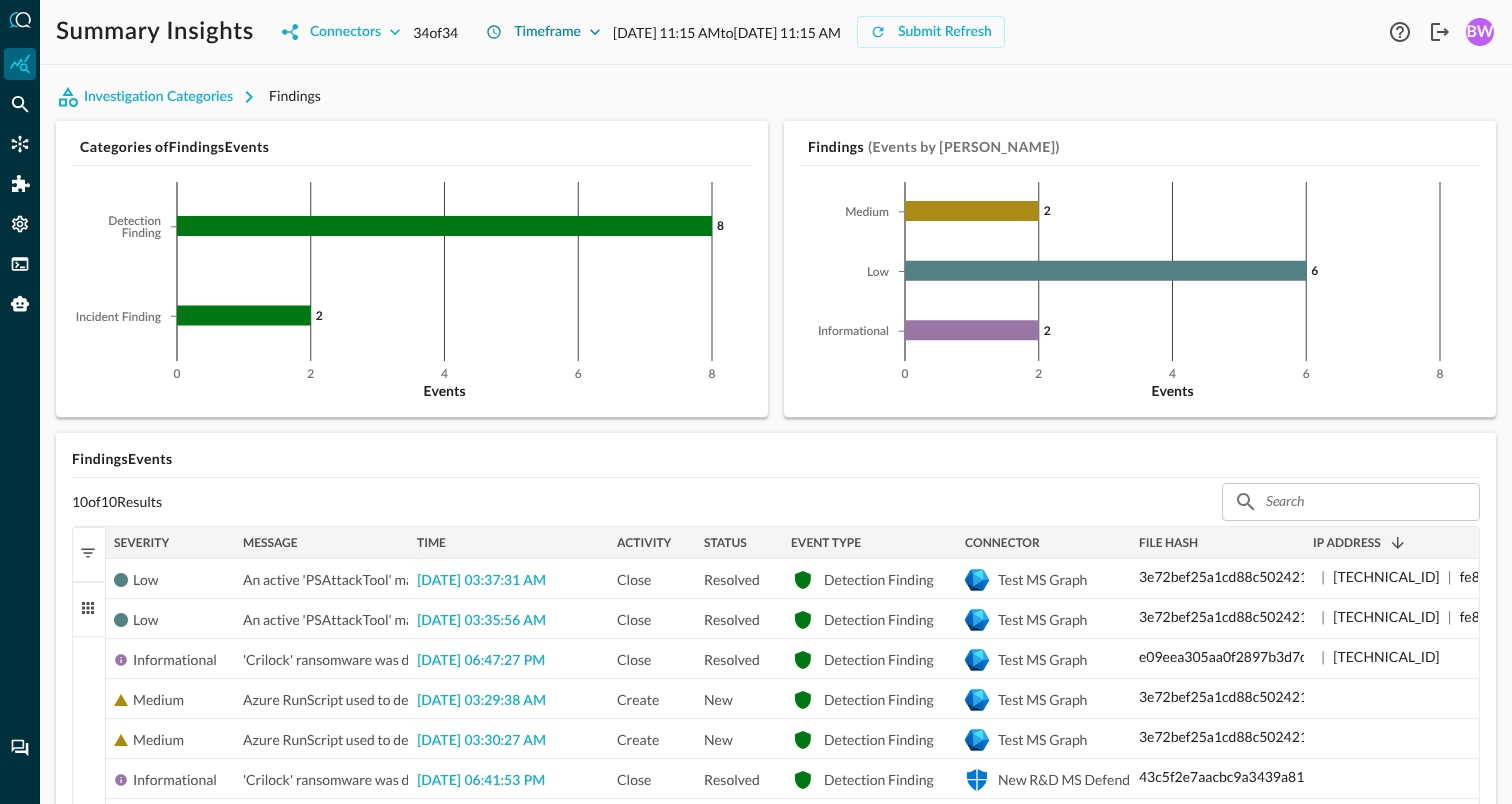 click on "Timeframe" at bounding box center [543, 32] 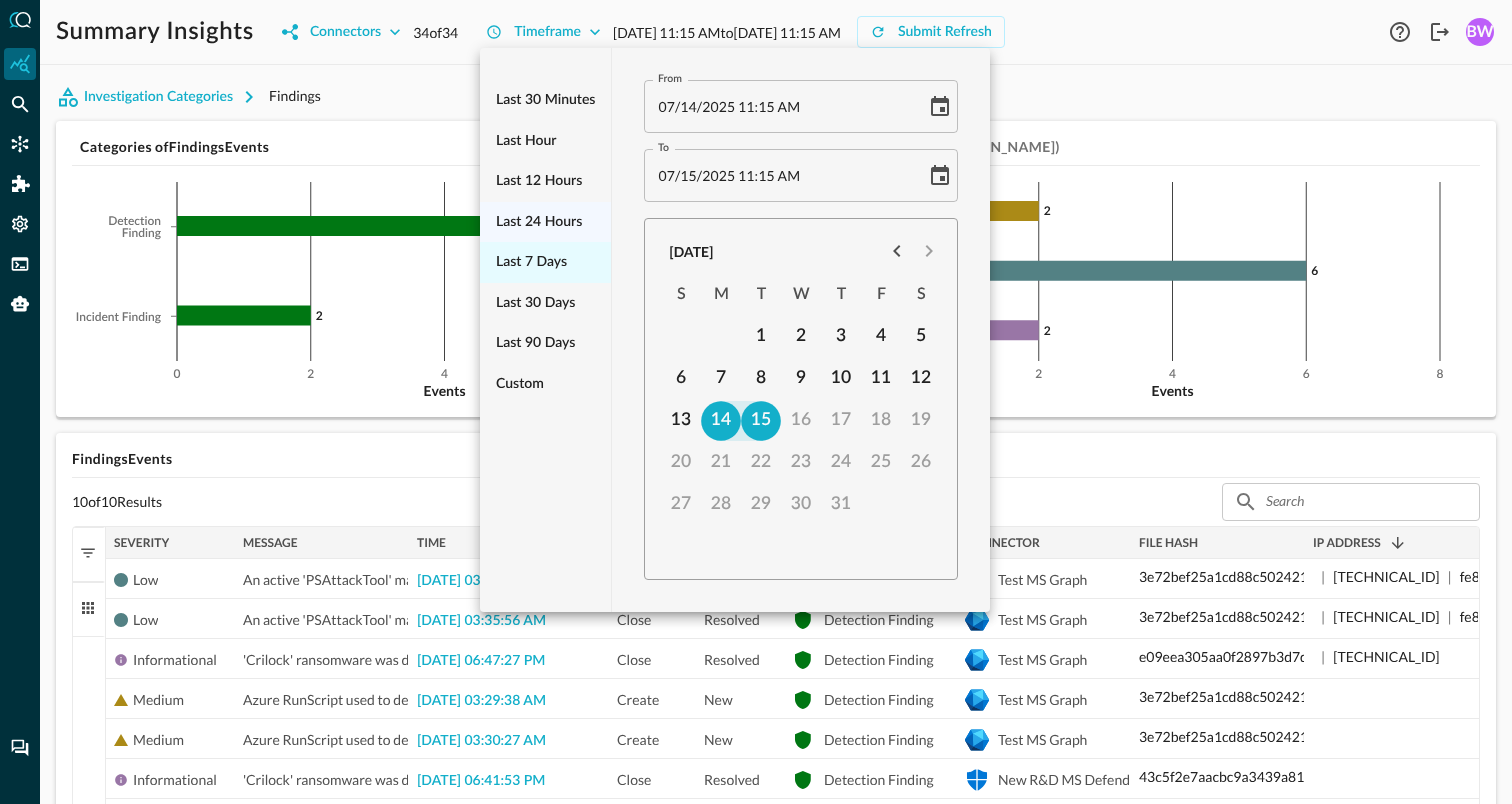 click on "Last 7 days" at bounding box center (531, 262) 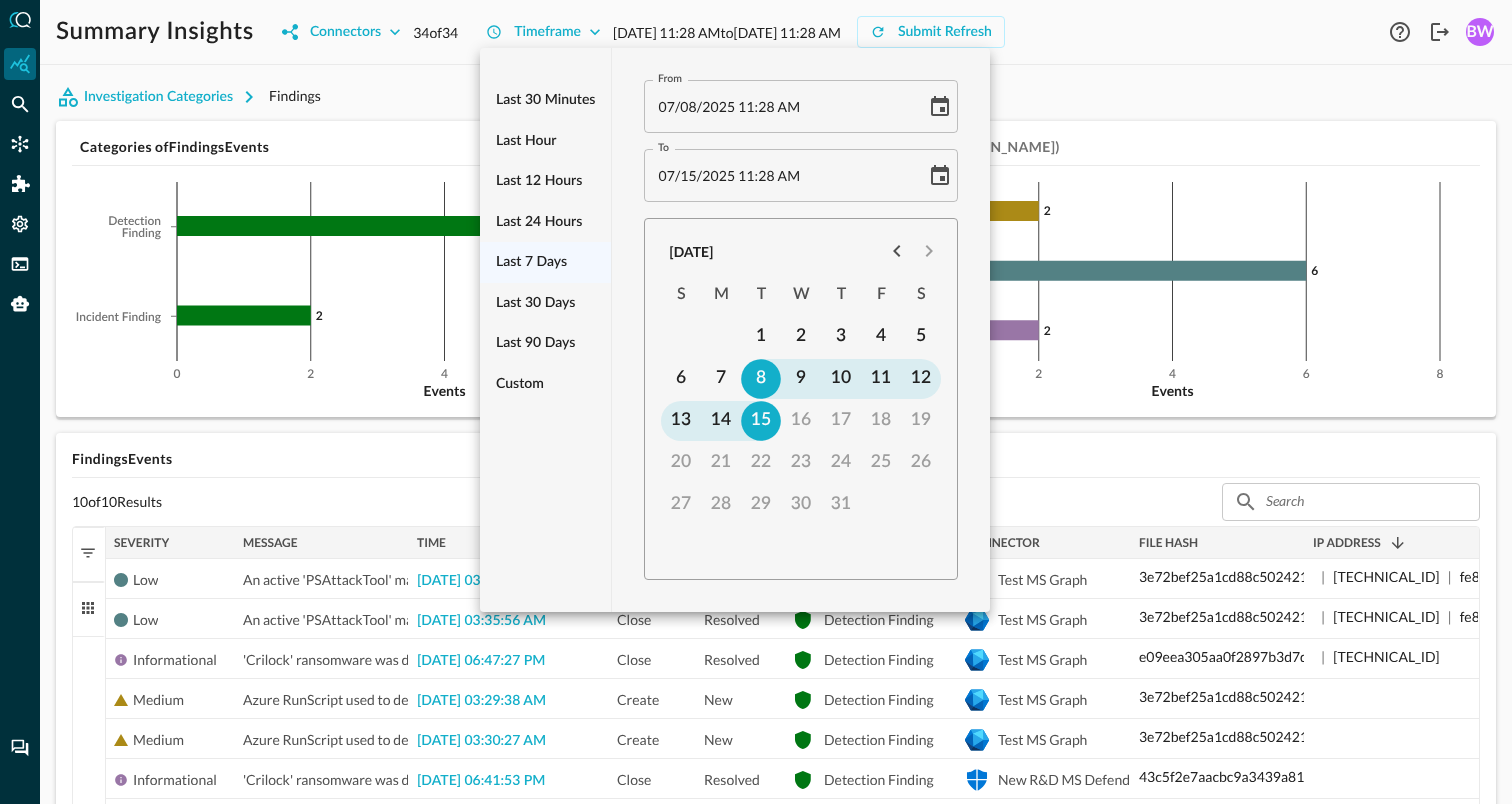 click at bounding box center (756, 402) 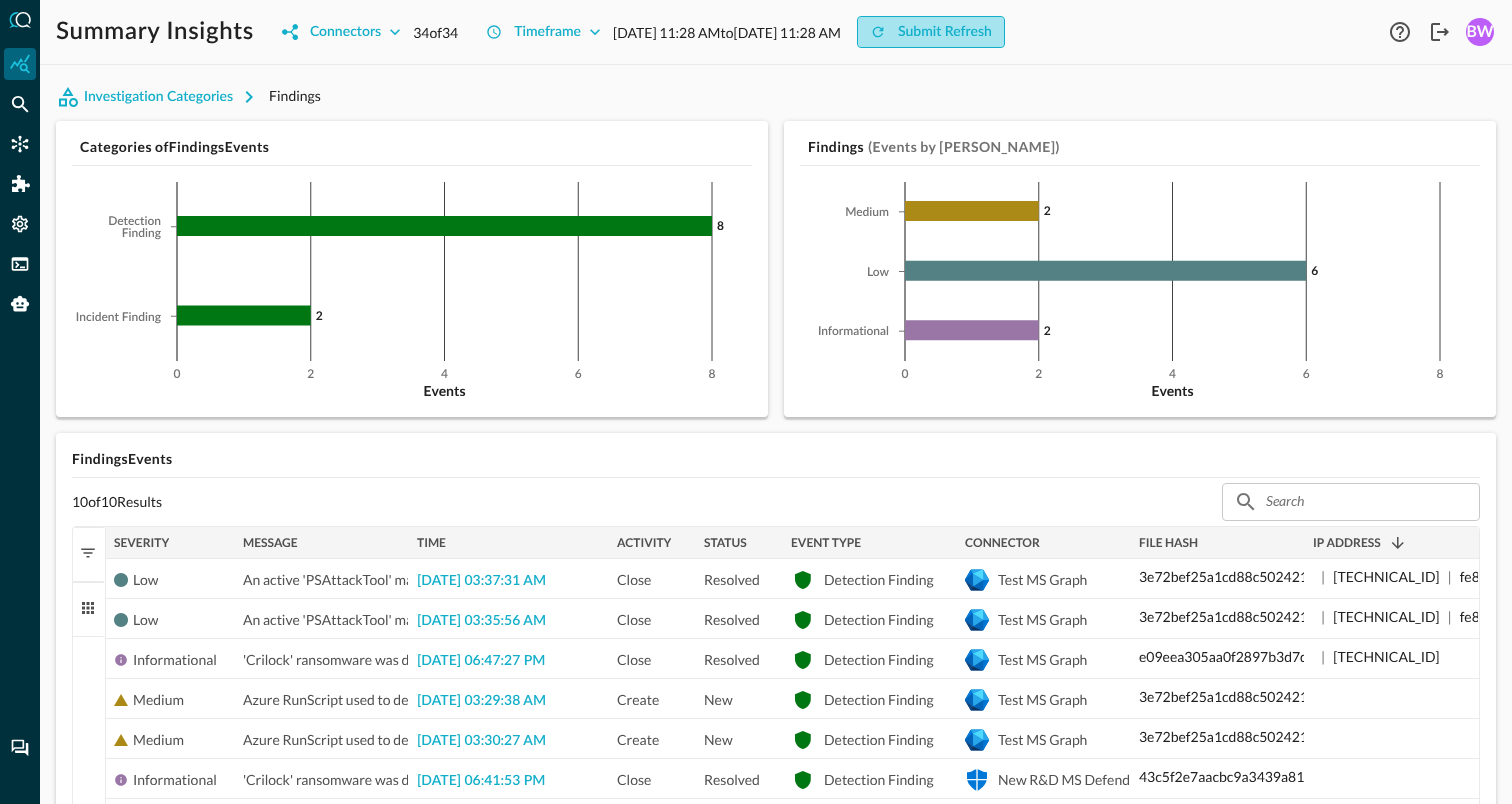 click on "Submit Refresh" at bounding box center (931, 32) 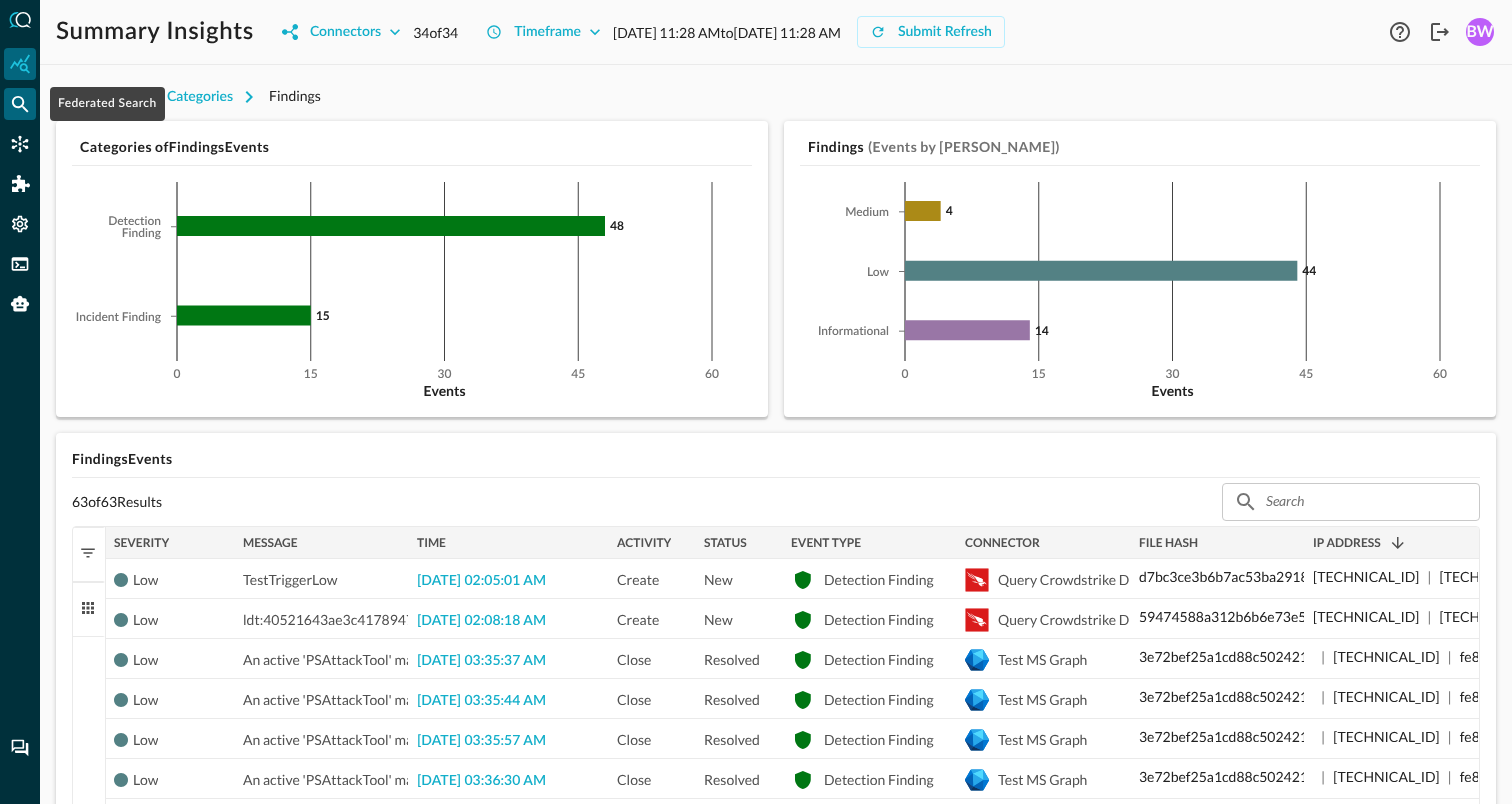 click 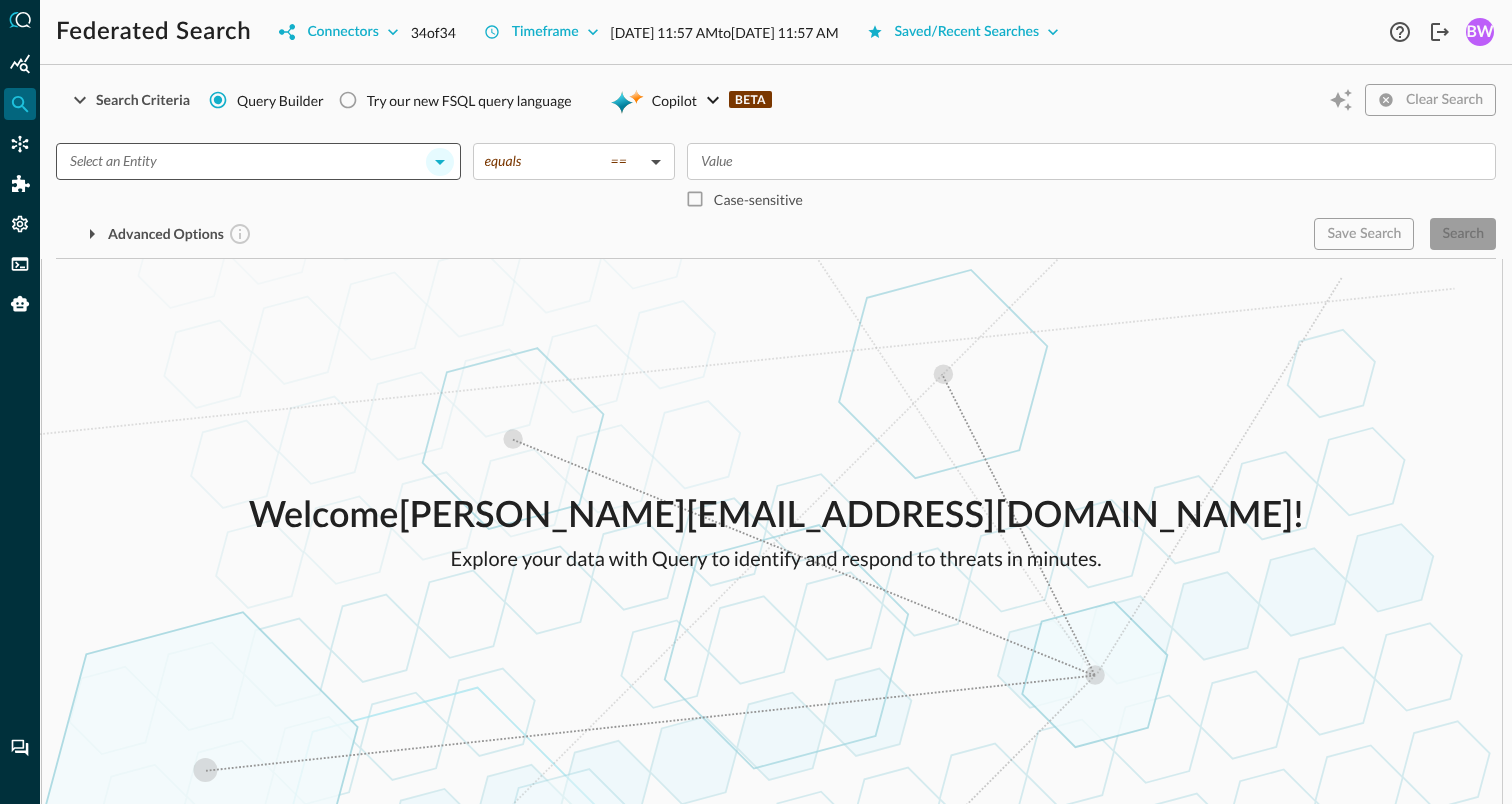 click 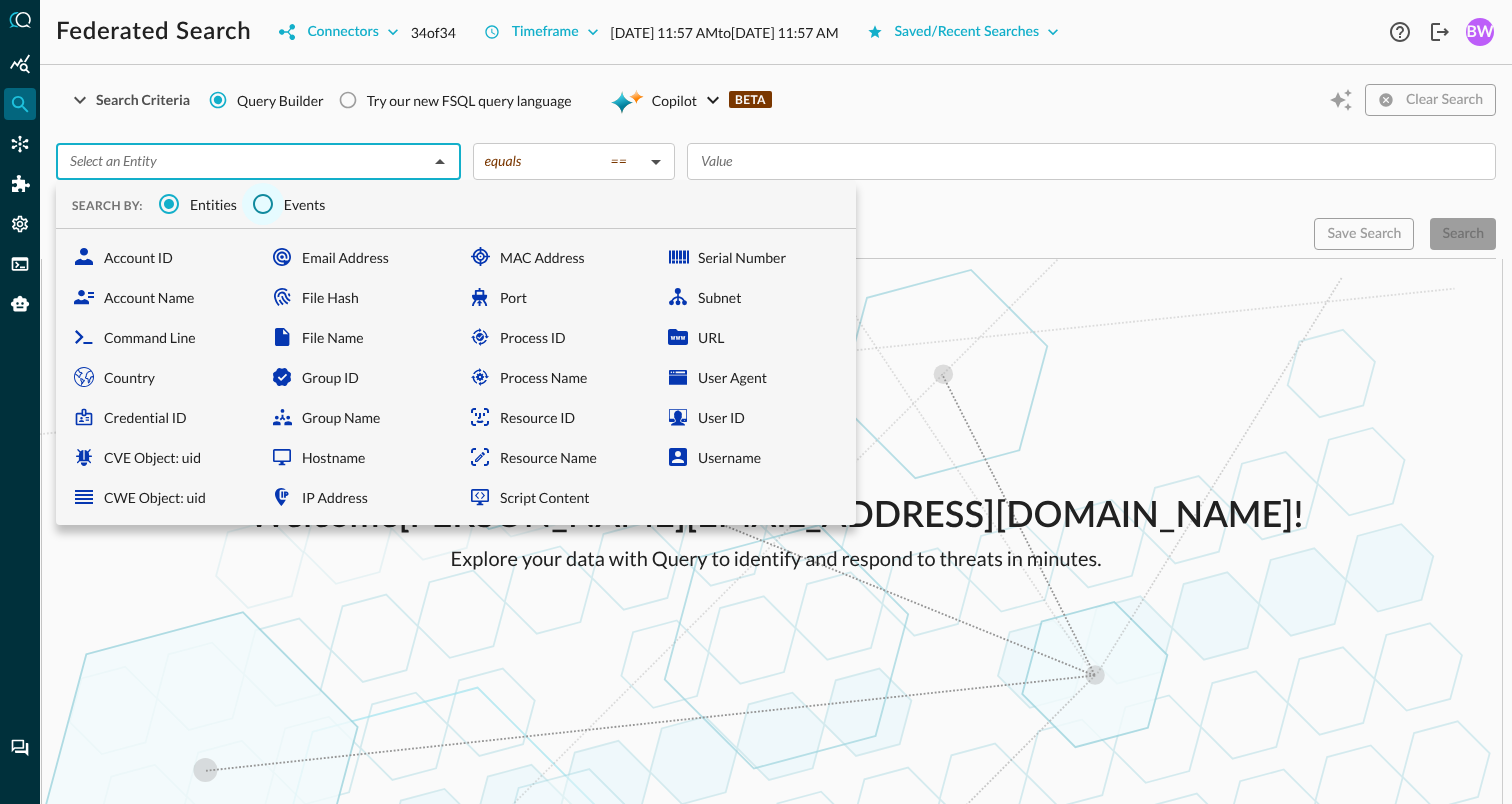 click on "Events" at bounding box center [263, 204] 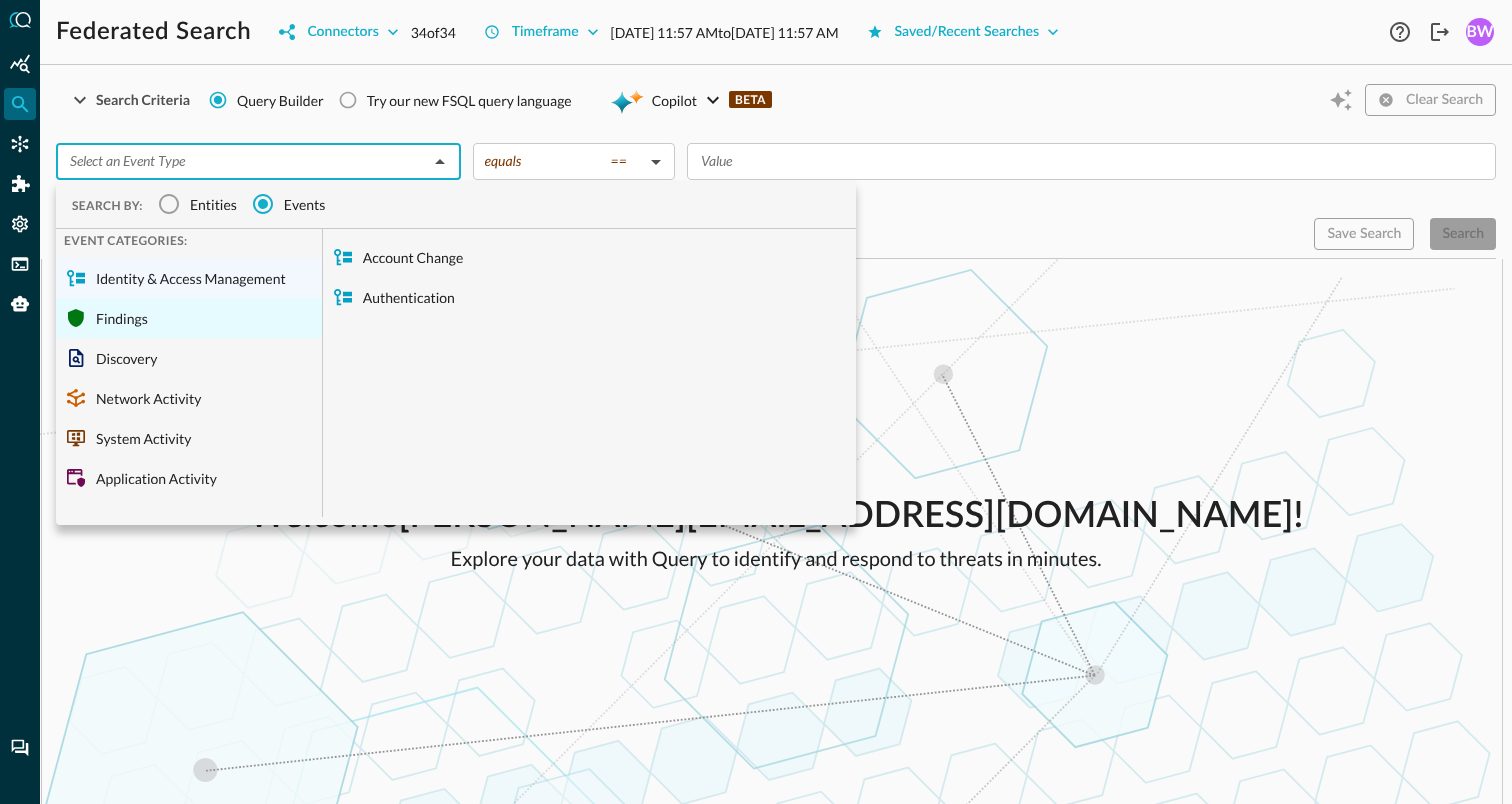 click on "Findings" at bounding box center (189, 318) 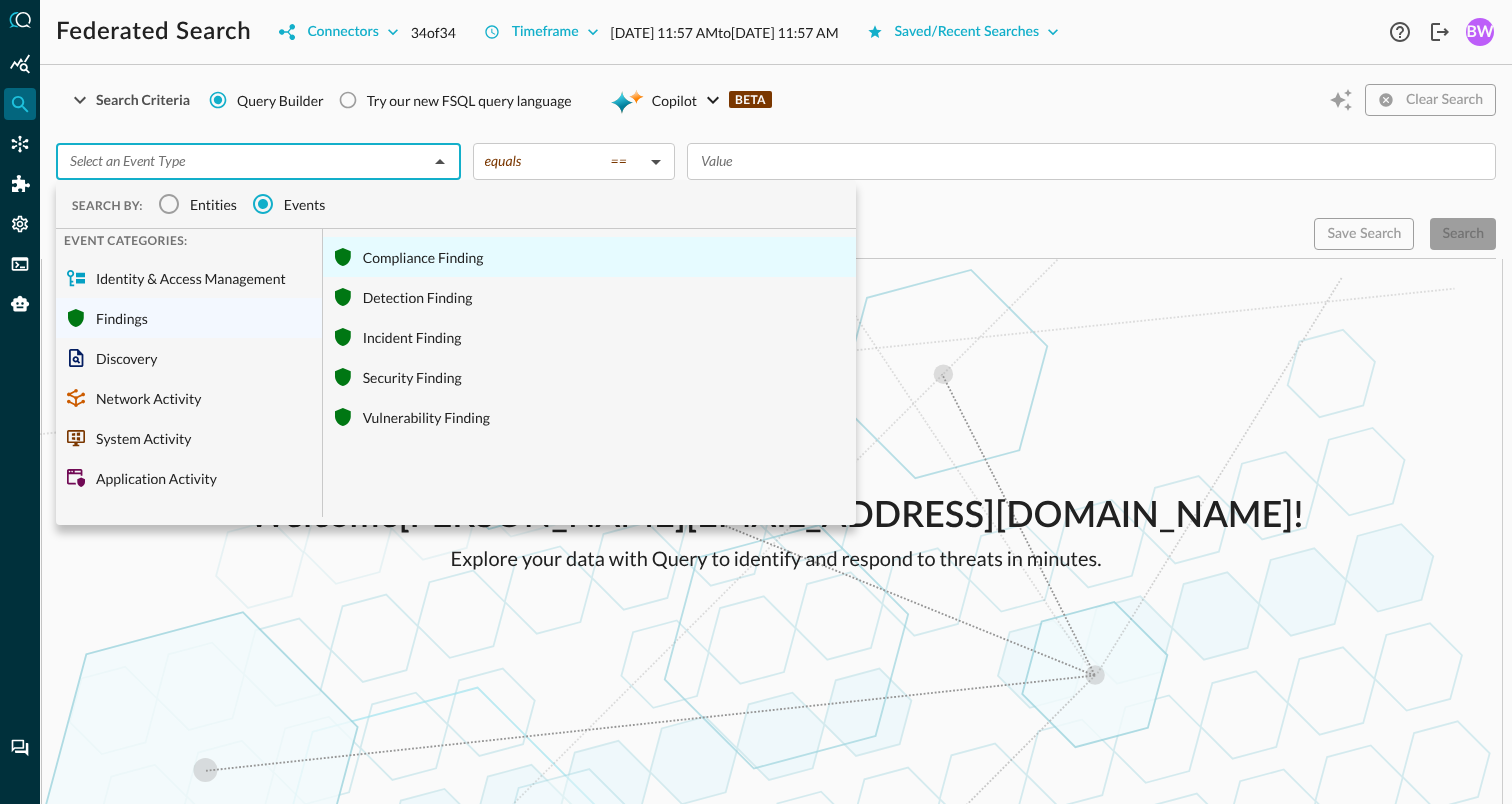 click on "Compliance Finding" at bounding box center (589, 257) 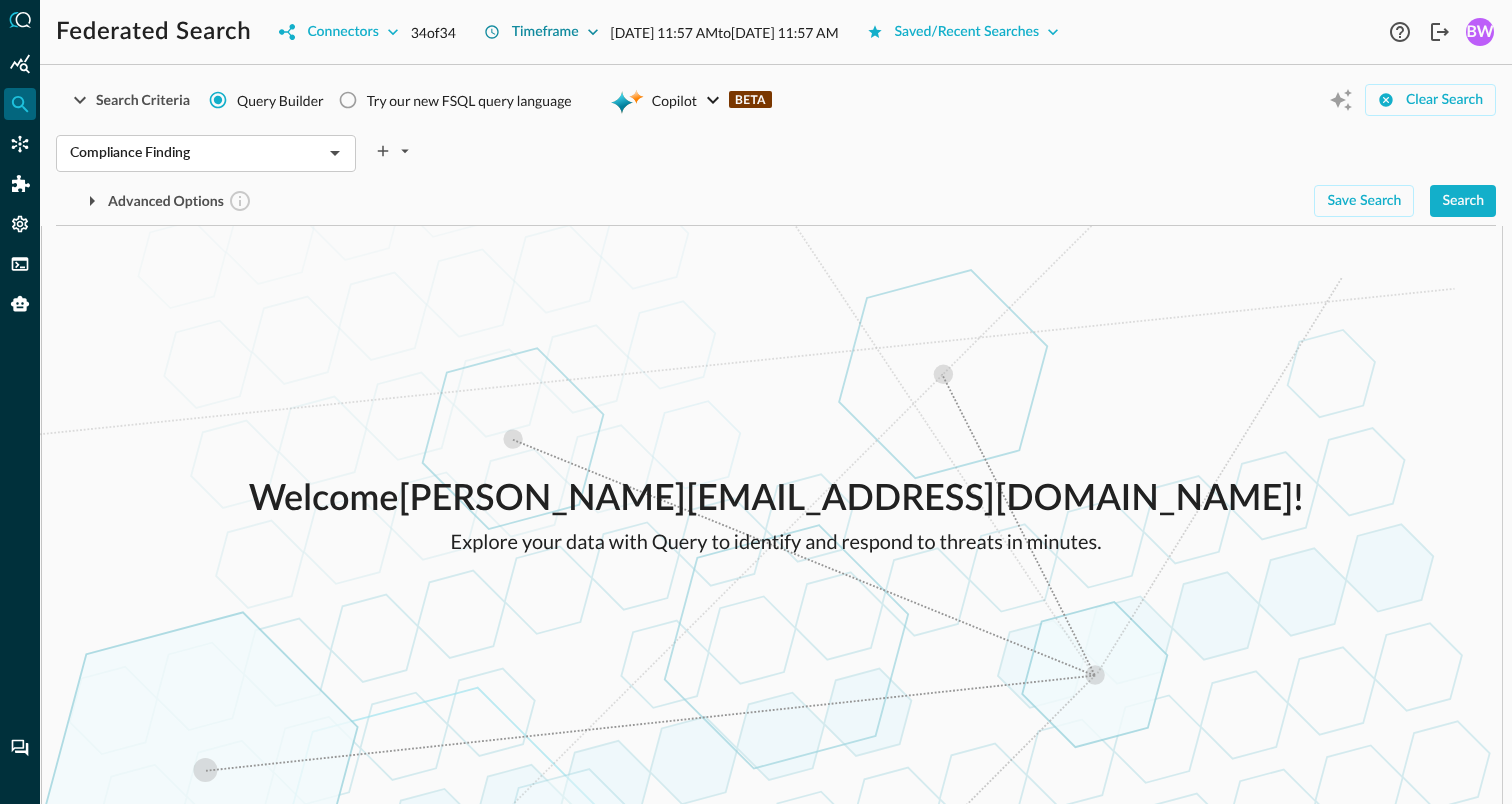 click 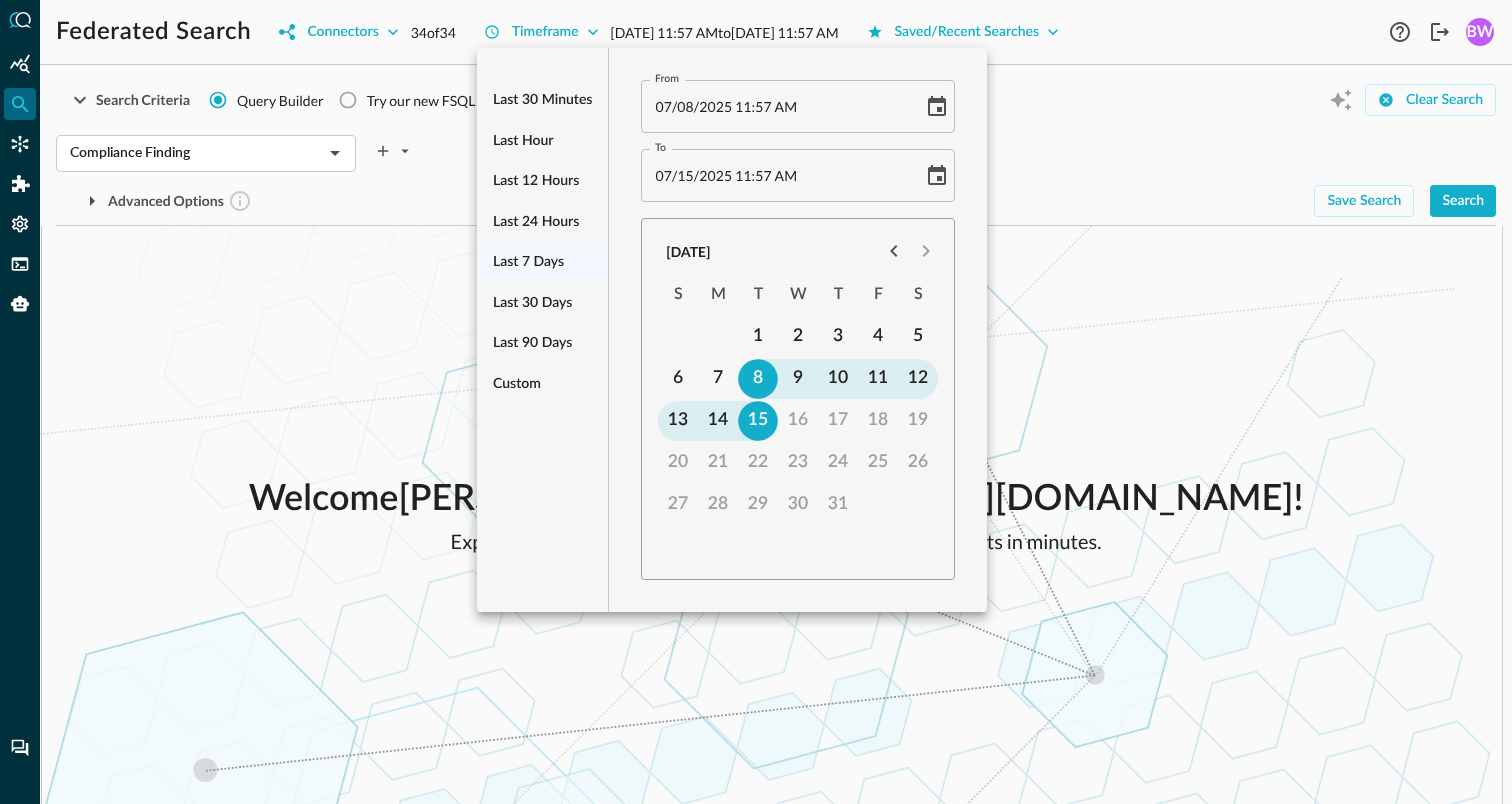 click on "Last 30 minutes Last hour Last 12 hours Last 24 hours Last 7 days Last 30 days Last 90 days Custom" at bounding box center [542, 242] 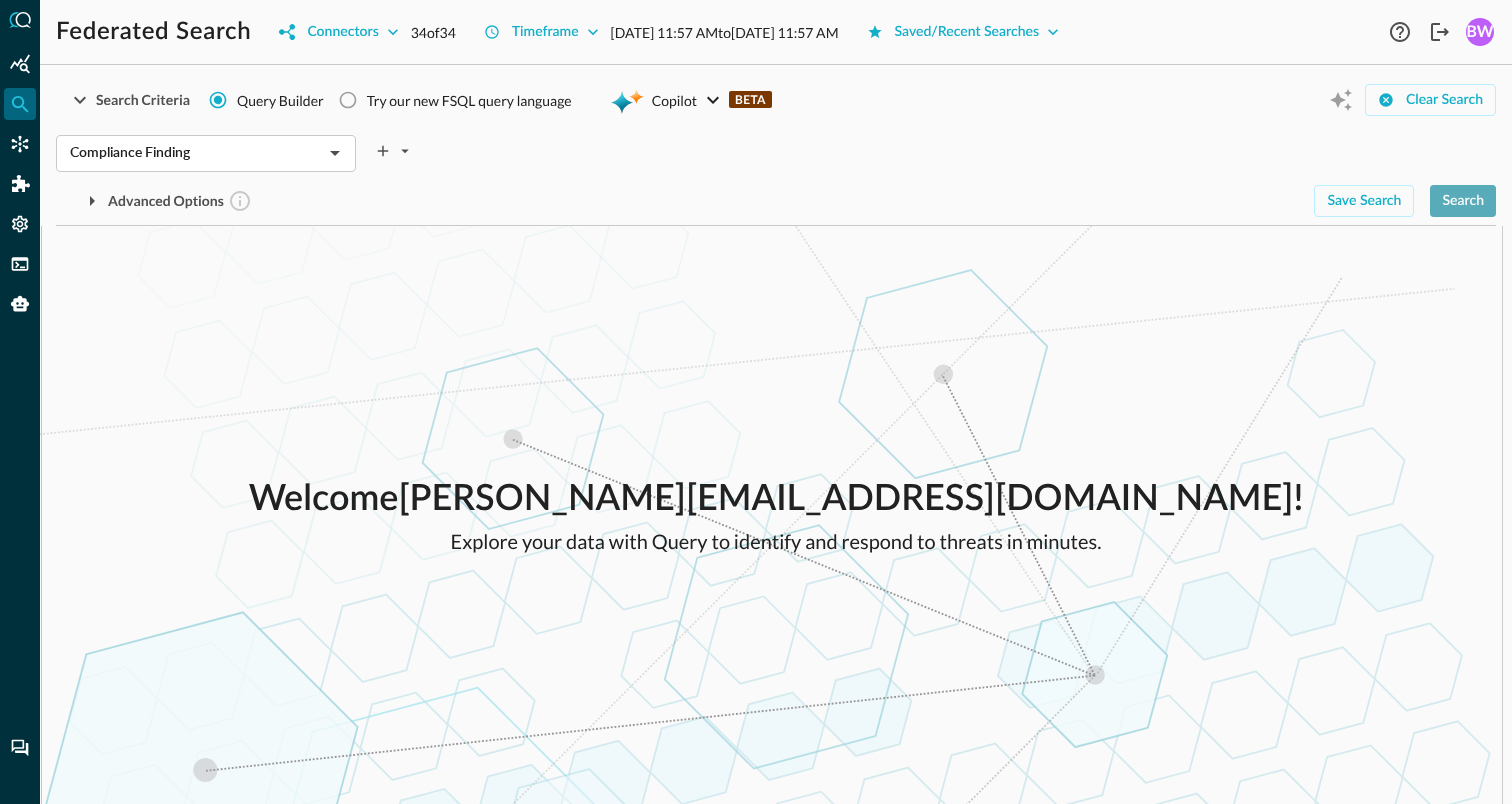 click on "Search" at bounding box center (1463, 201) 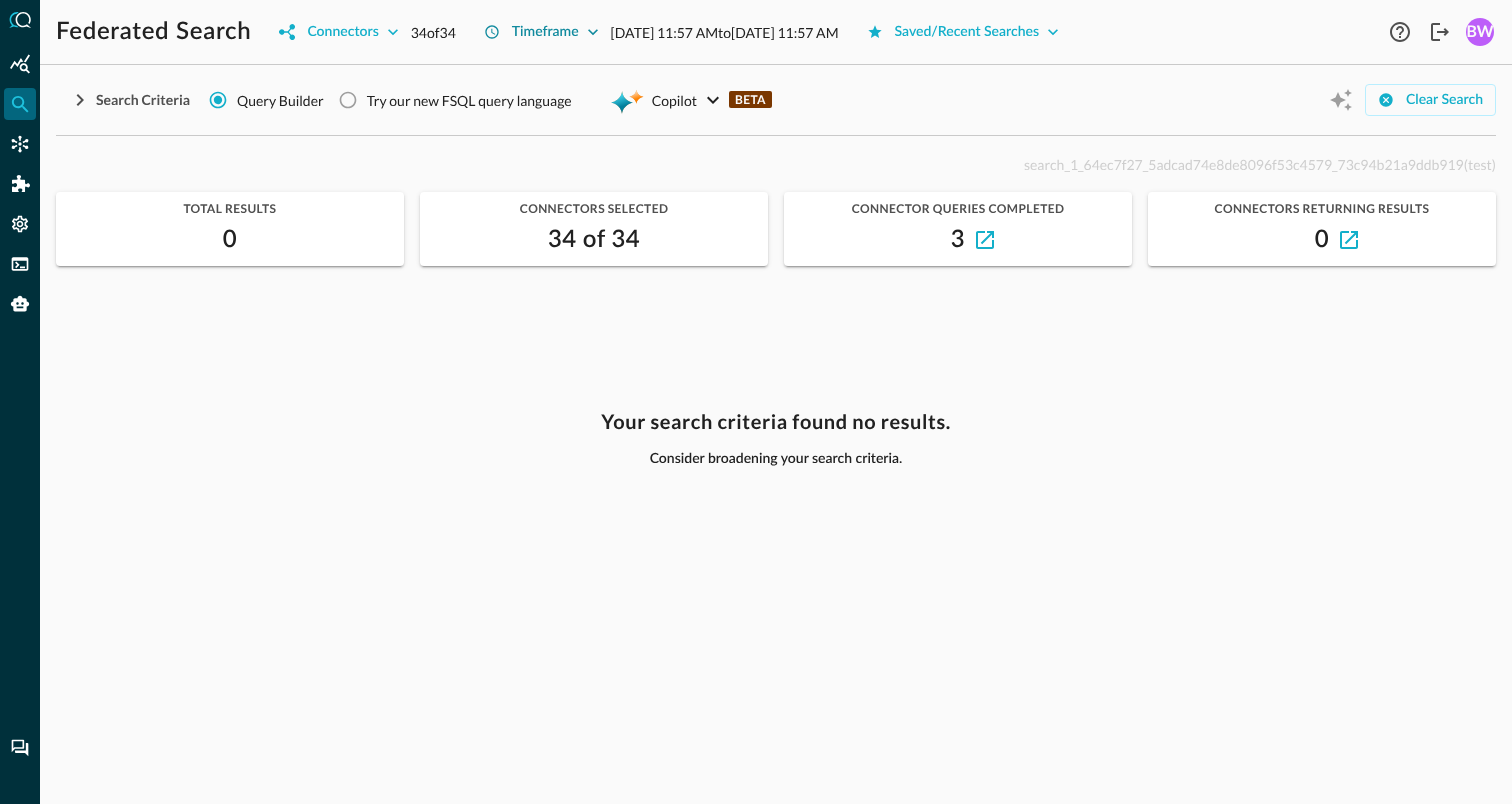 click on "Timeframe" at bounding box center [541, 32] 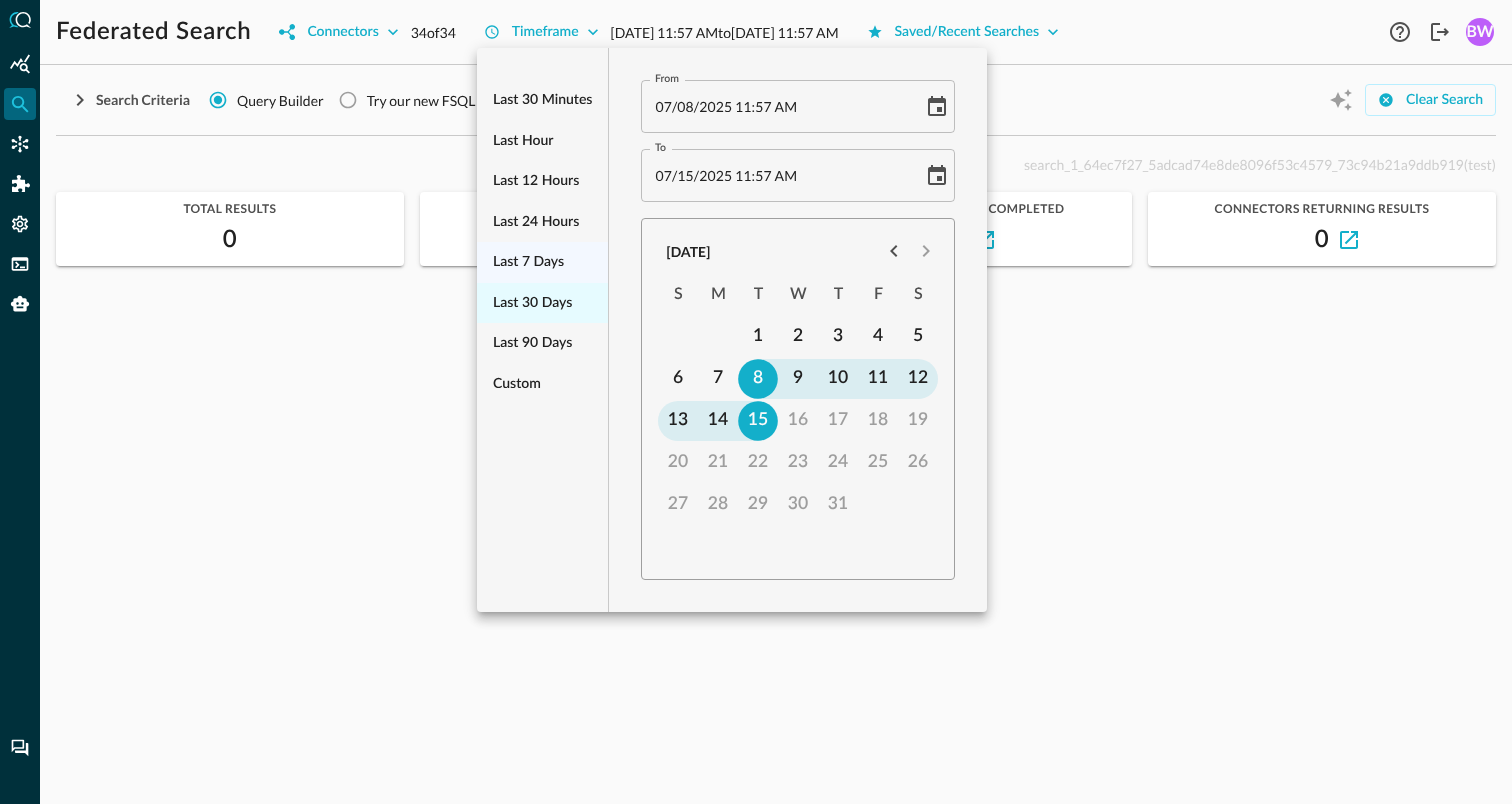 click on "Last 30 days" at bounding box center (532, 303) 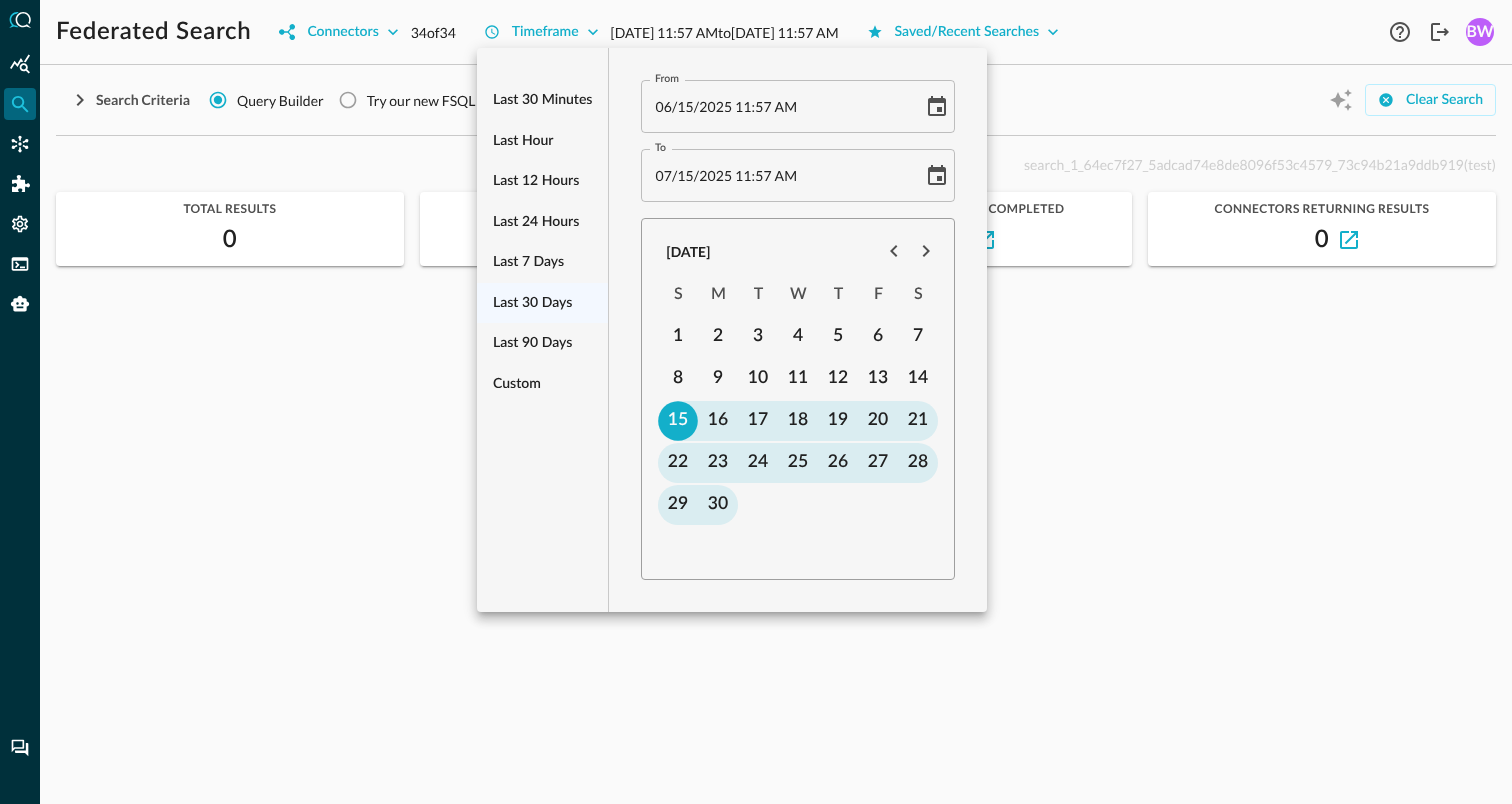 click at bounding box center (756, 402) 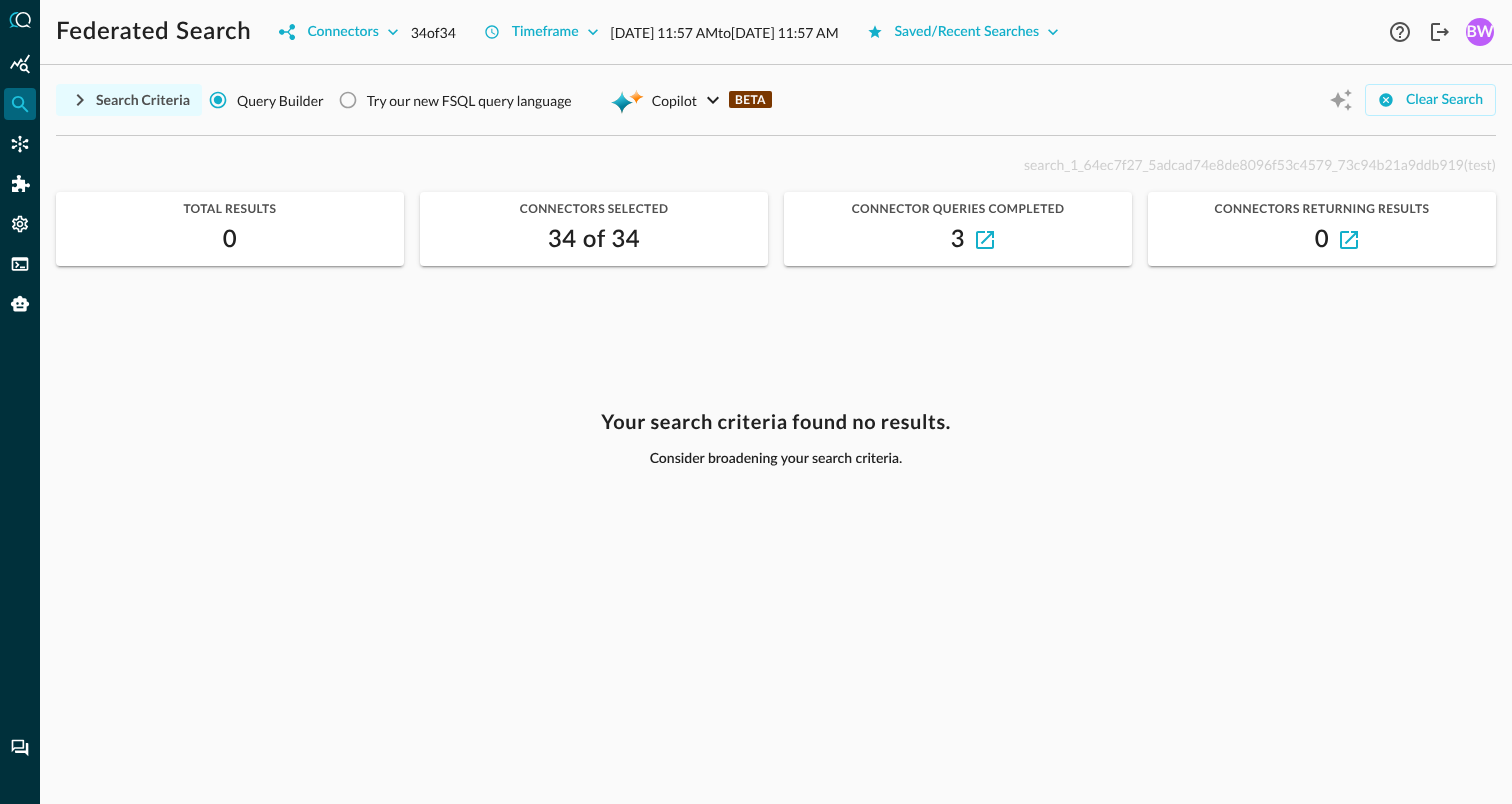 click 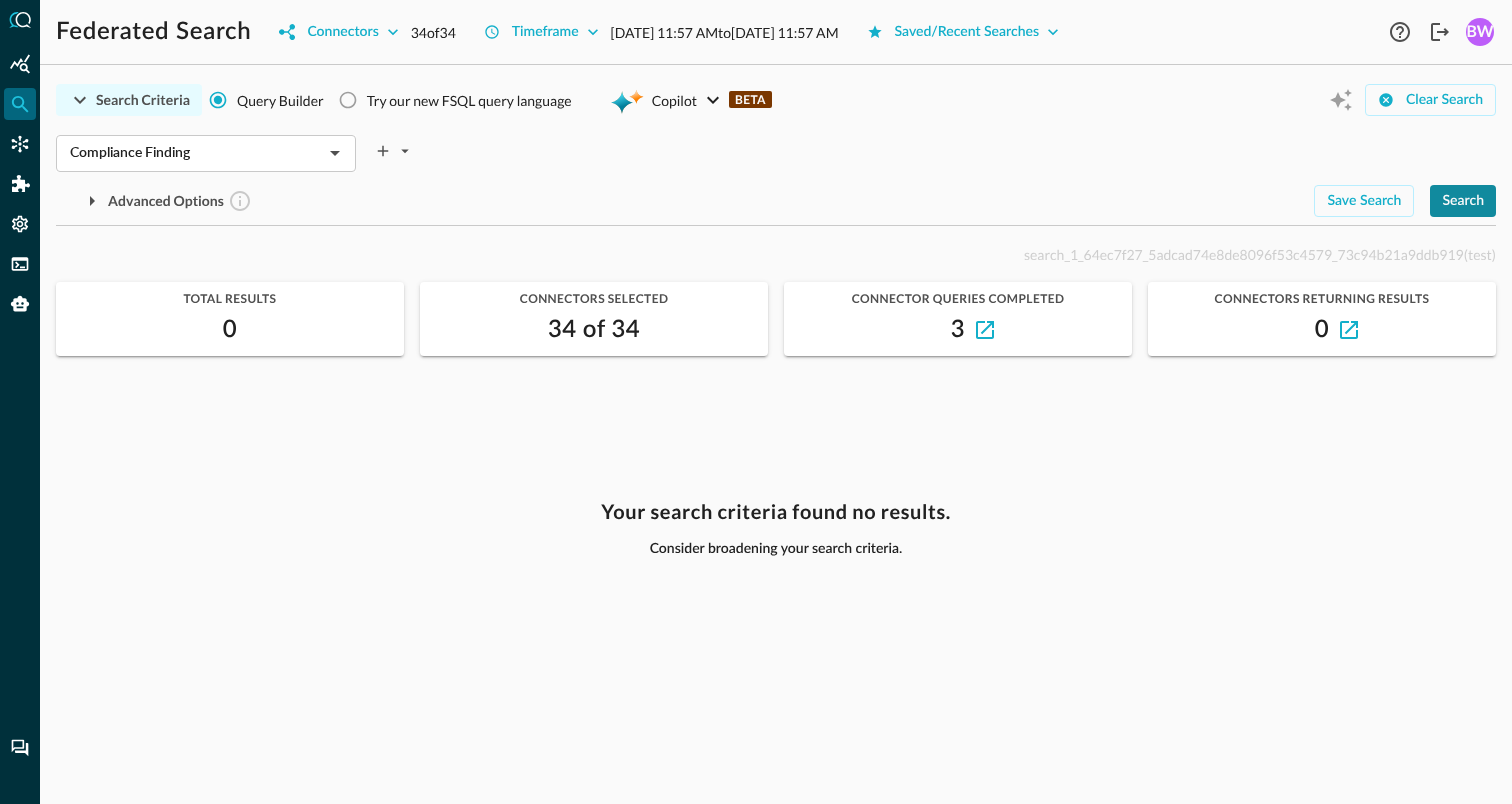 click on "Search" at bounding box center (1463, 201) 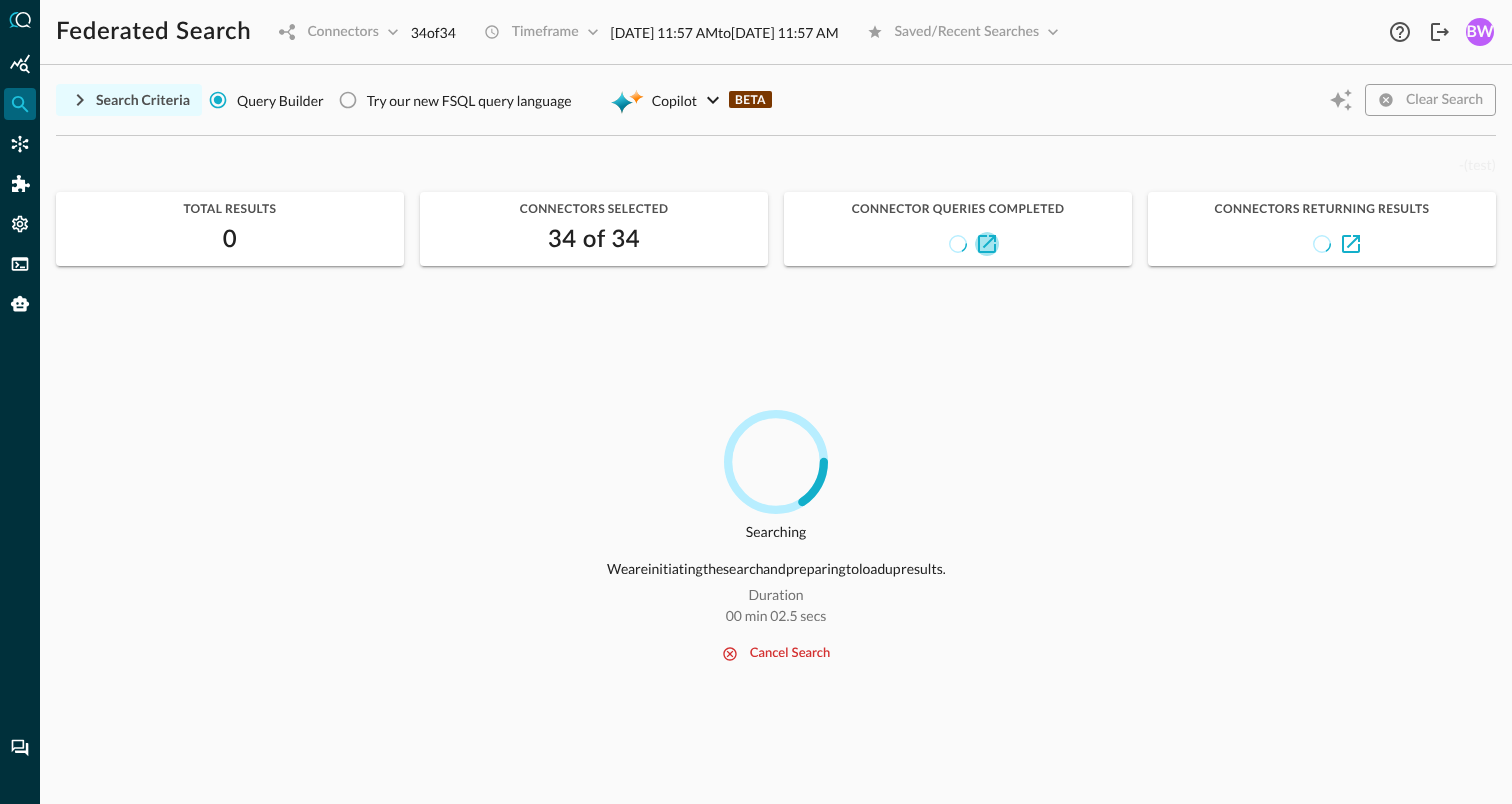 click 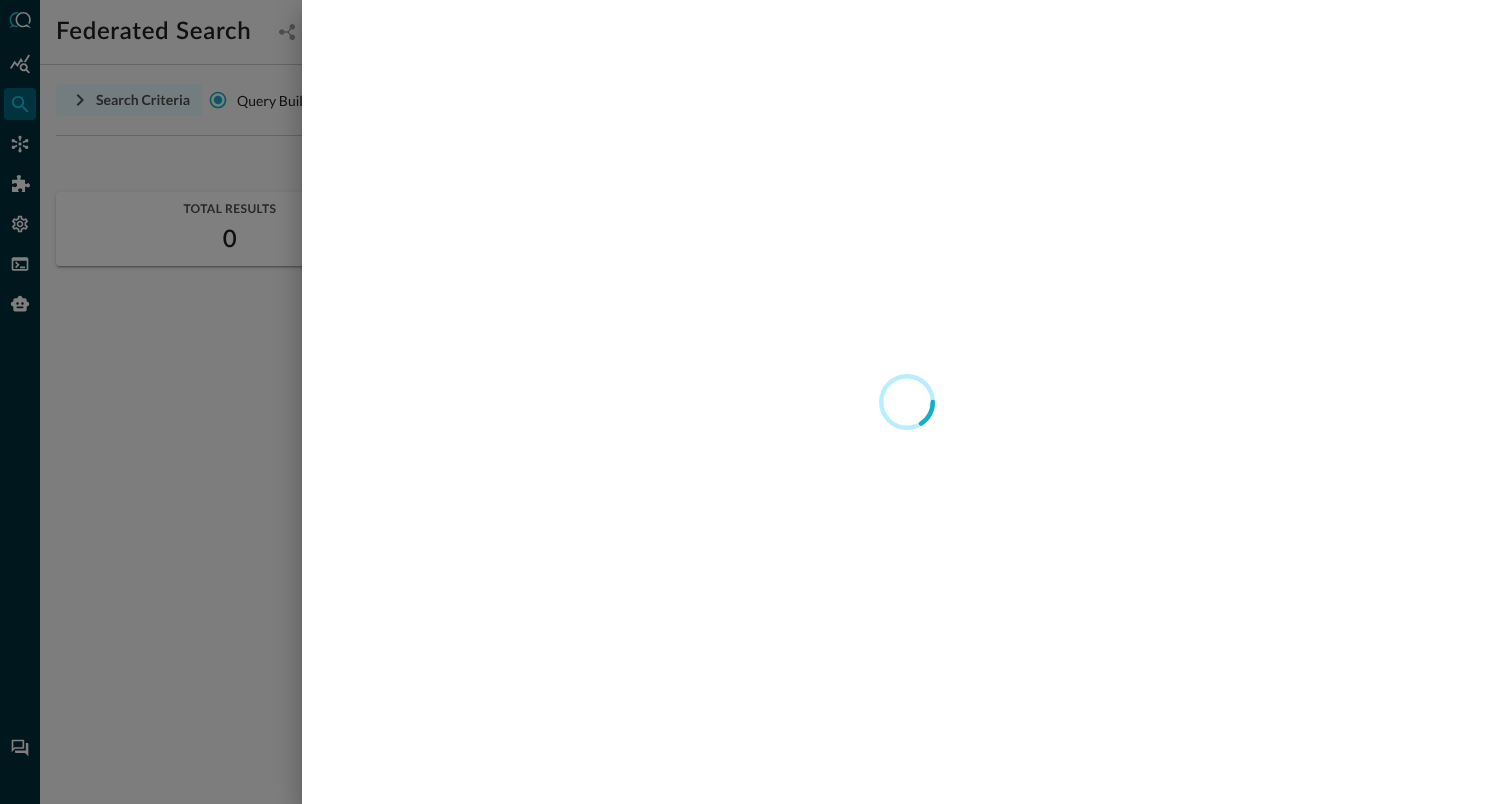 click at bounding box center (756, 402) 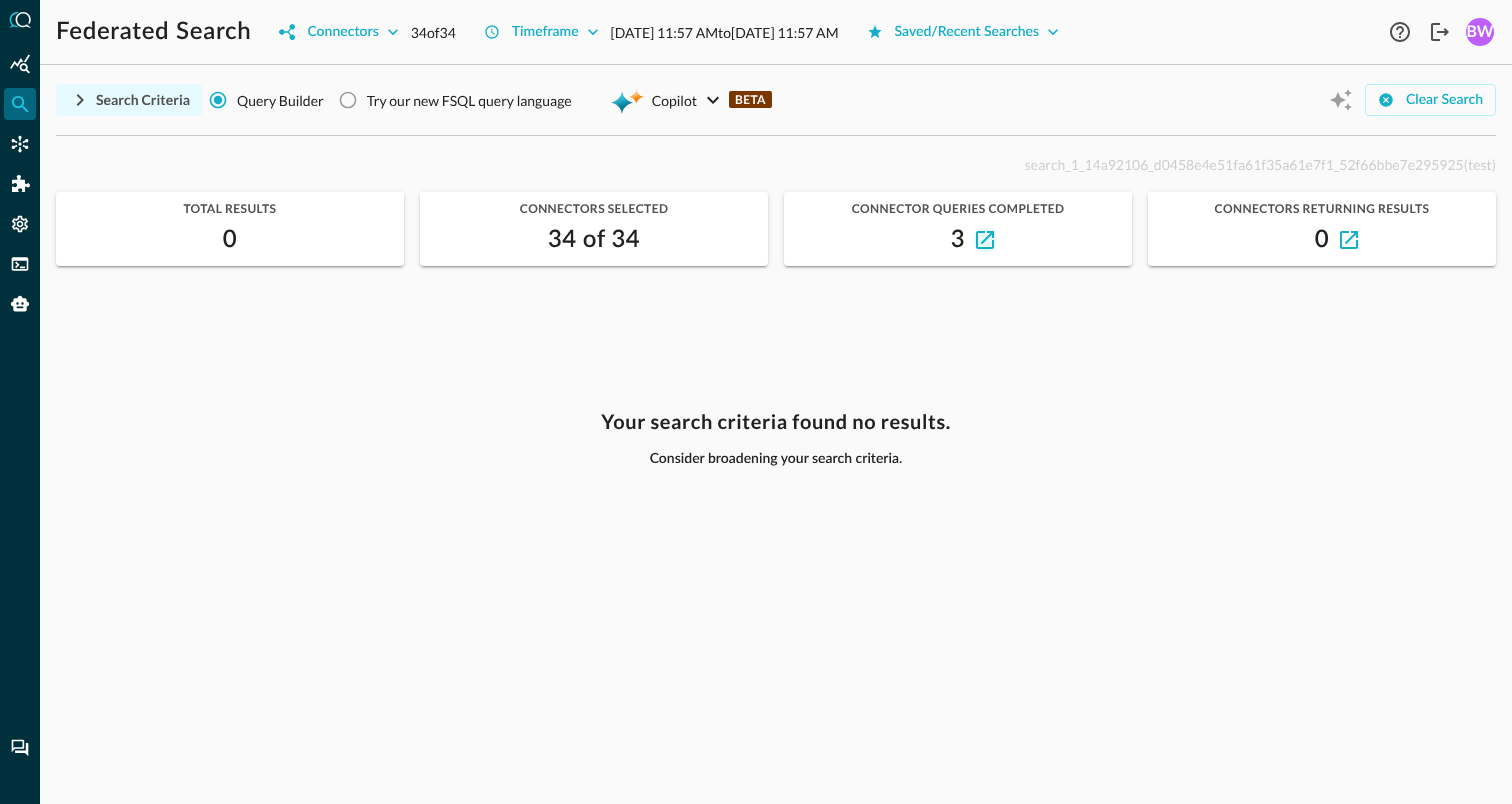 click at bounding box center [985, 240] 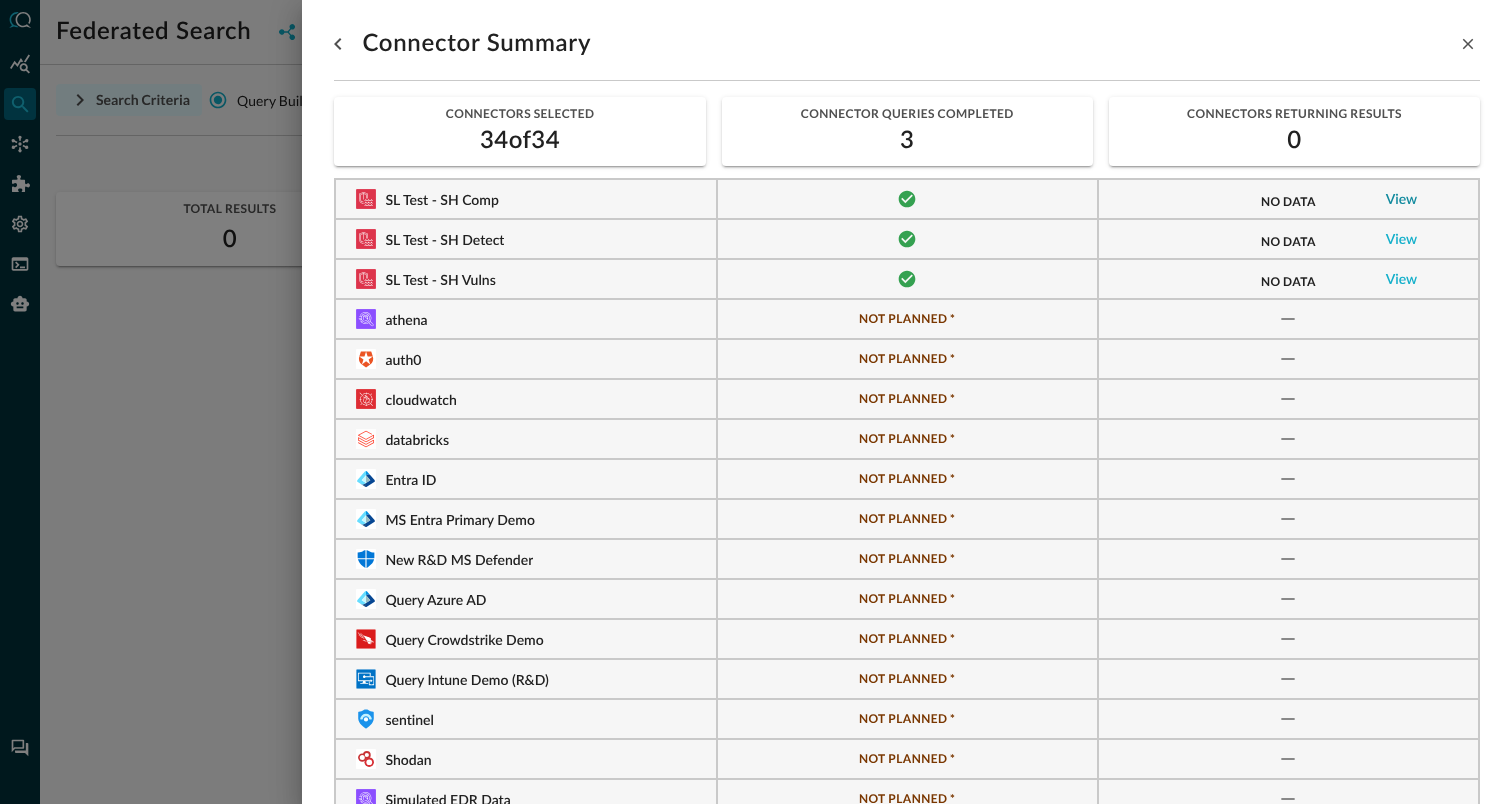 click on "View" at bounding box center [1402, 200] 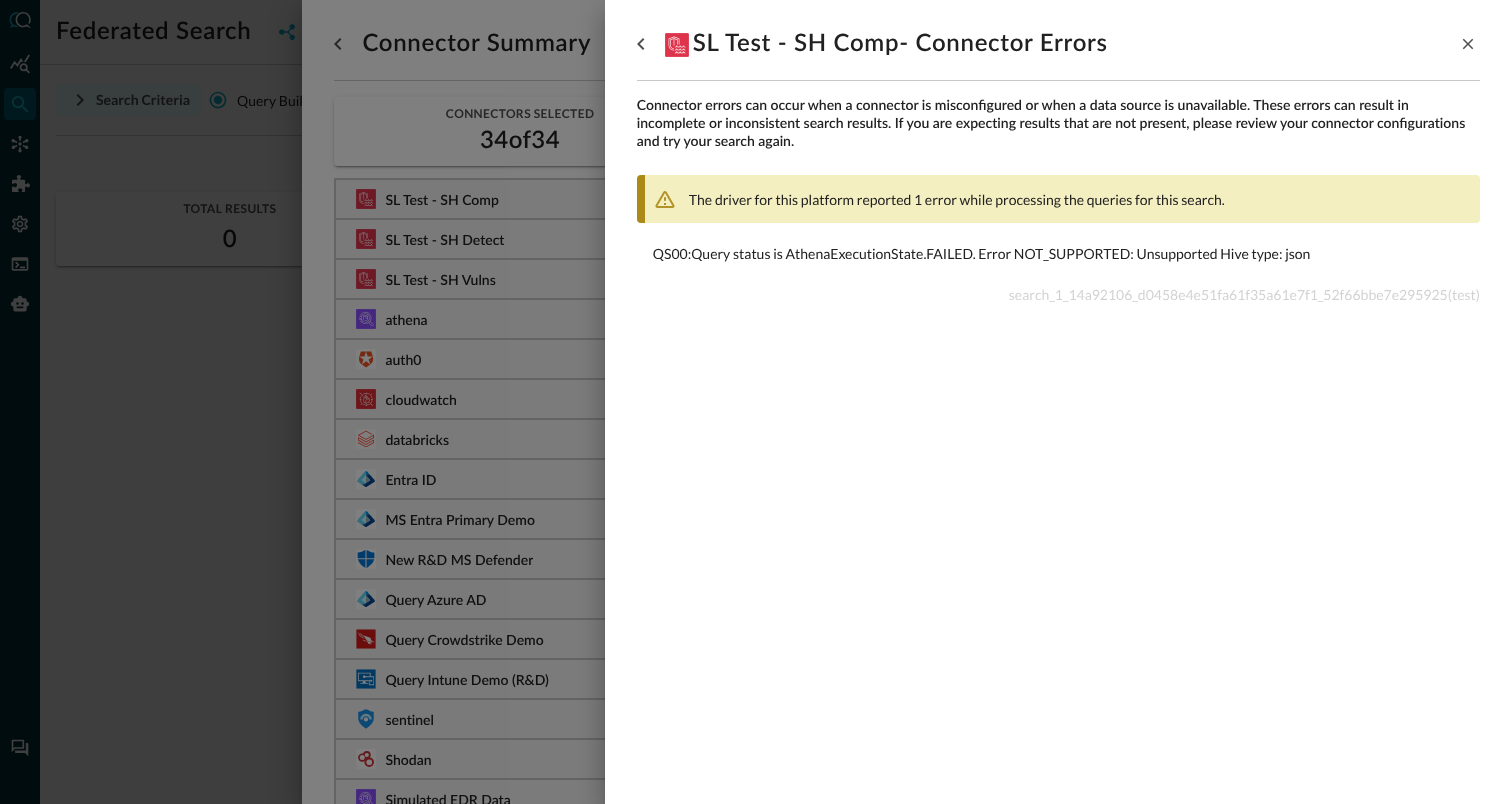 click on "QS00 :  Query status is AthenaExecutionState.FAILED. Error NOT_SUPPORTED: Unsupported Hive type: json" at bounding box center (1058, 253) 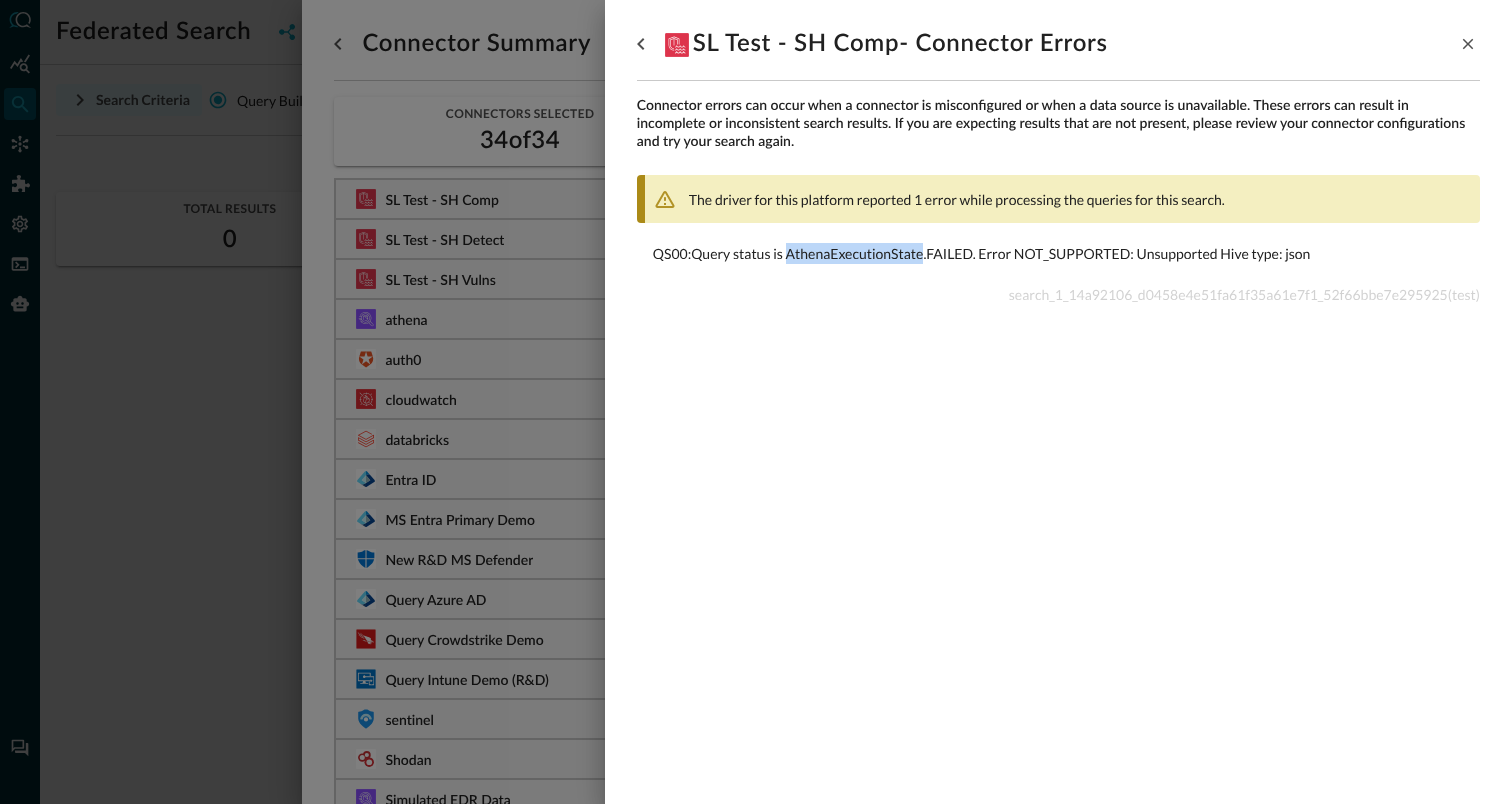 click on "QS00 :  Query status is AthenaExecutionState.FAILED. Error NOT_SUPPORTED: Unsupported Hive type: json" at bounding box center (1058, 253) 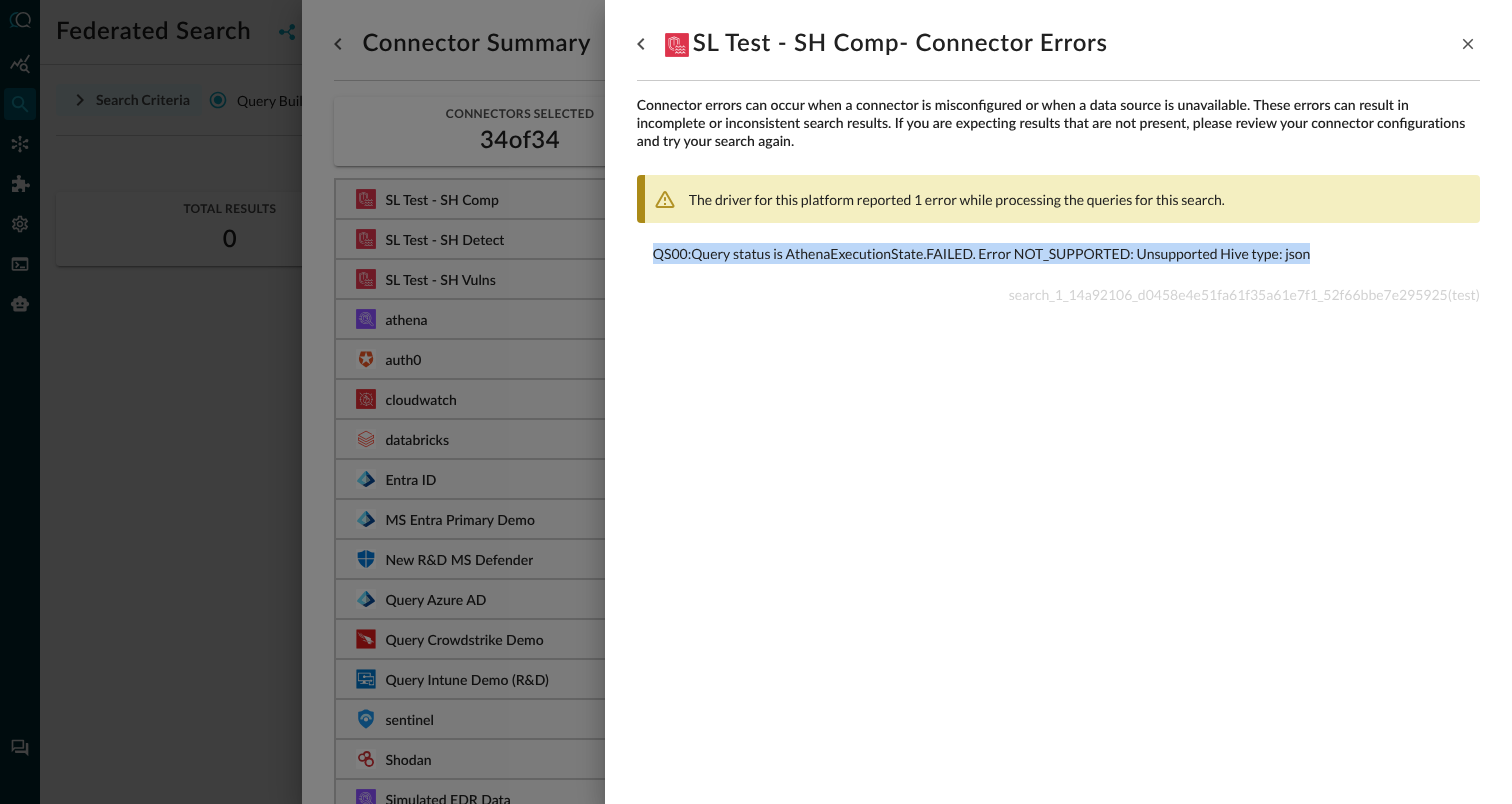 click on "QS00 :  Query status is AthenaExecutionState.FAILED. Error NOT_SUPPORTED: Unsupported Hive type: json" at bounding box center (1058, 253) 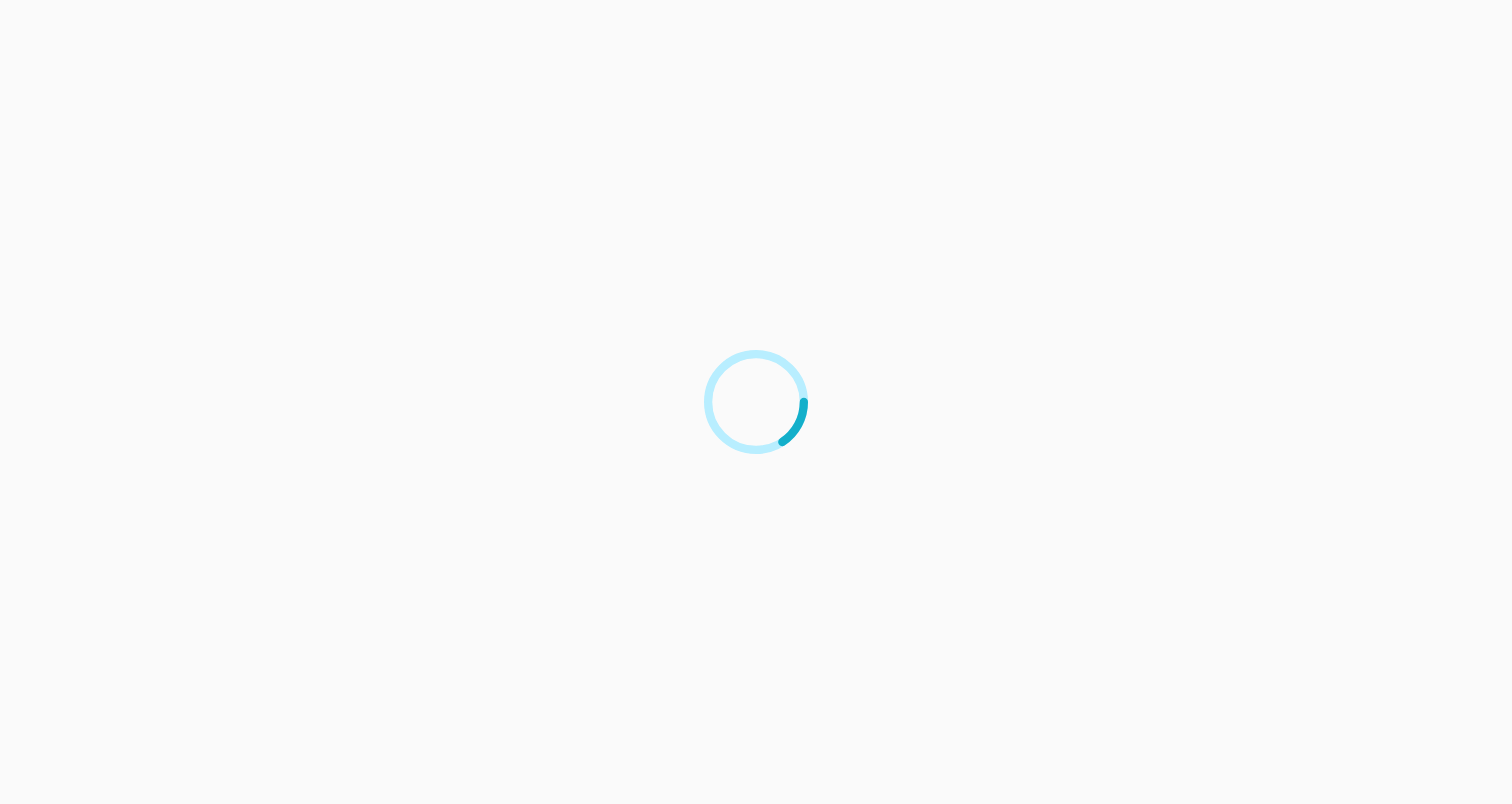 scroll, scrollTop: 0, scrollLeft: 0, axis: both 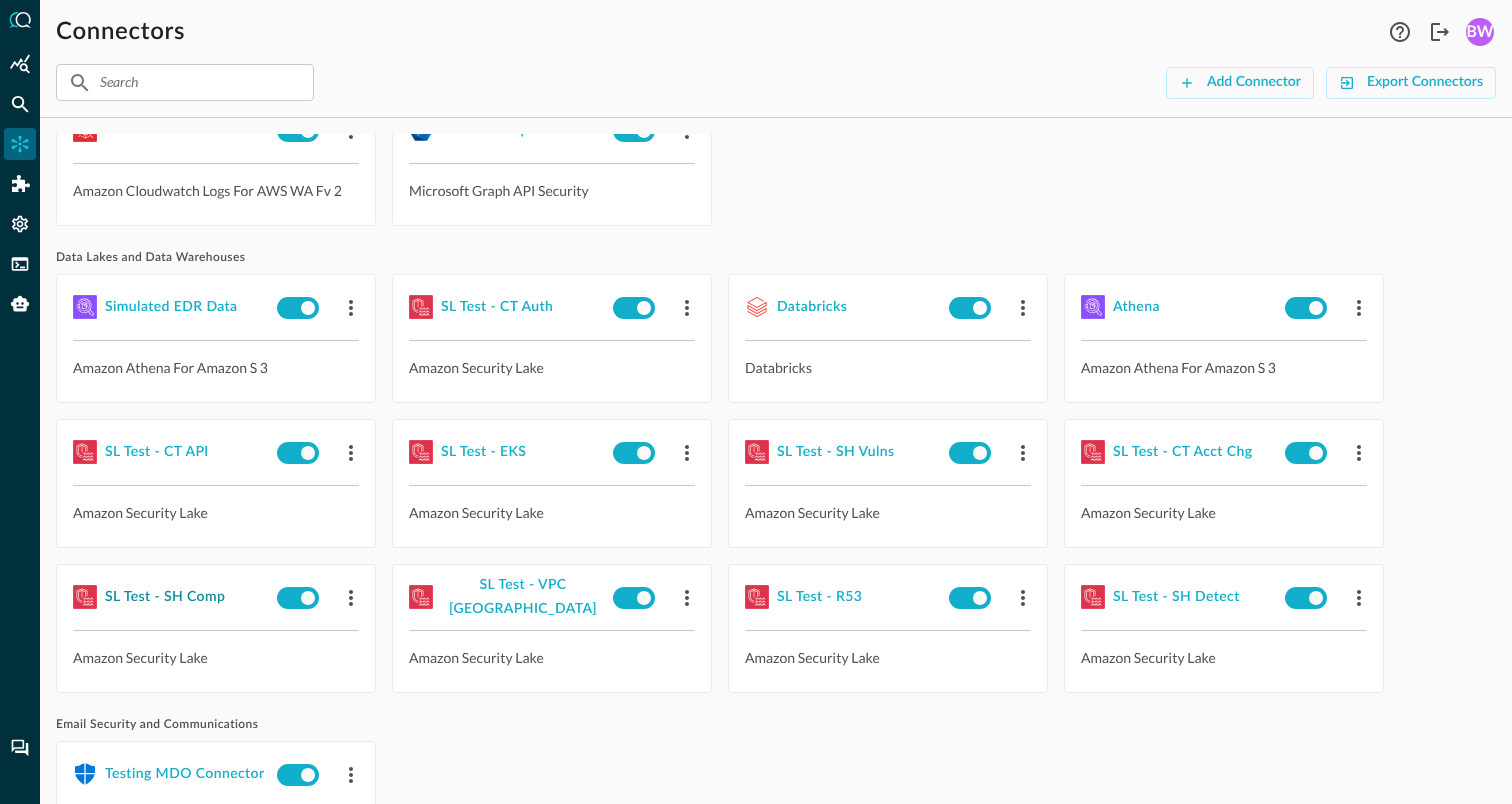 click on "SL Test - SH Comp" at bounding box center [165, 597] 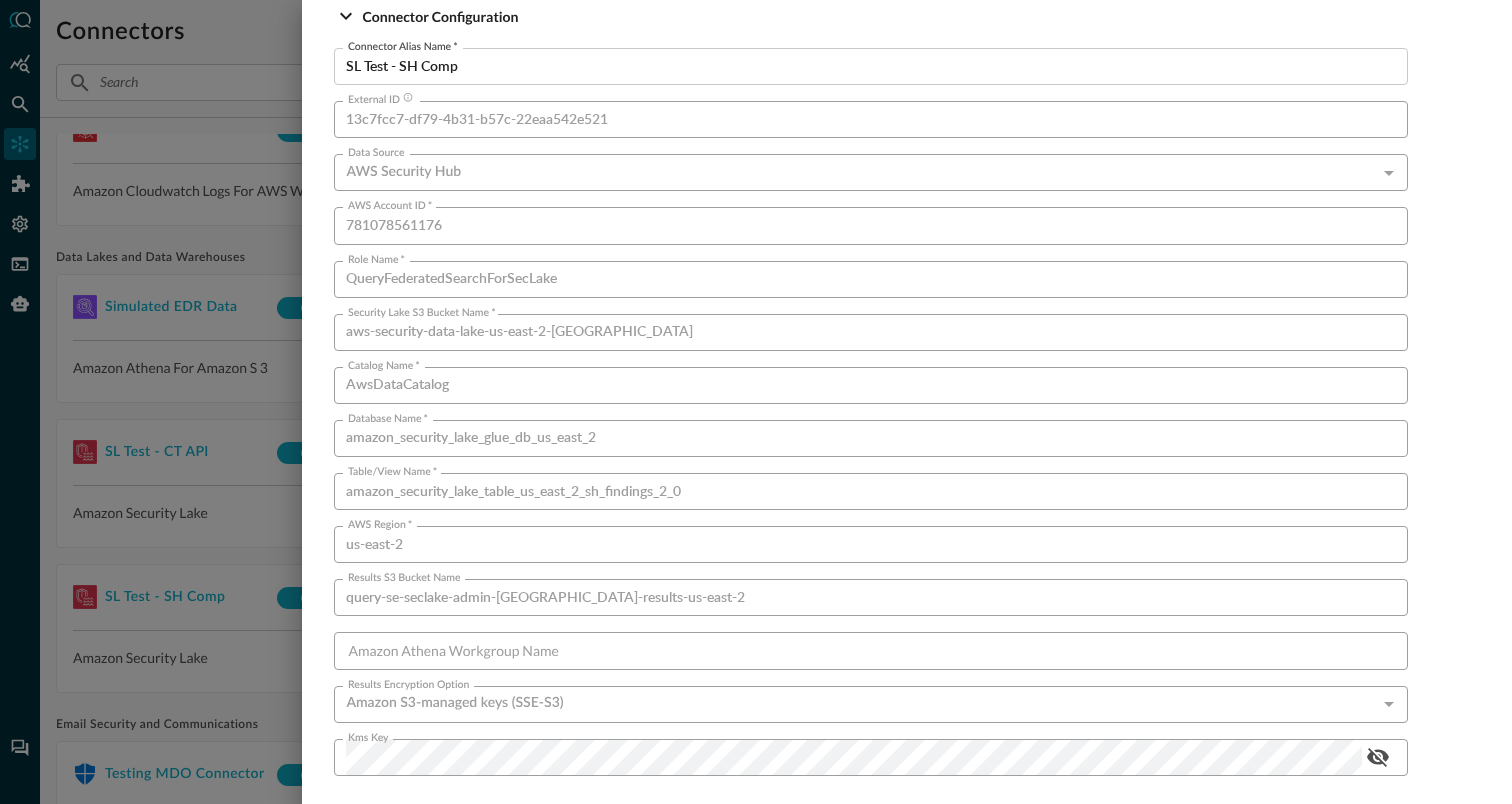 scroll, scrollTop: 233, scrollLeft: 0, axis: vertical 